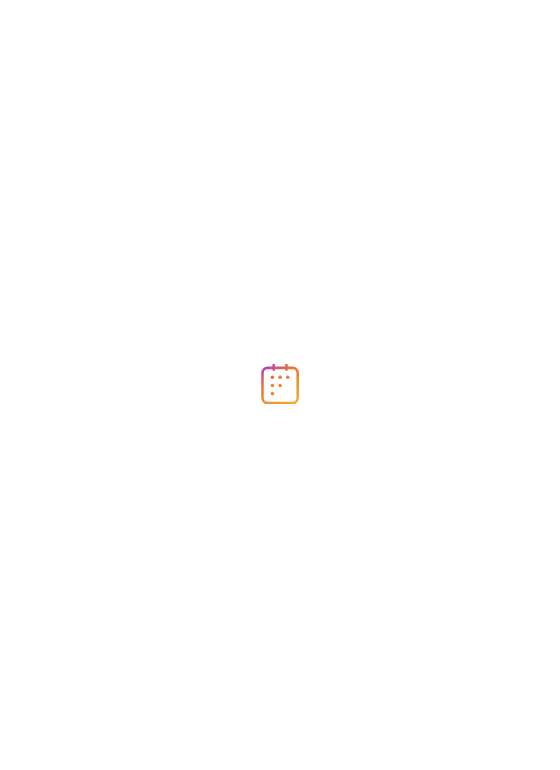 scroll, scrollTop: 0, scrollLeft: 0, axis: both 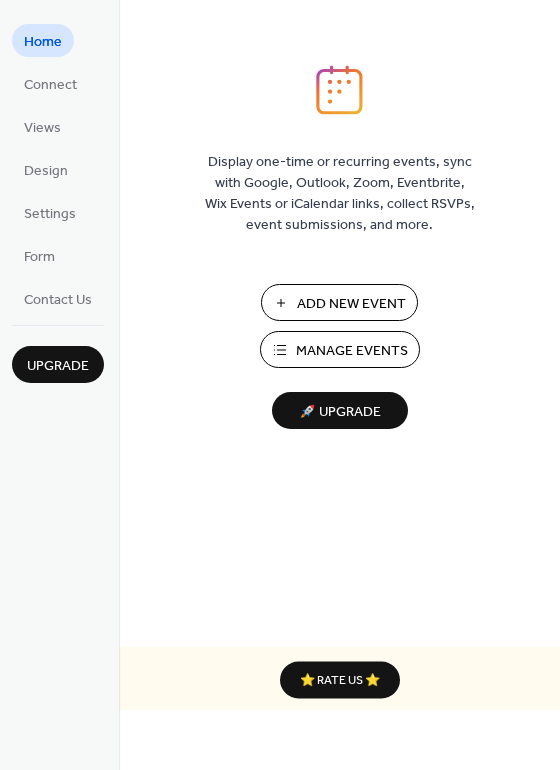 click on "Manage Events" at bounding box center (352, 351) 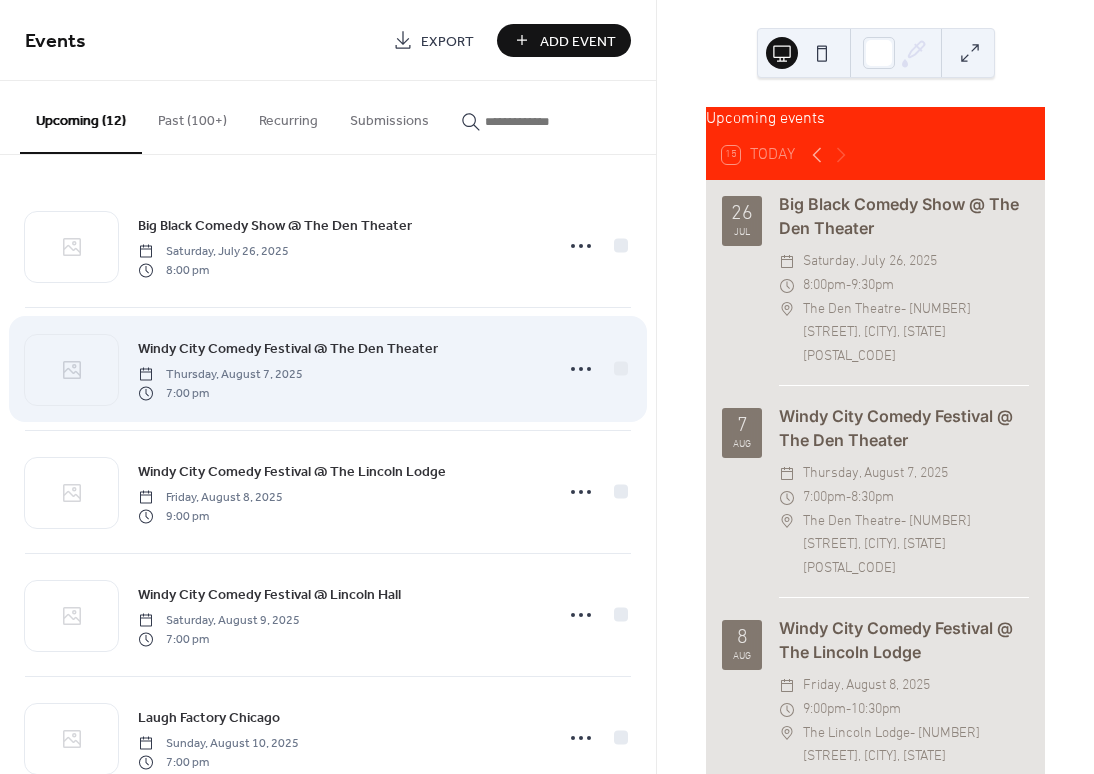 scroll, scrollTop: 0, scrollLeft: 0, axis: both 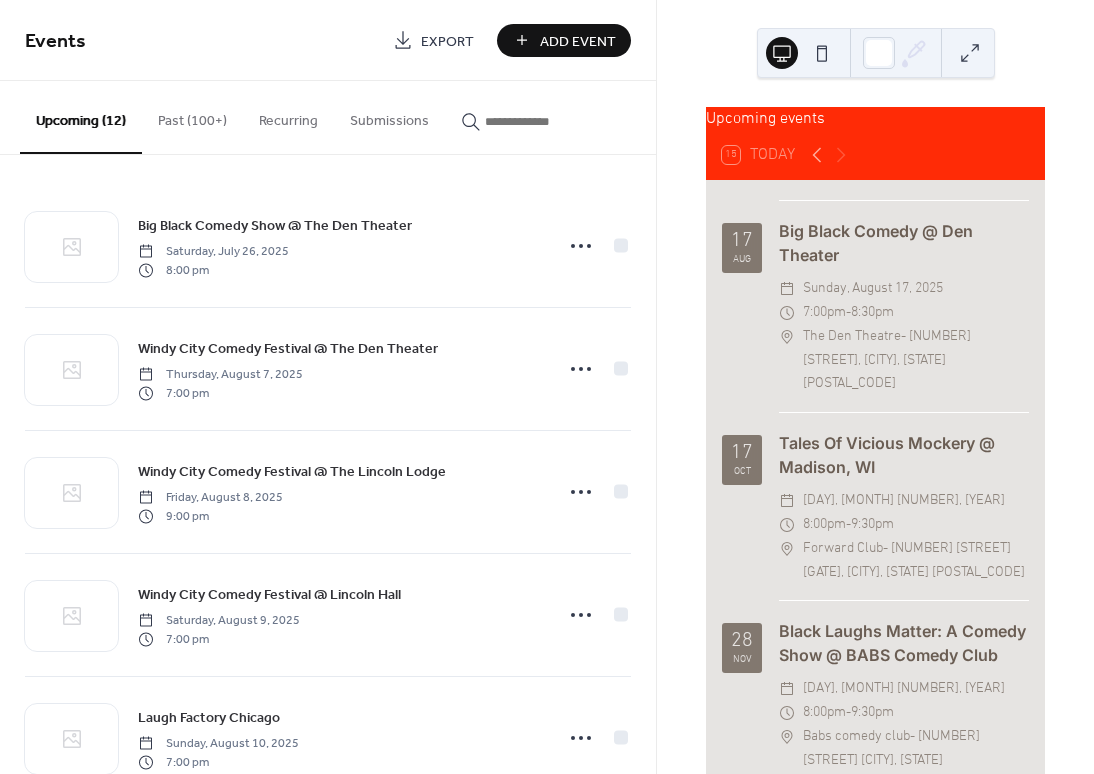click on "Add Event" at bounding box center (578, 41) 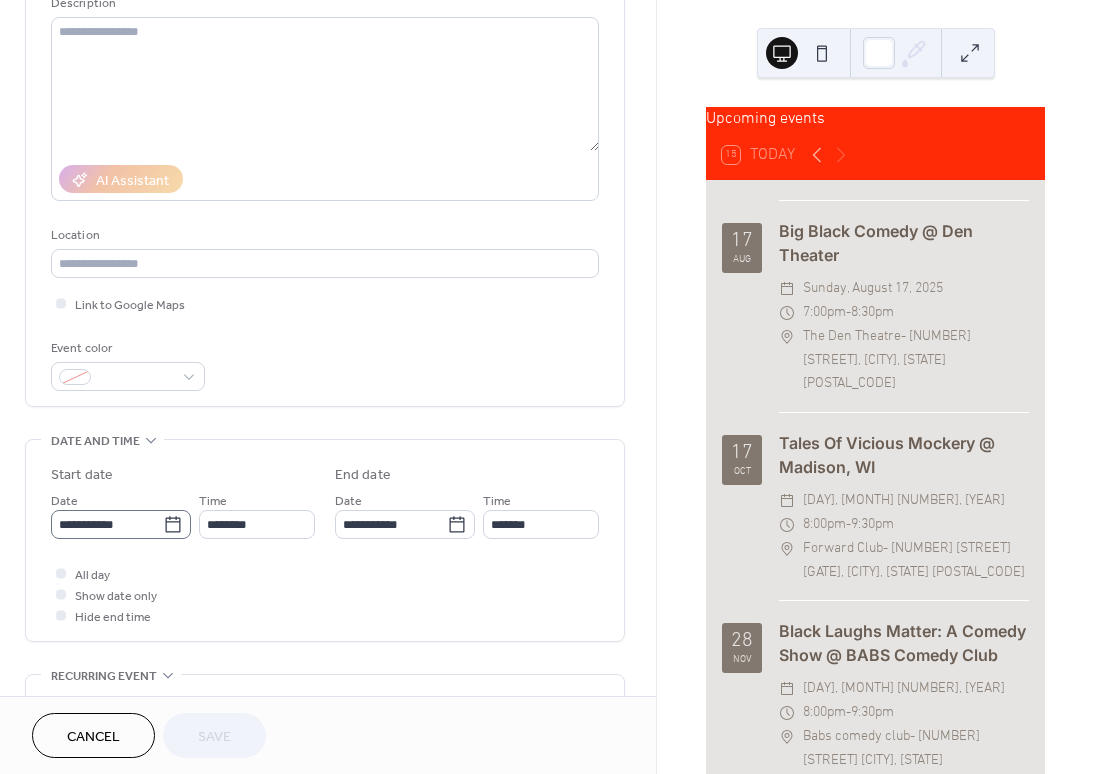 scroll, scrollTop: 212, scrollLeft: 0, axis: vertical 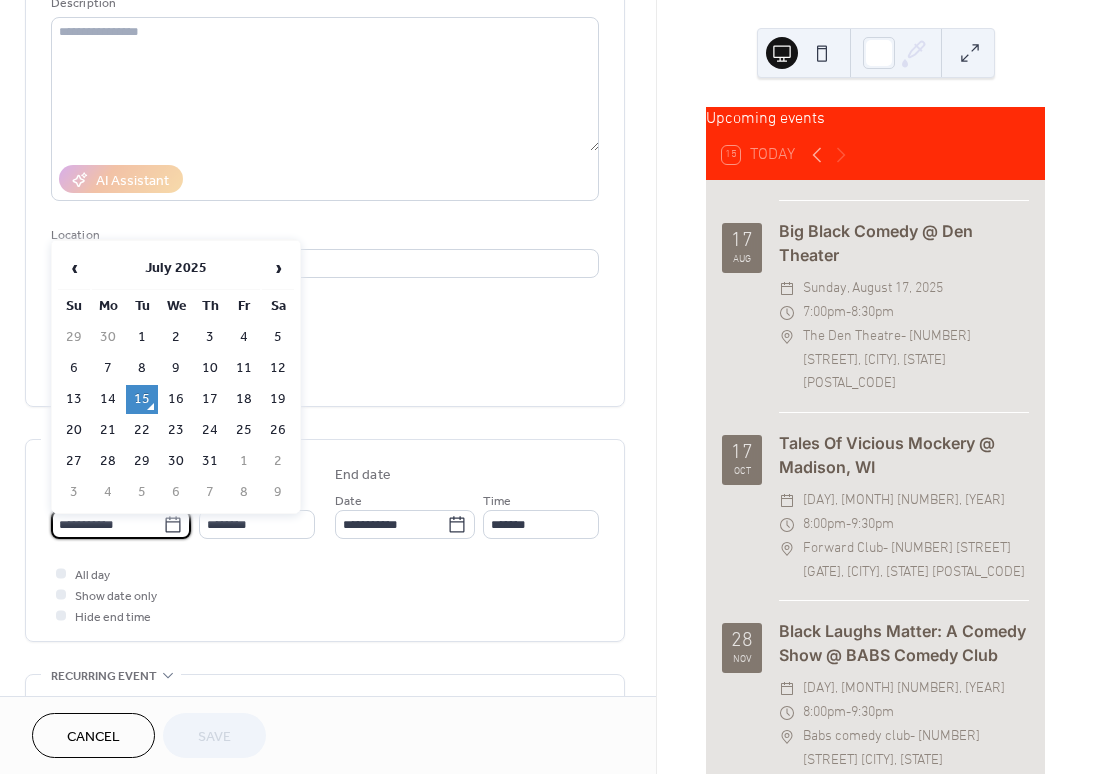 click on "**********" at bounding box center [107, 524] 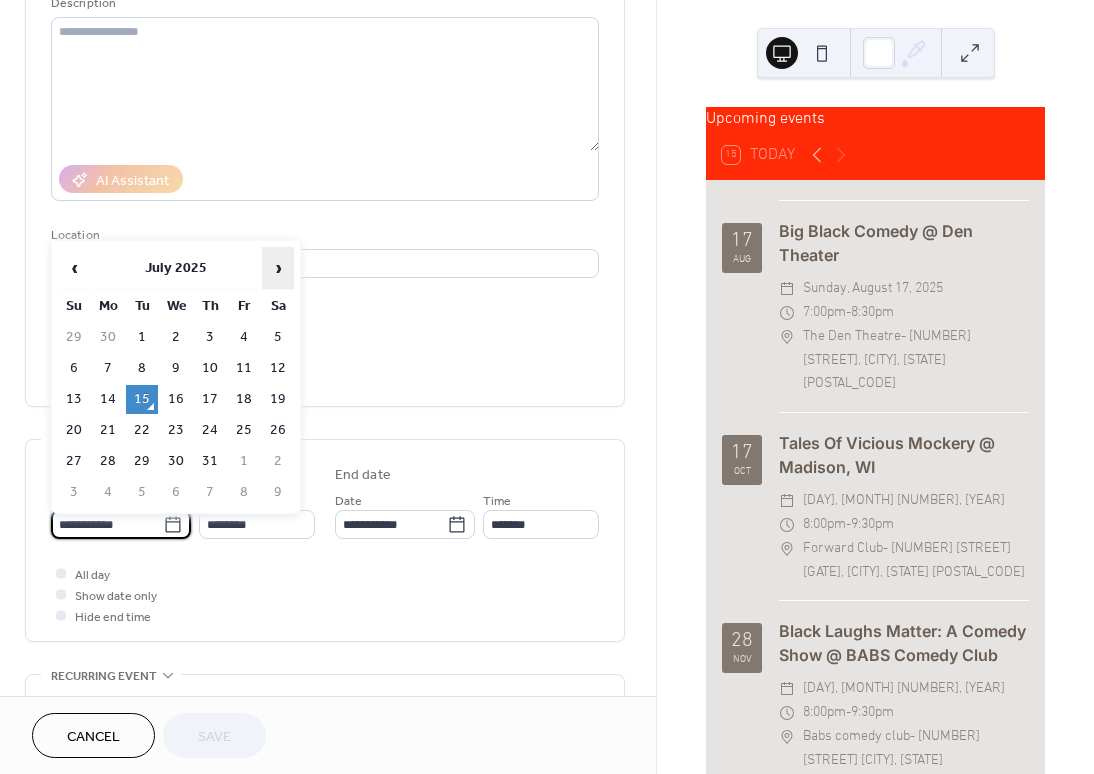 click on "›" at bounding box center (278, 268) 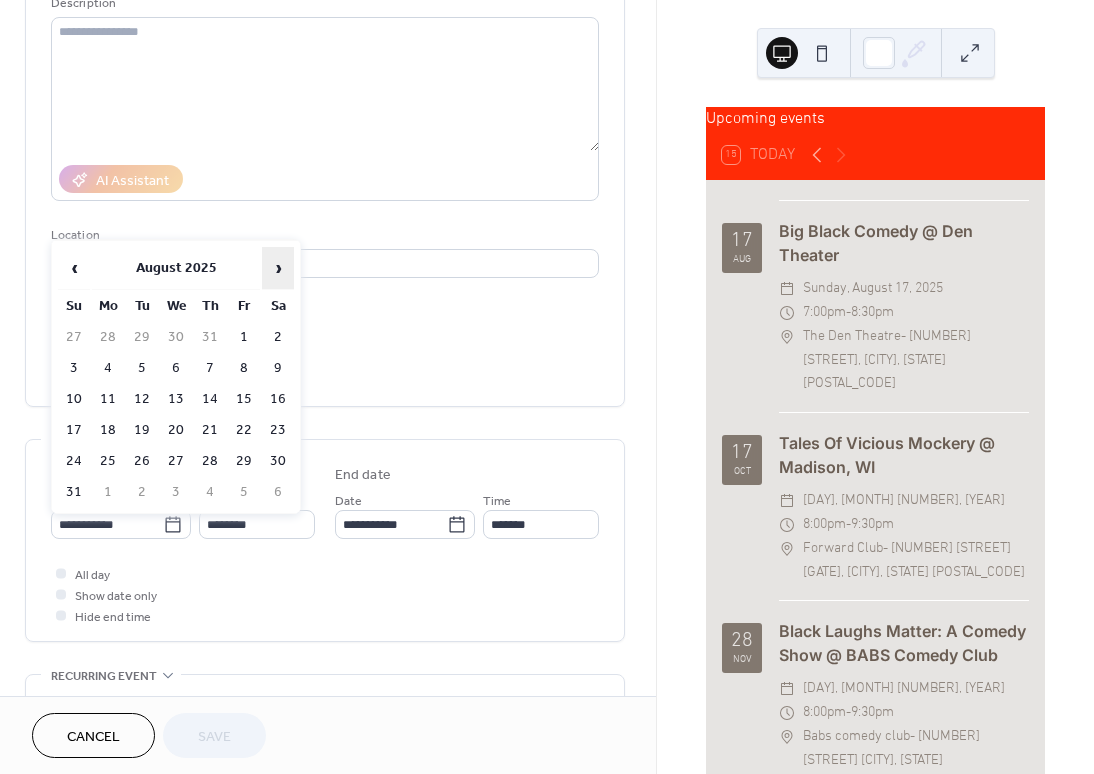 click on "›" at bounding box center [278, 268] 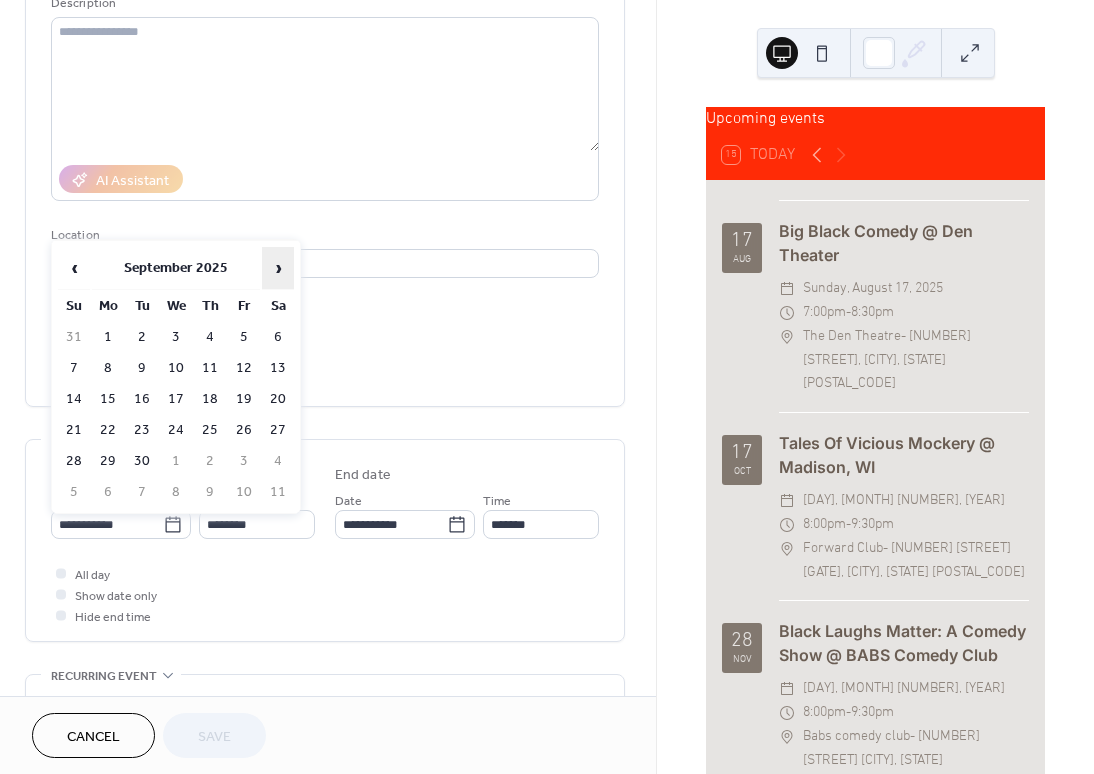 click on "›" at bounding box center (278, 268) 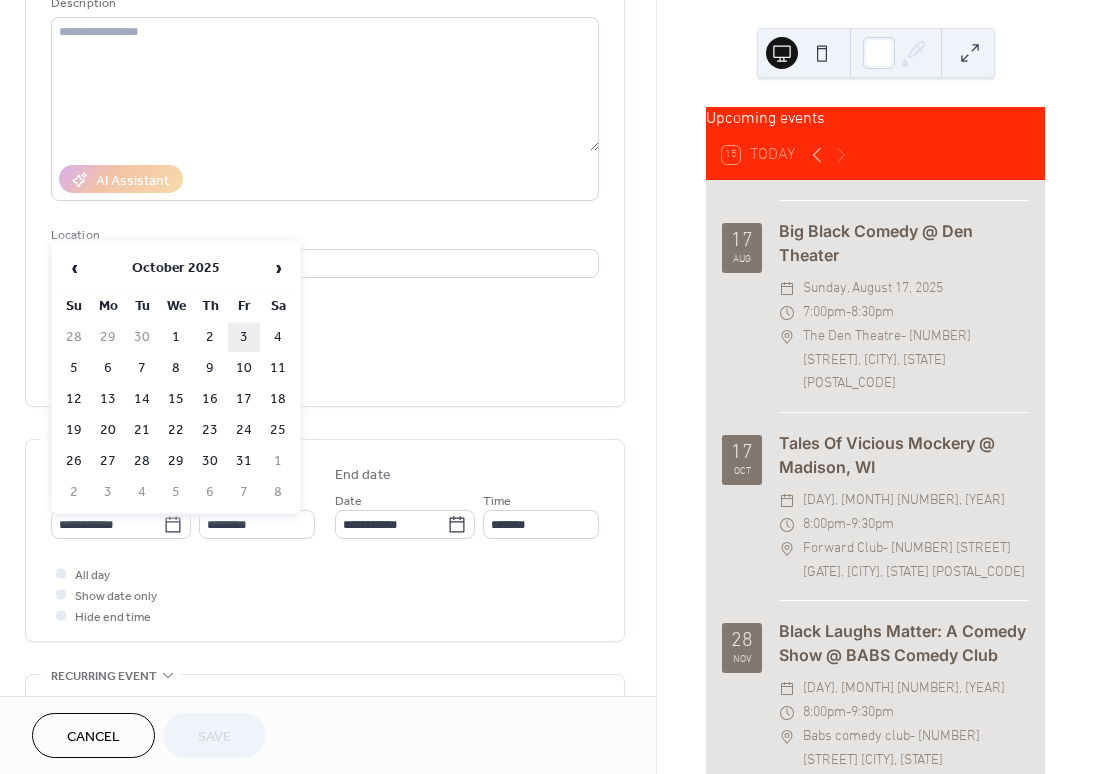 click on "3" at bounding box center (244, 337) 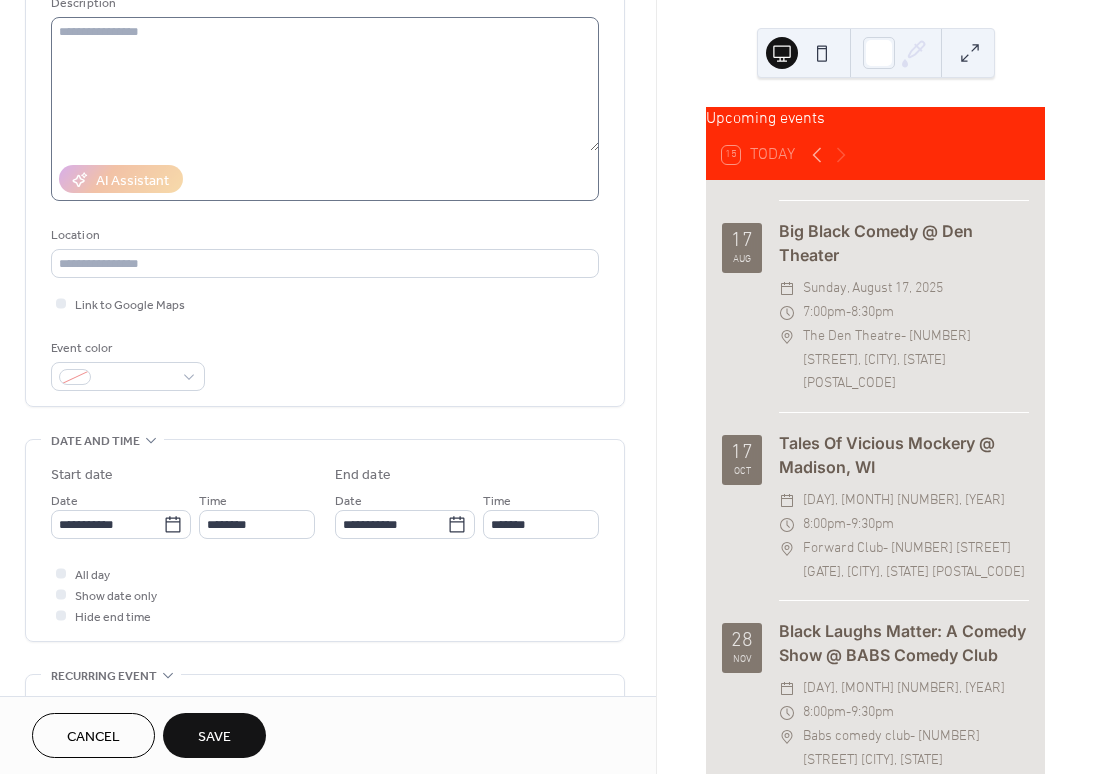 scroll, scrollTop: 0, scrollLeft: 0, axis: both 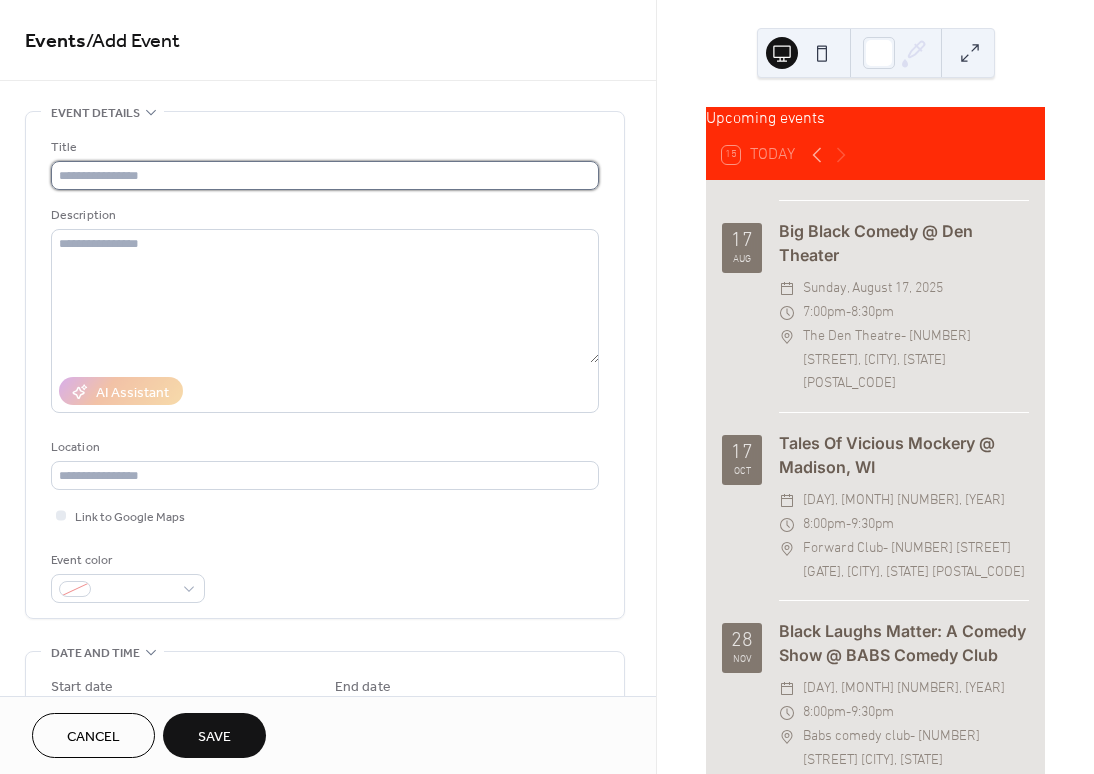 click at bounding box center [325, 175] 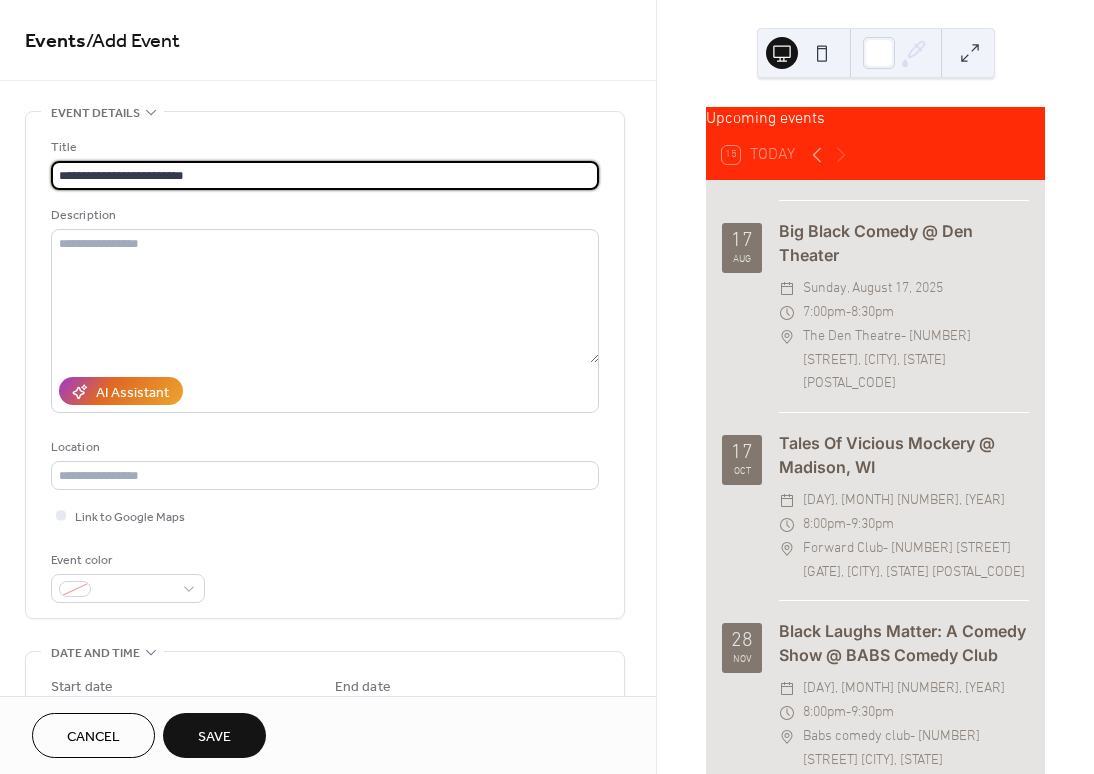 click on "**********" at bounding box center (325, 175) 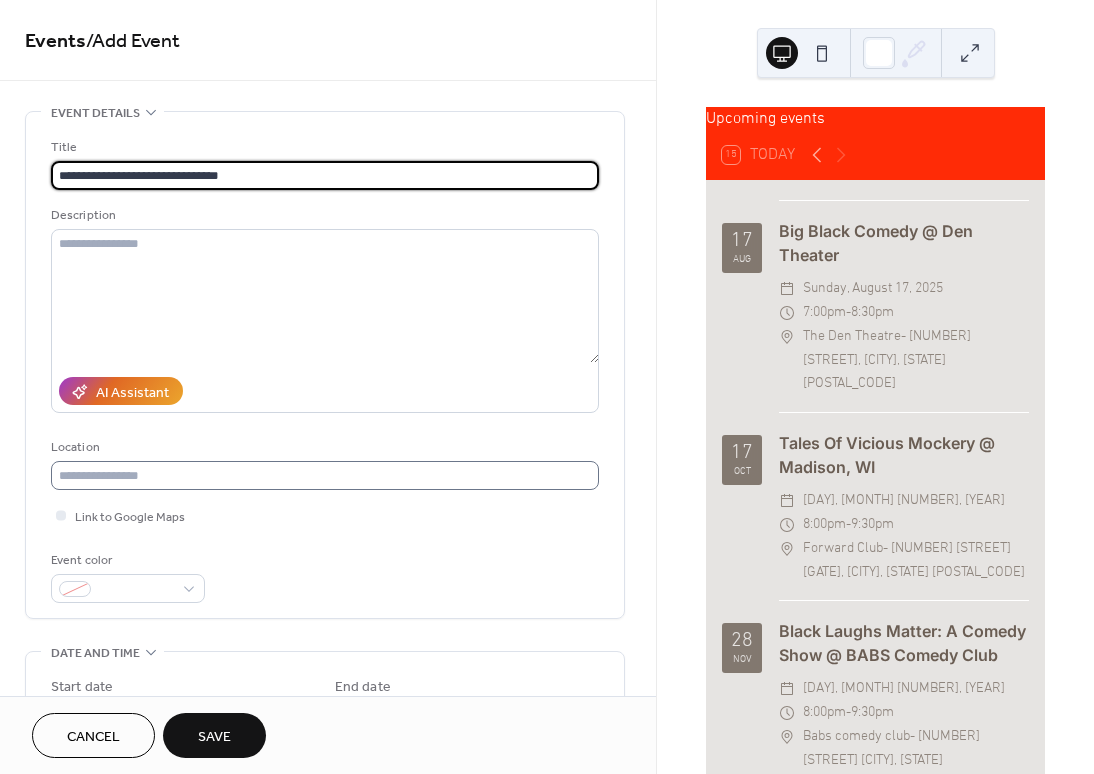 type on "**********" 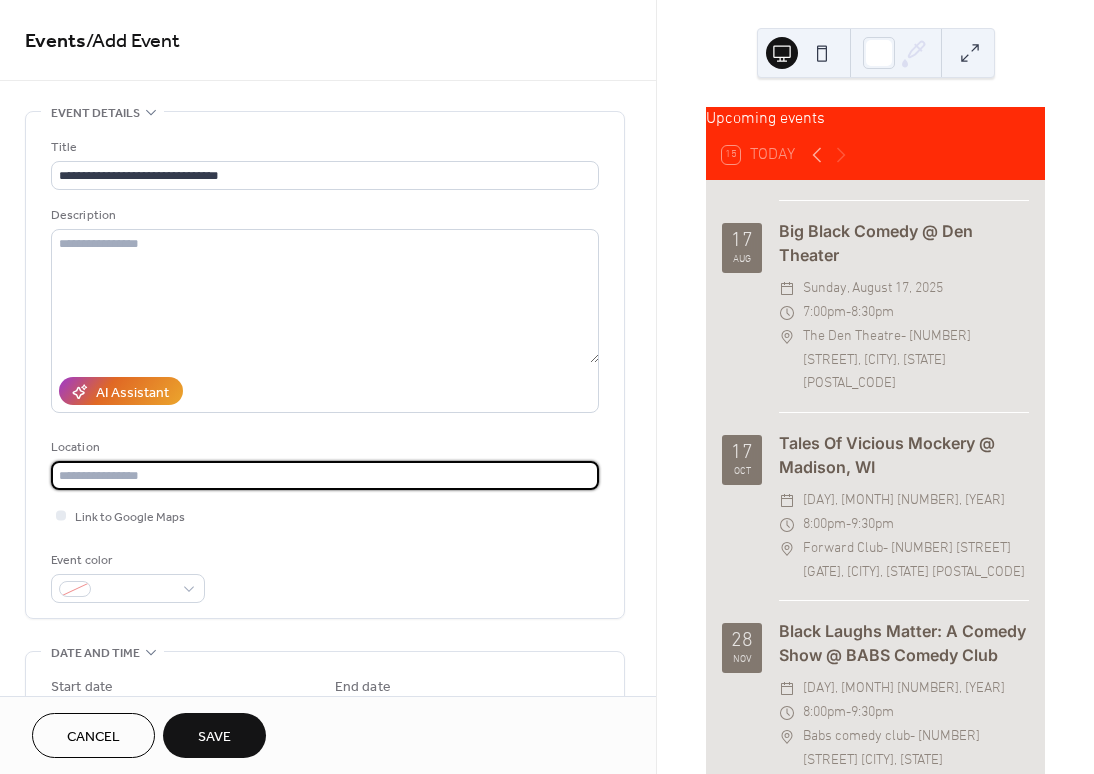 click at bounding box center [325, 475] 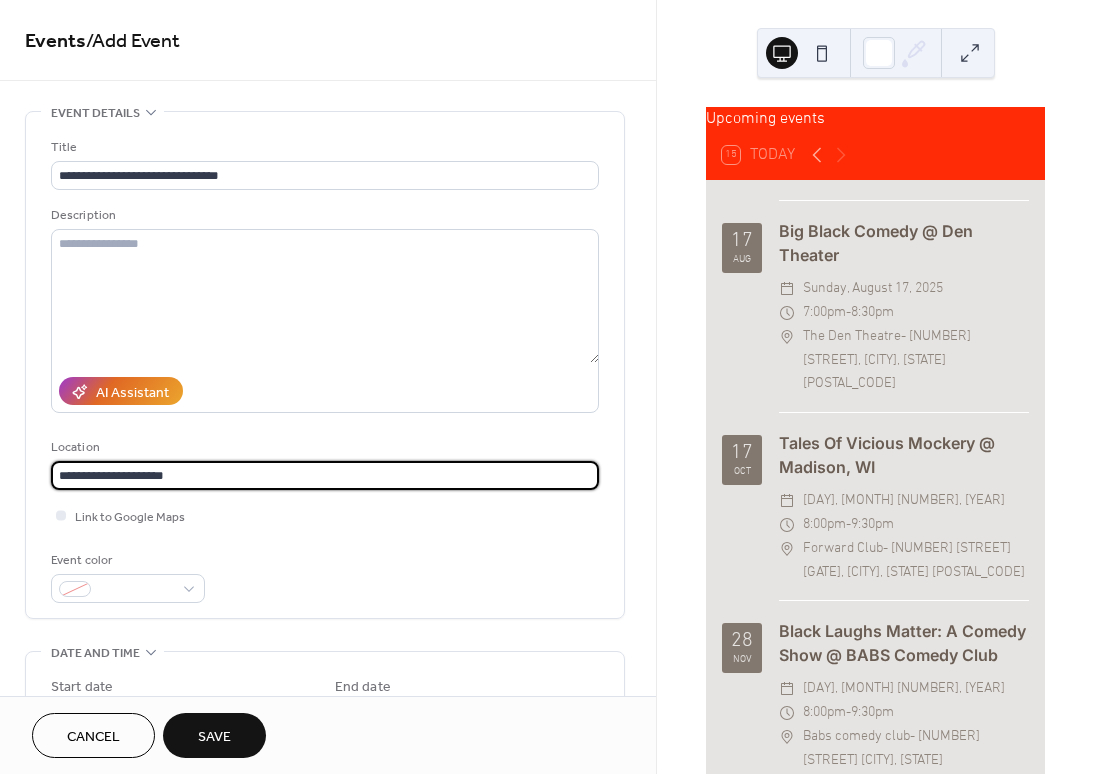 paste on "**********" 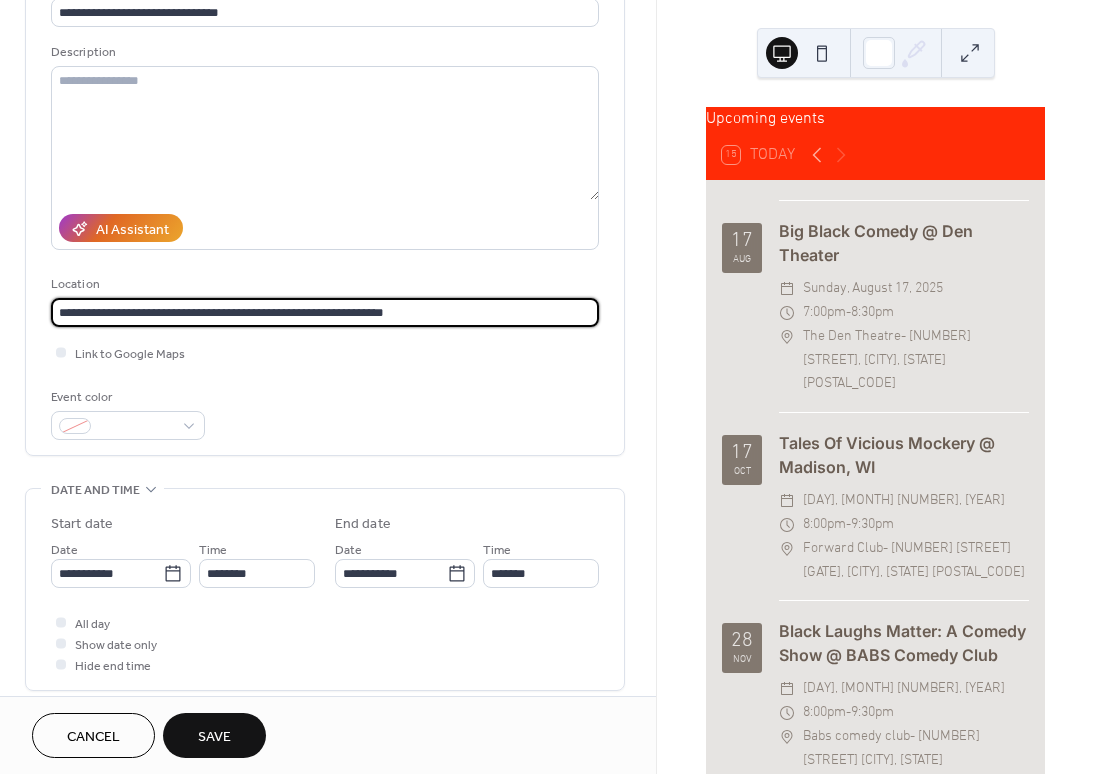 scroll, scrollTop: 269, scrollLeft: 0, axis: vertical 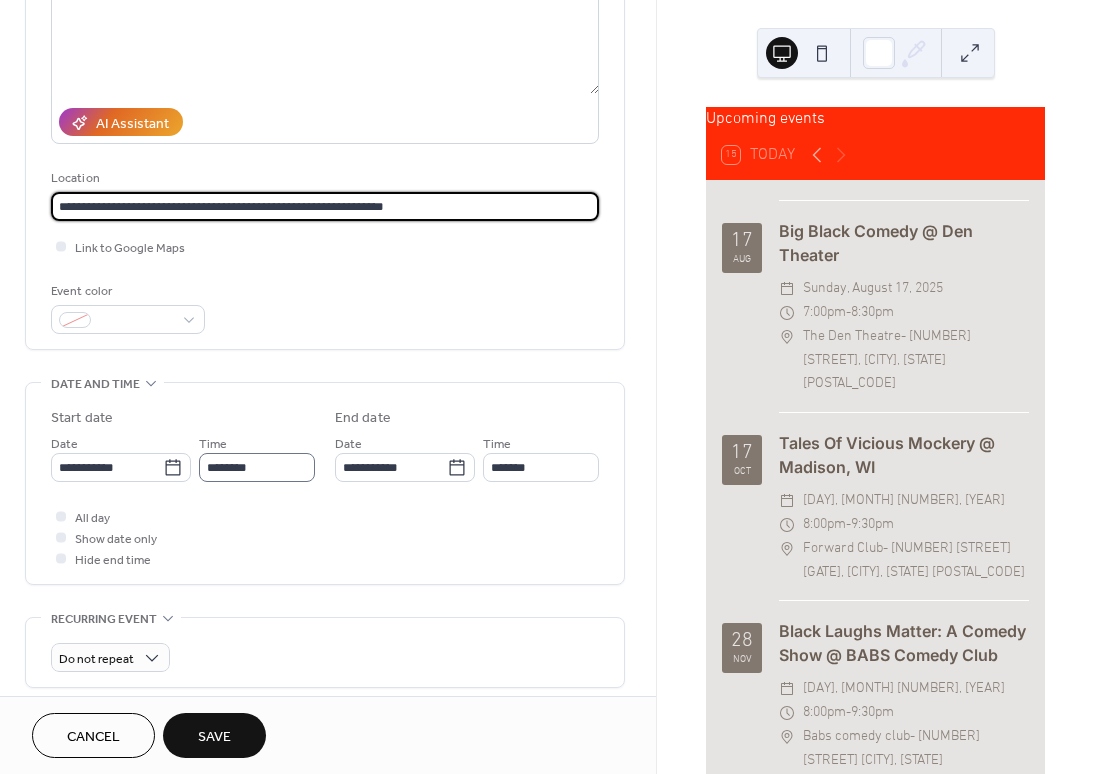 type on "**********" 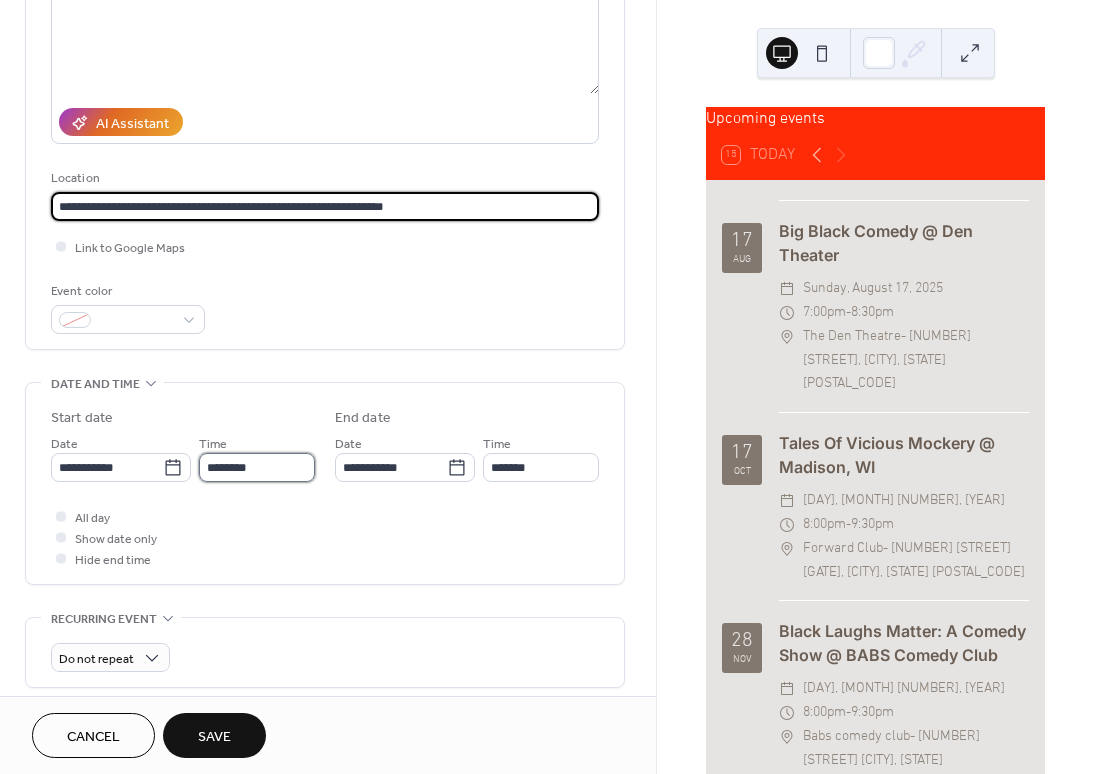 click on "********" at bounding box center (257, 467) 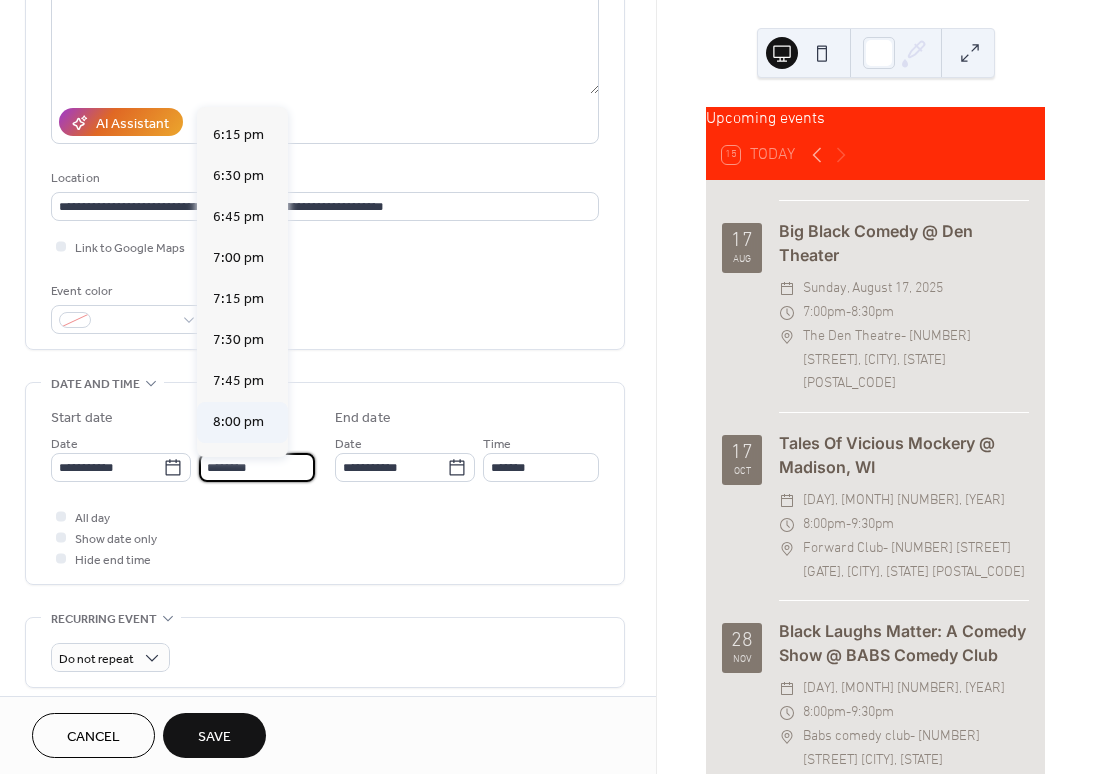 scroll, scrollTop: 3038, scrollLeft: 0, axis: vertical 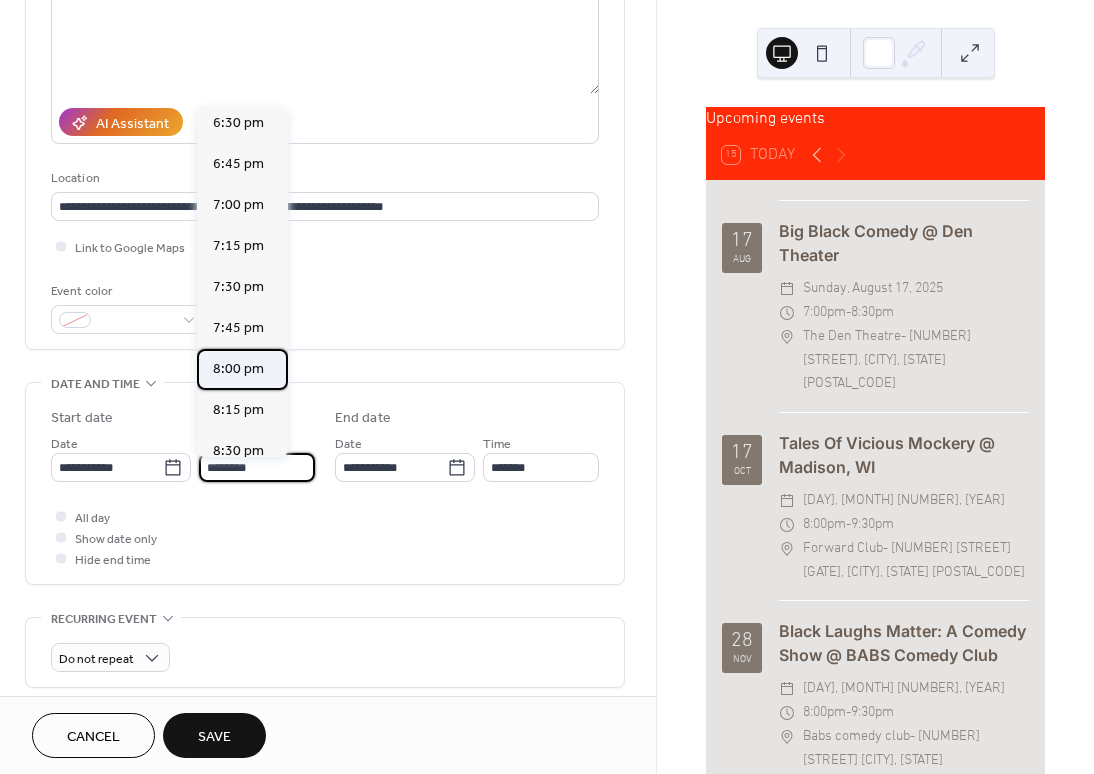 click on "8:00 pm" at bounding box center (238, 369) 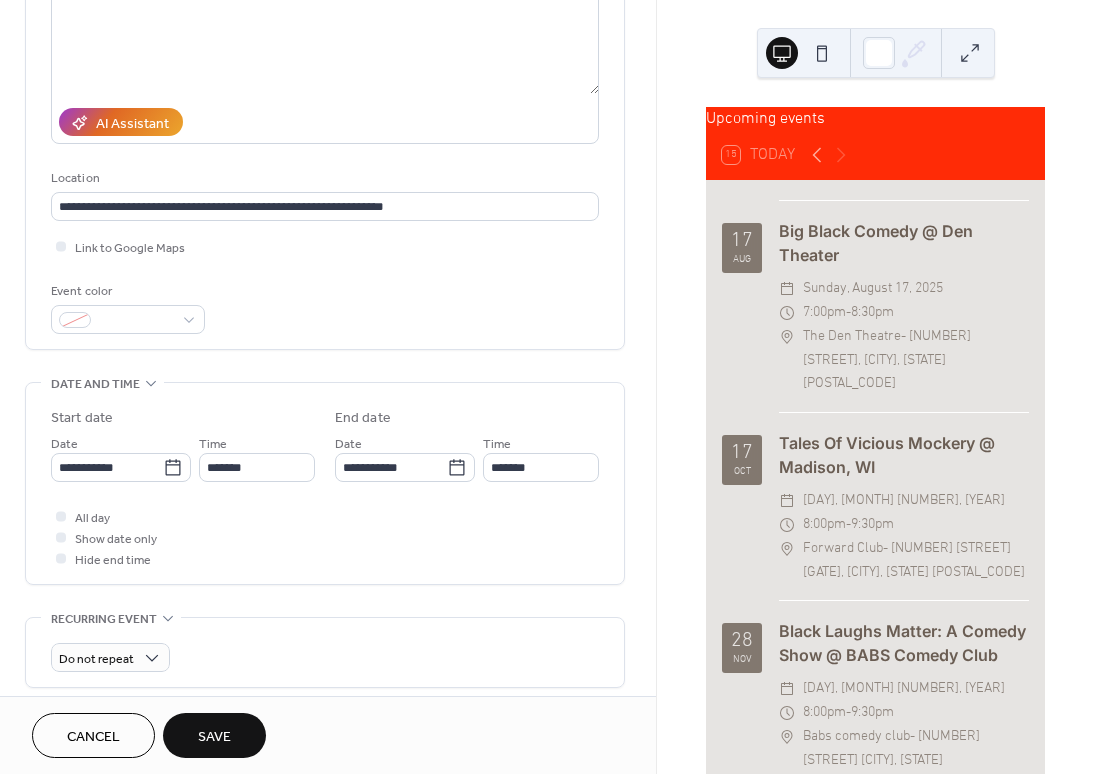 type on "*******" 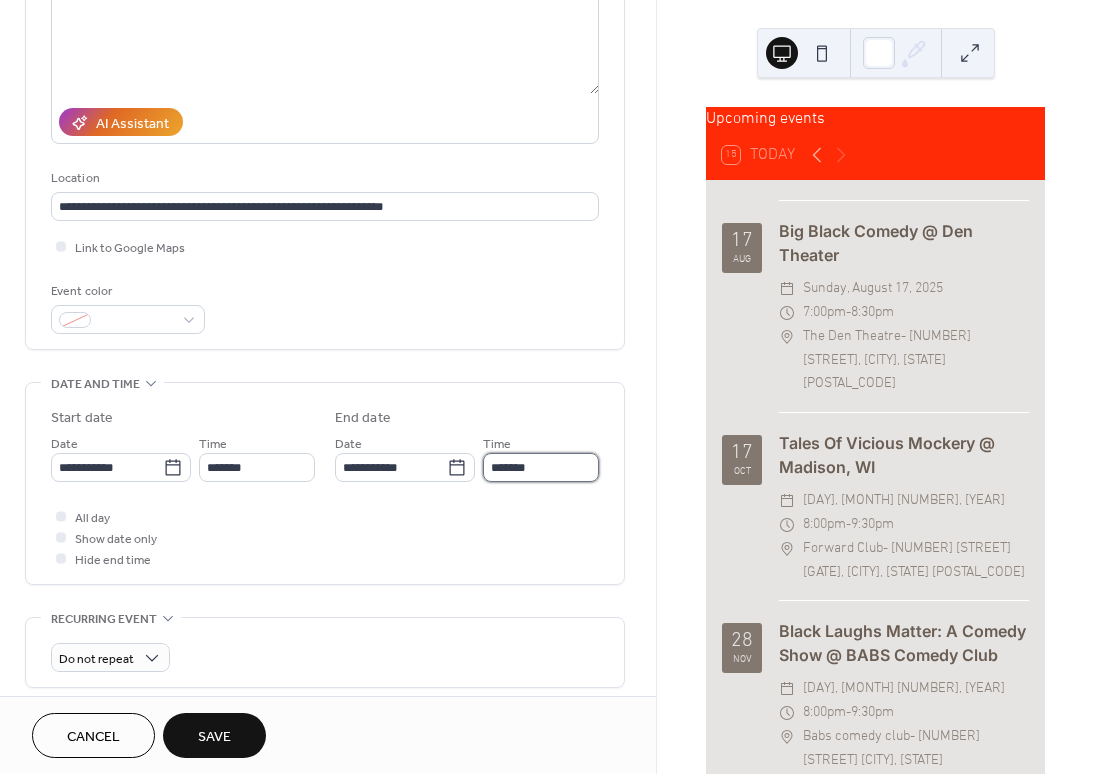 click on "*******" at bounding box center (541, 467) 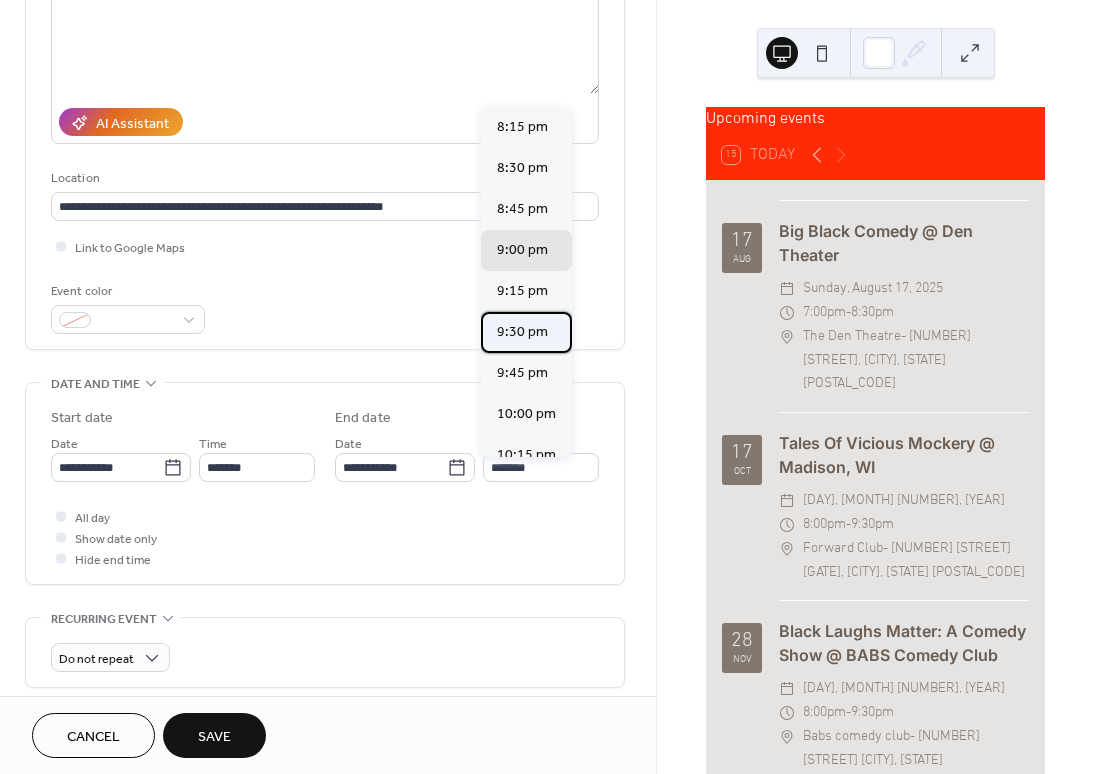 click on "9:30 pm" at bounding box center [522, 332] 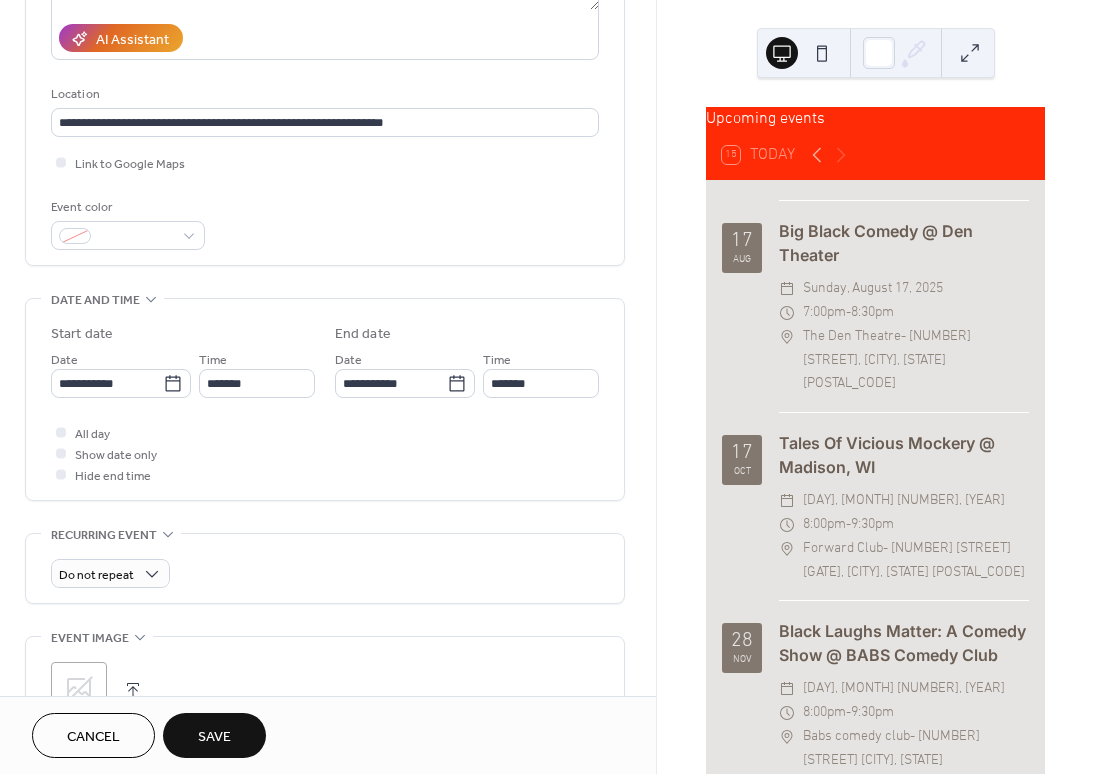 scroll, scrollTop: 0, scrollLeft: 0, axis: both 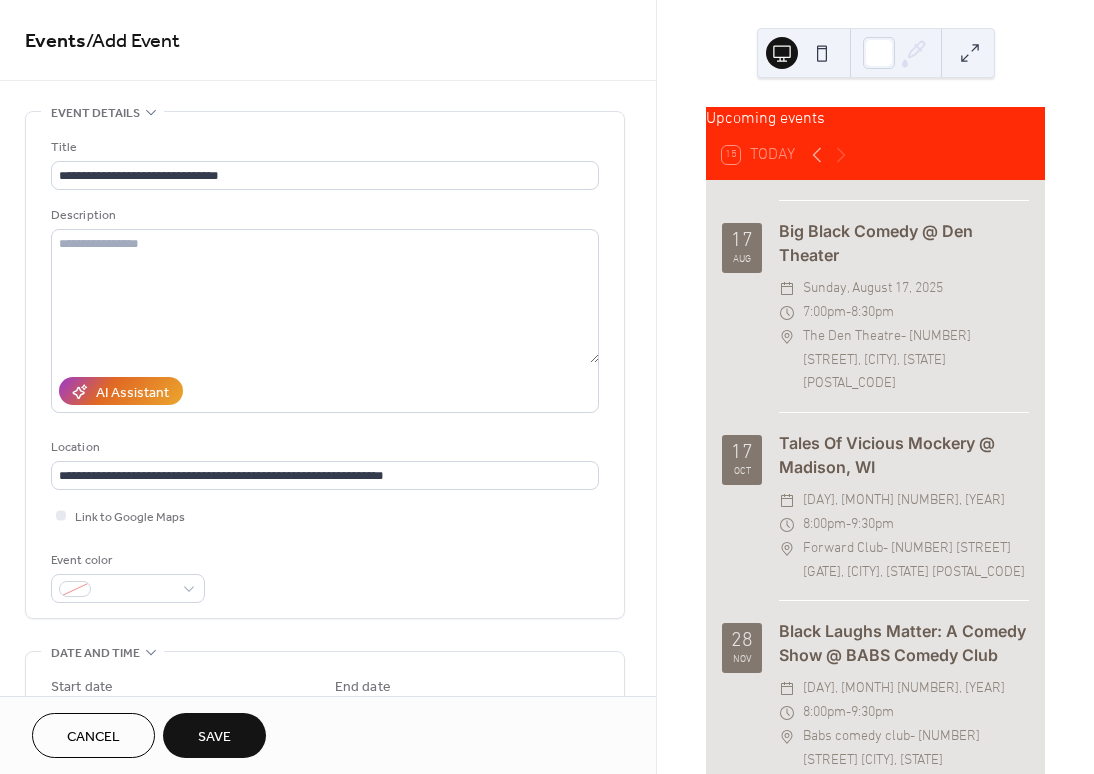 click on "Save" at bounding box center (214, 735) 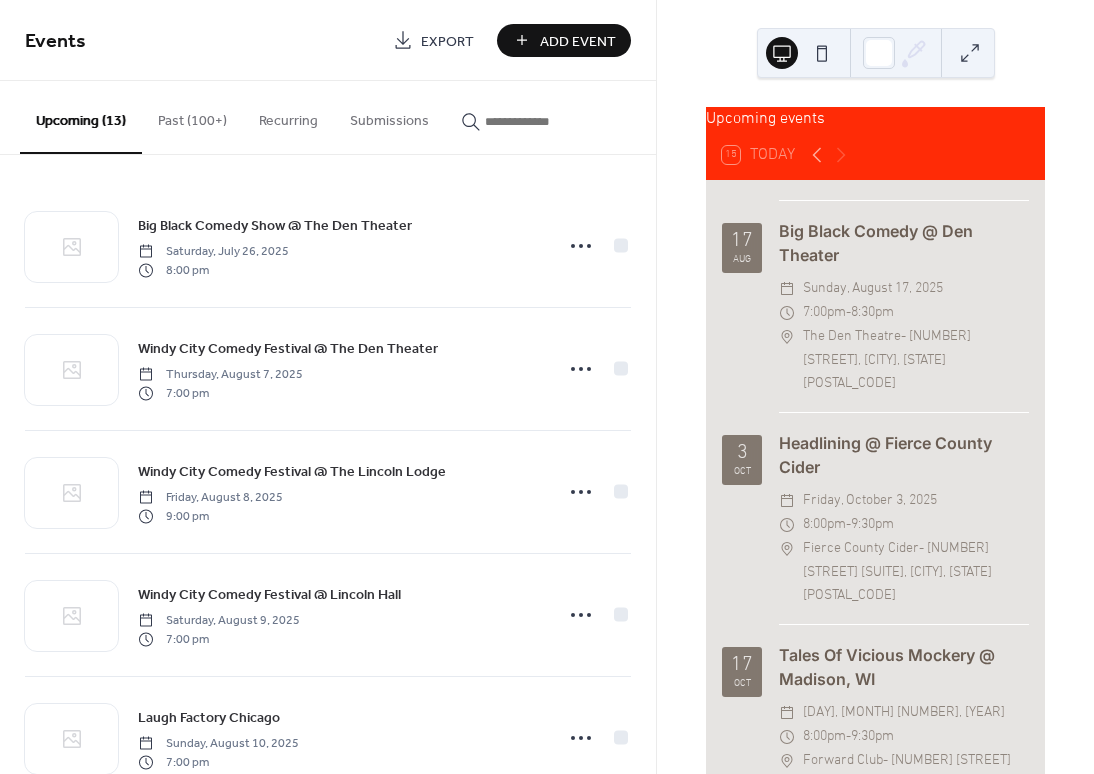 click on "Add Event" at bounding box center (564, 40) 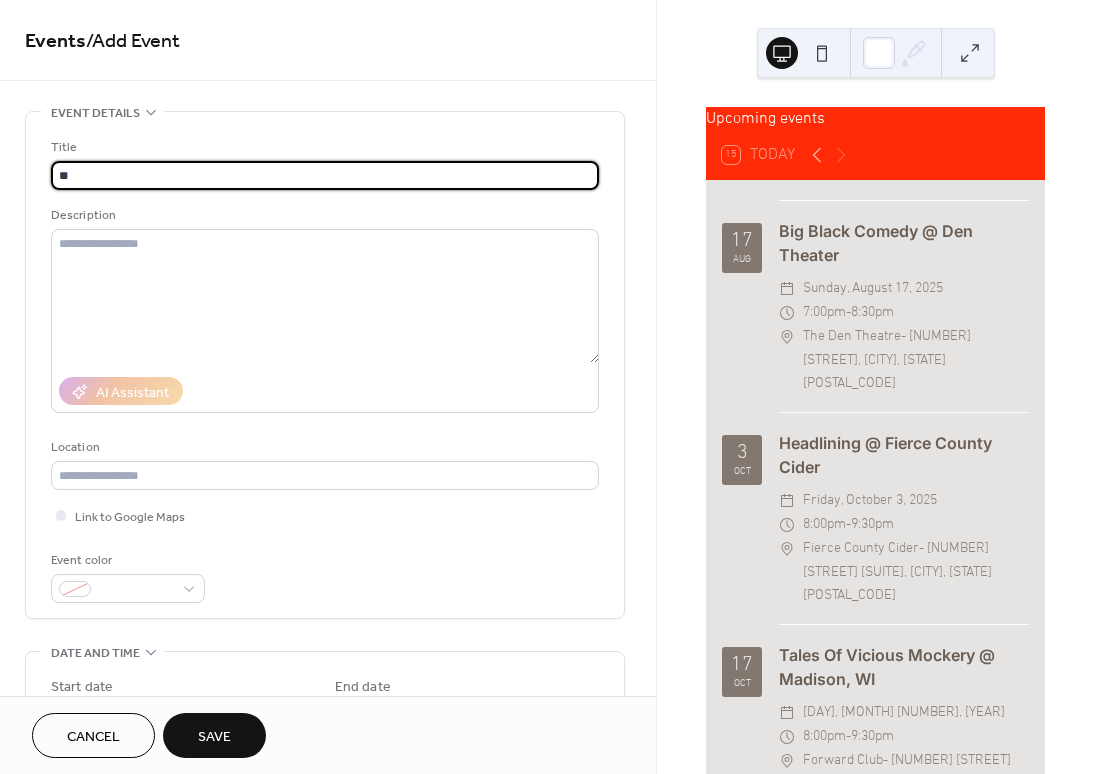 type on "*" 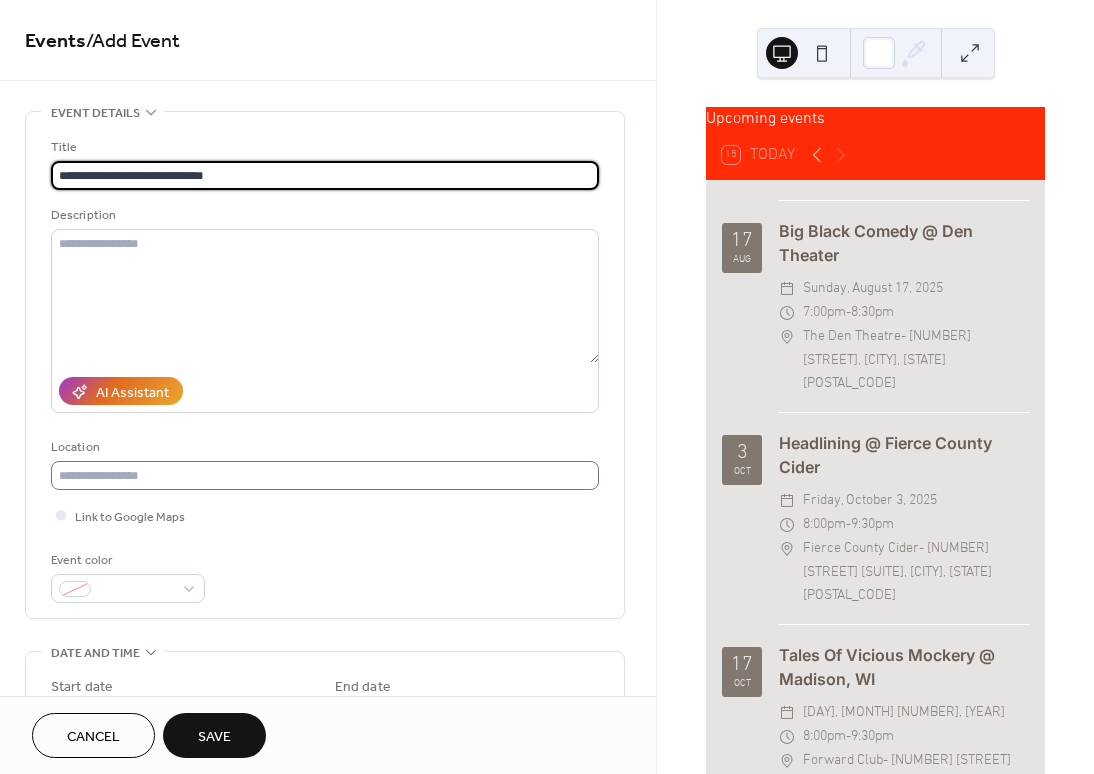 type on "**********" 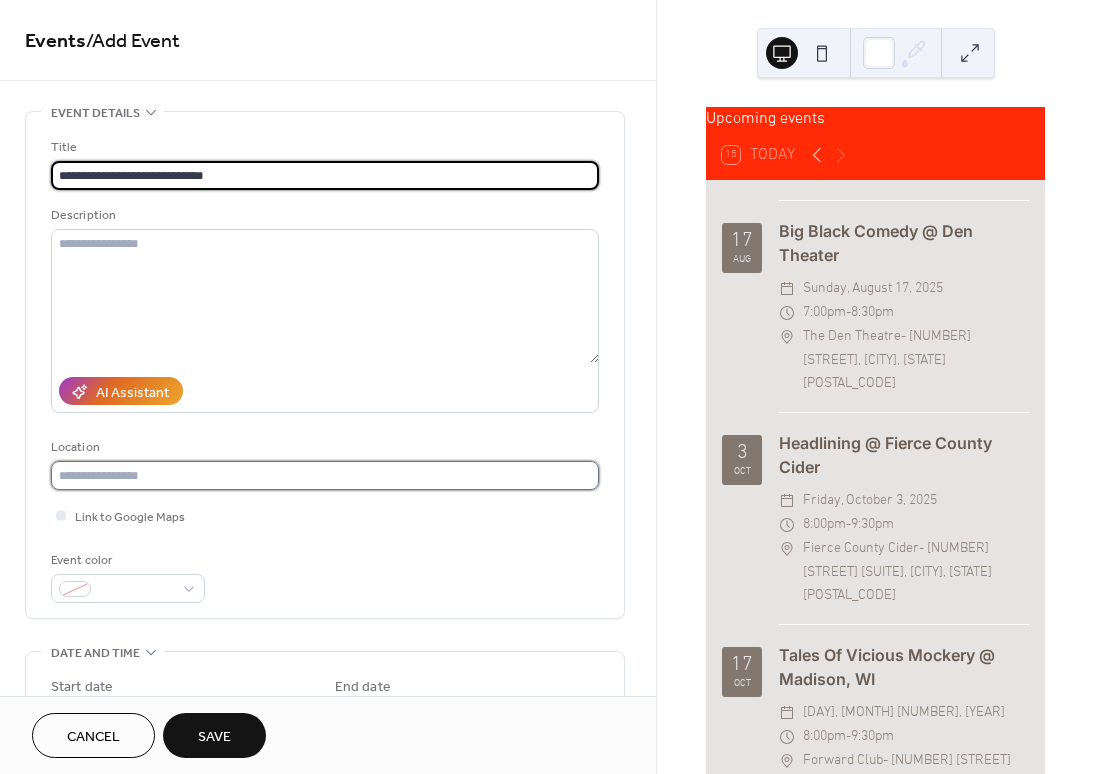click at bounding box center (325, 475) 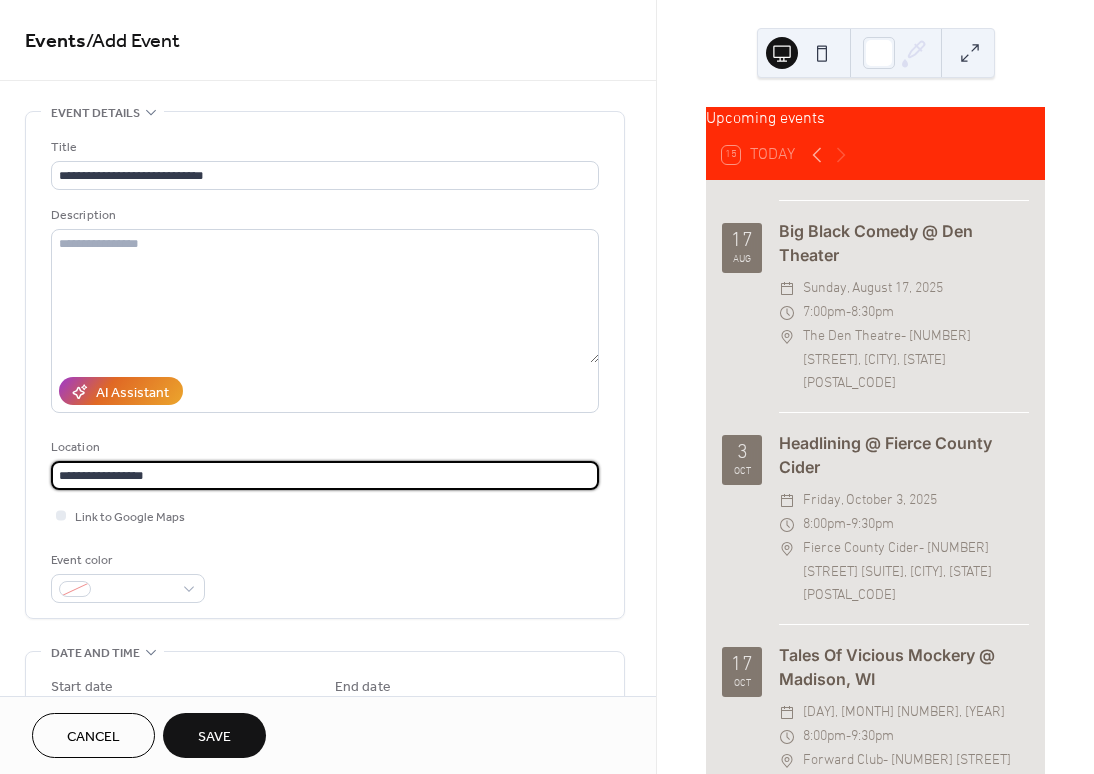 paste on "**********" 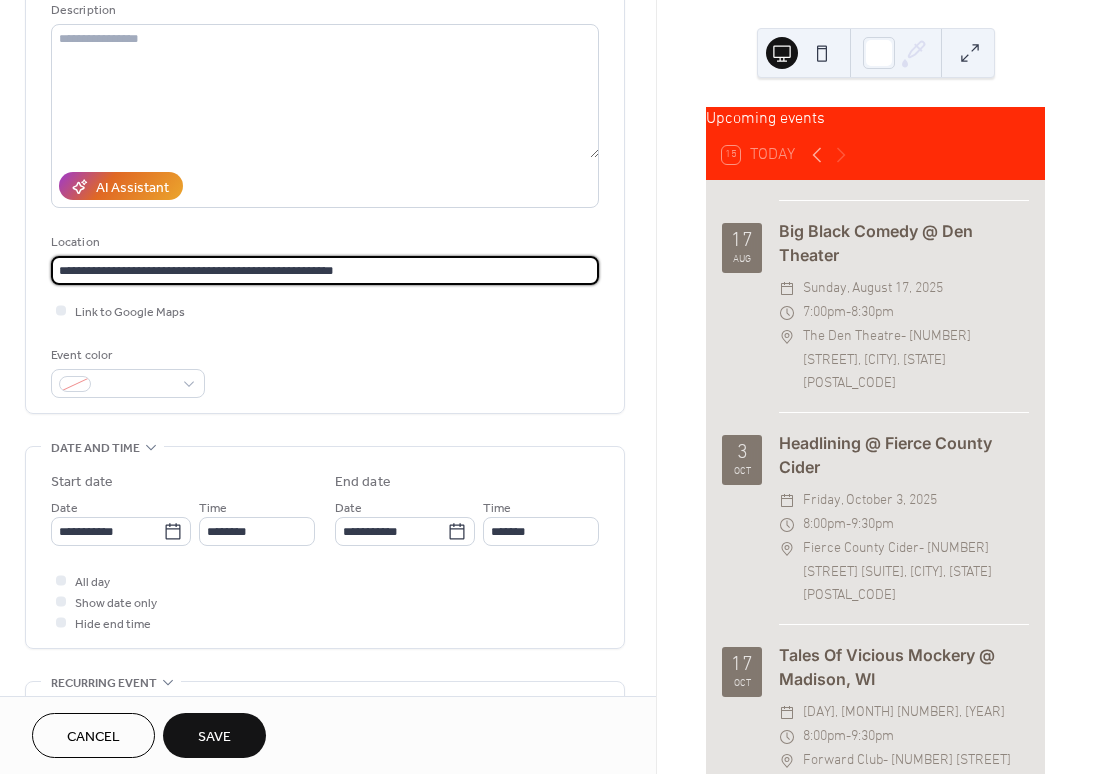 scroll, scrollTop: 229, scrollLeft: 0, axis: vertical 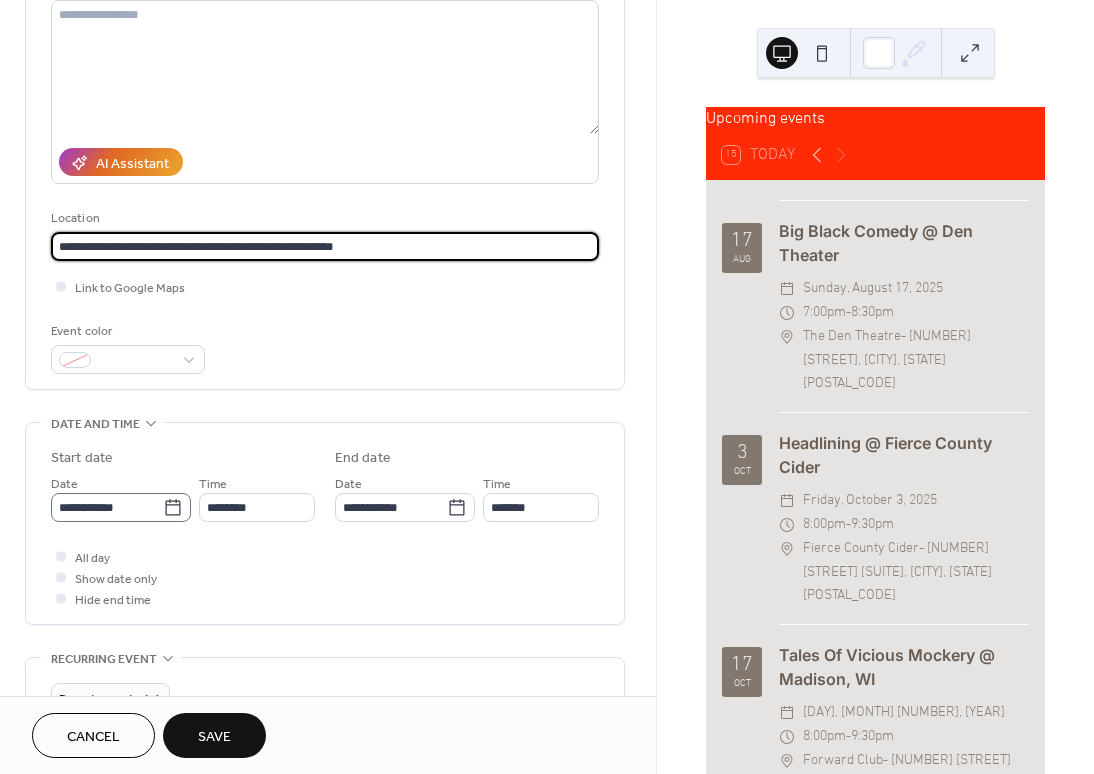 type on "**********" 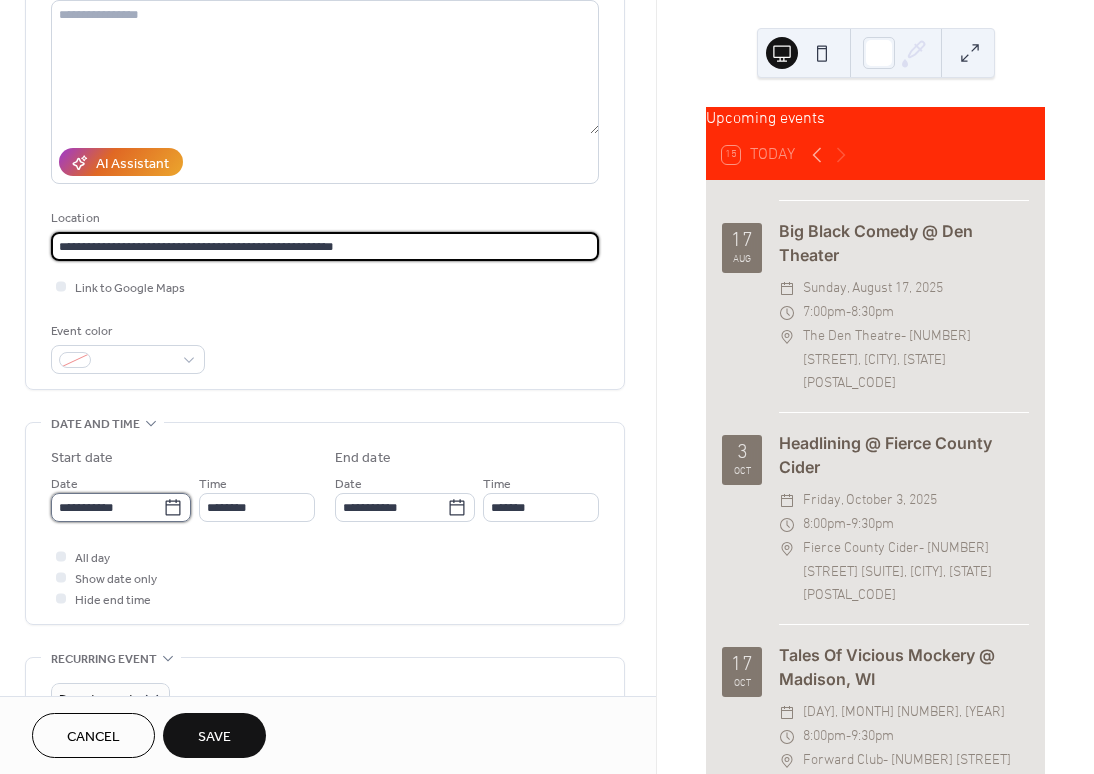 click on "**********" at bounding box center [107, 507] 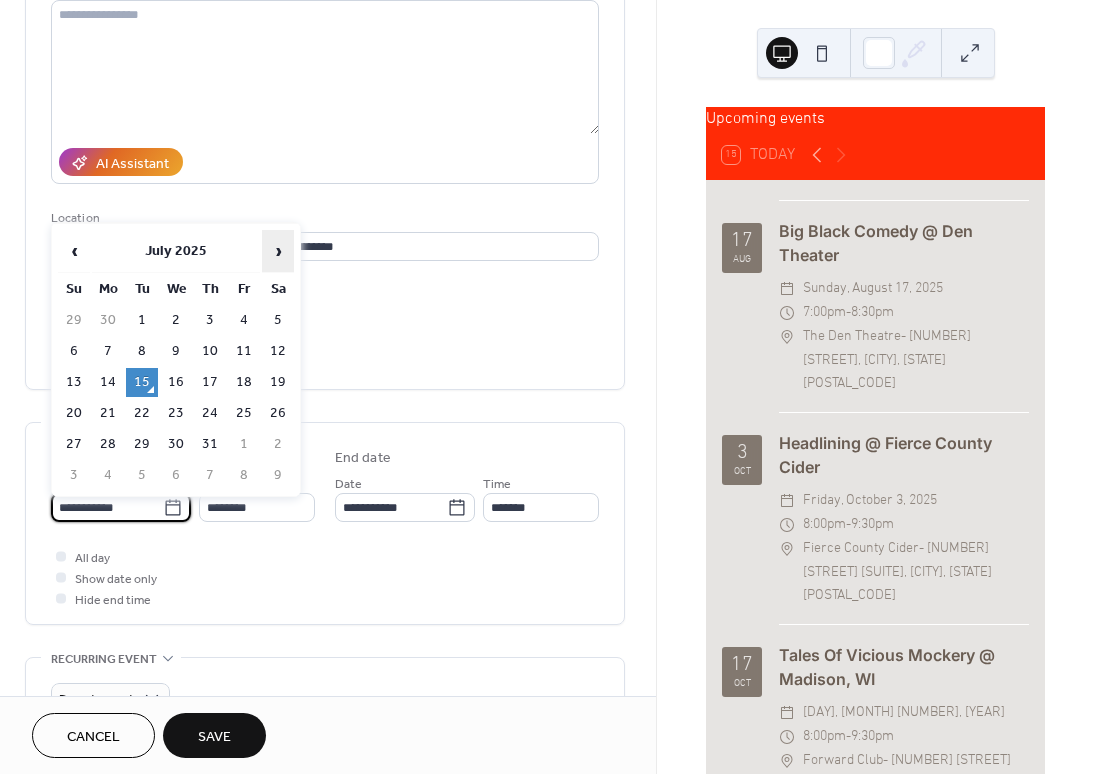 click on "›" at bounding box center [278, 251] 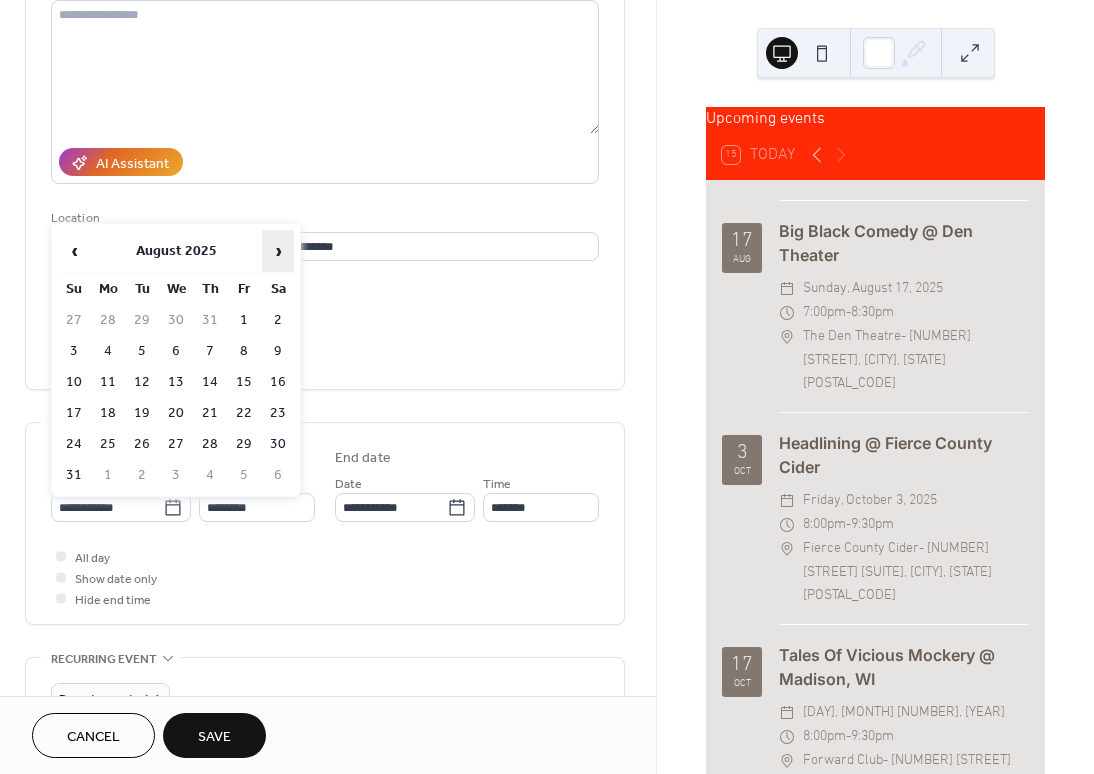 click on "›" at bounding box center (278, 251) 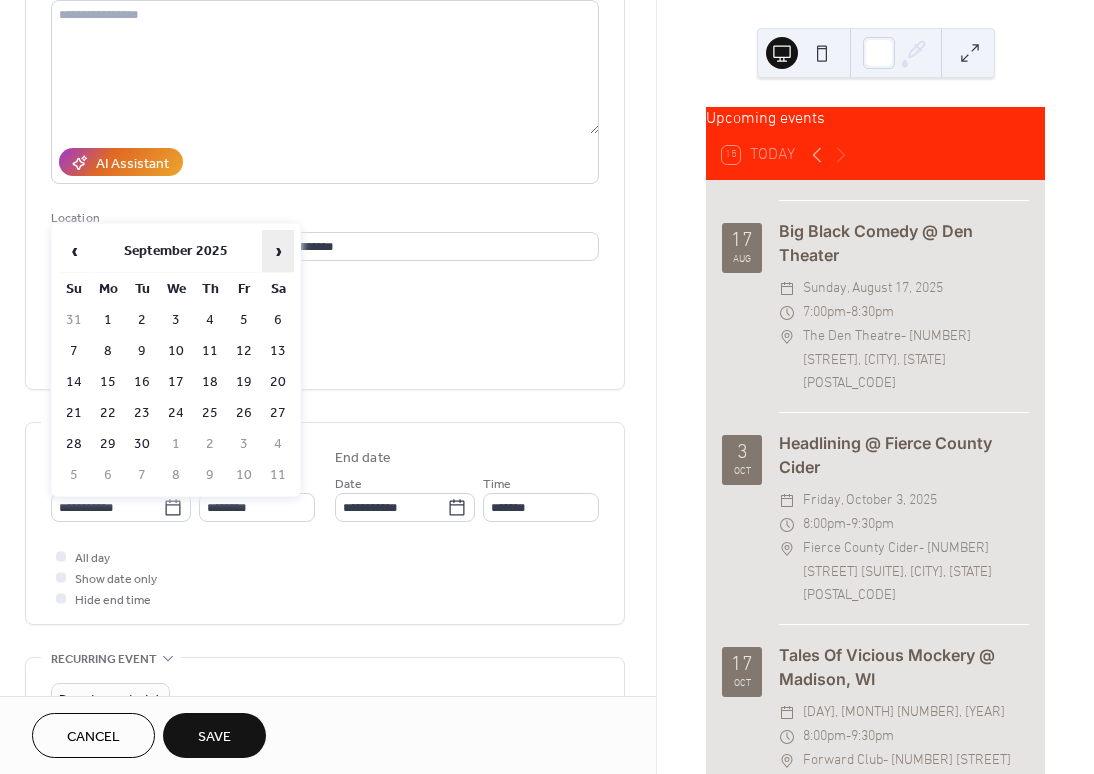 click on "›" at bounding box center (278, 251) 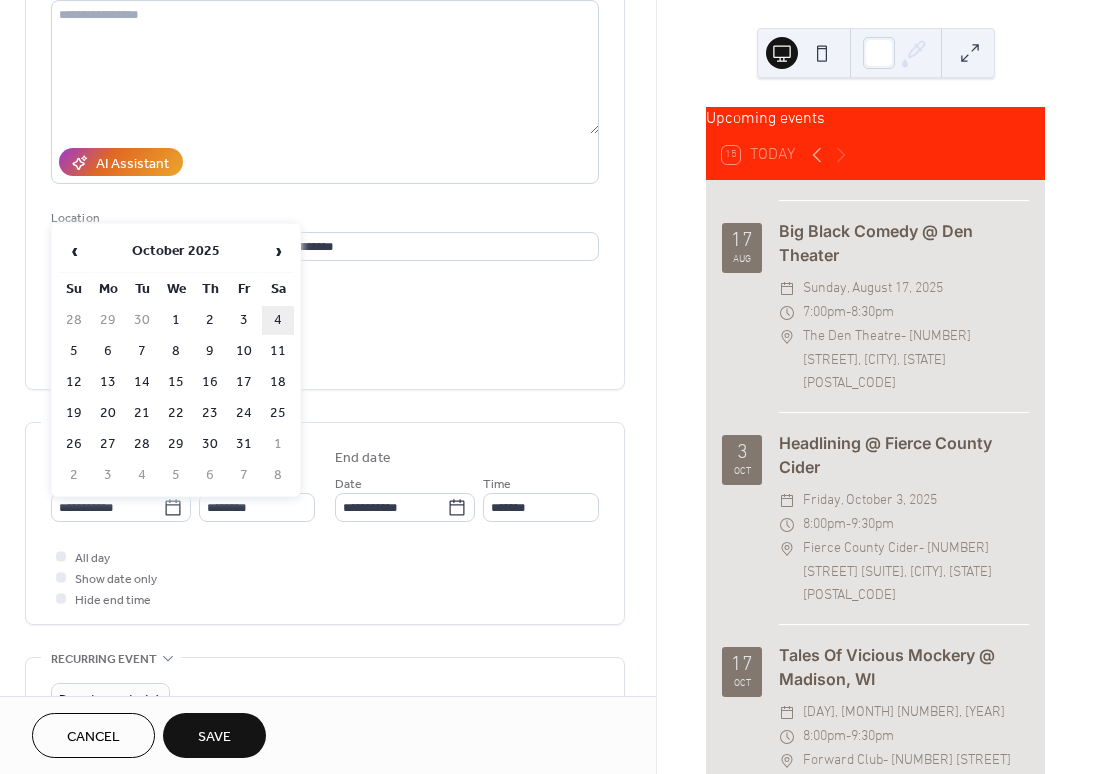 click on "4" at bounding box center [278, 320] 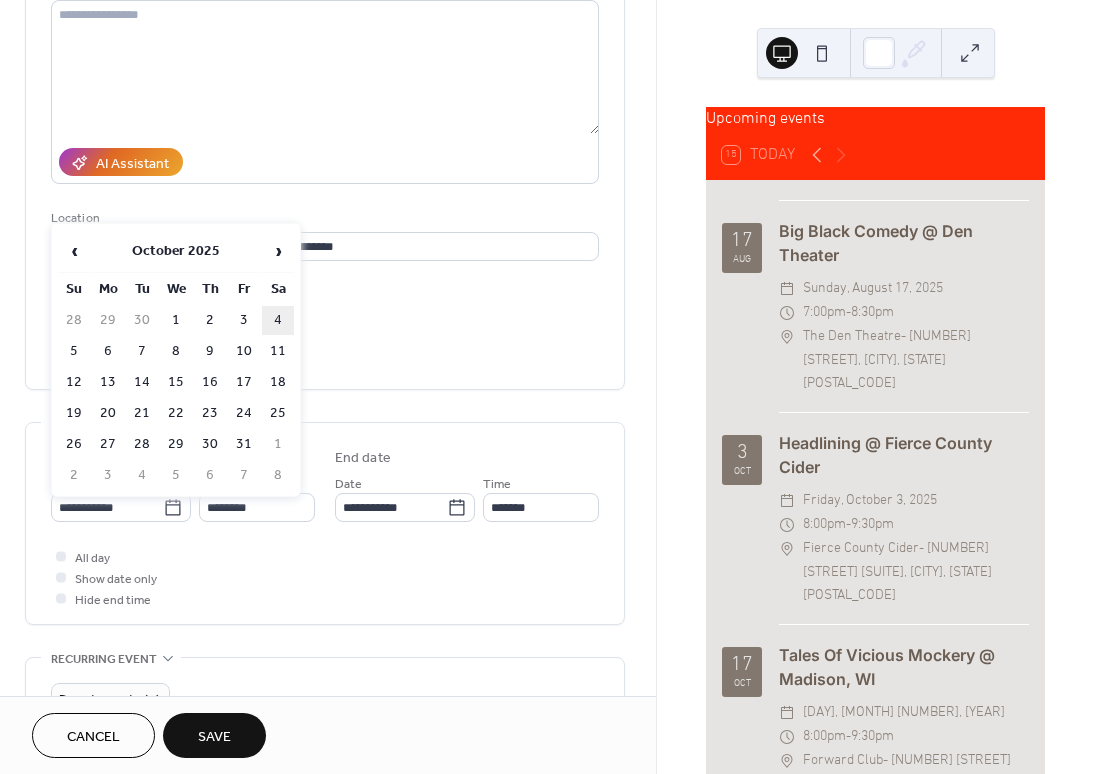 type on "**********" 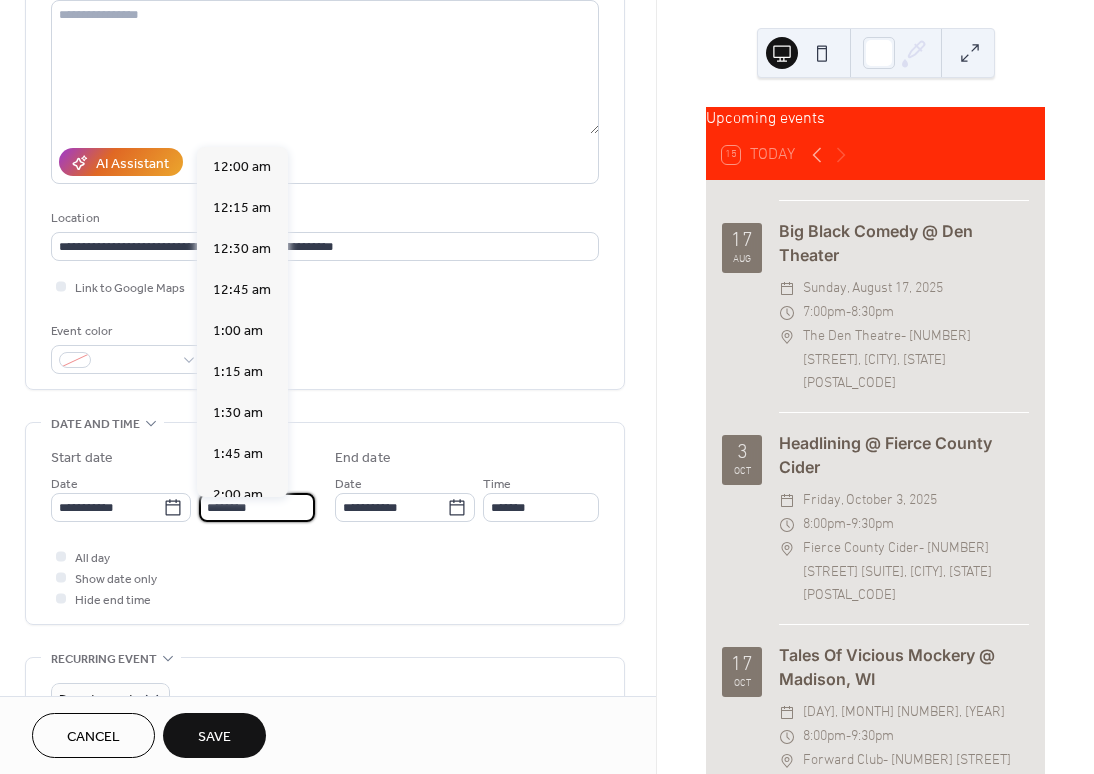 click on "********" at bounding box center [257, 507] 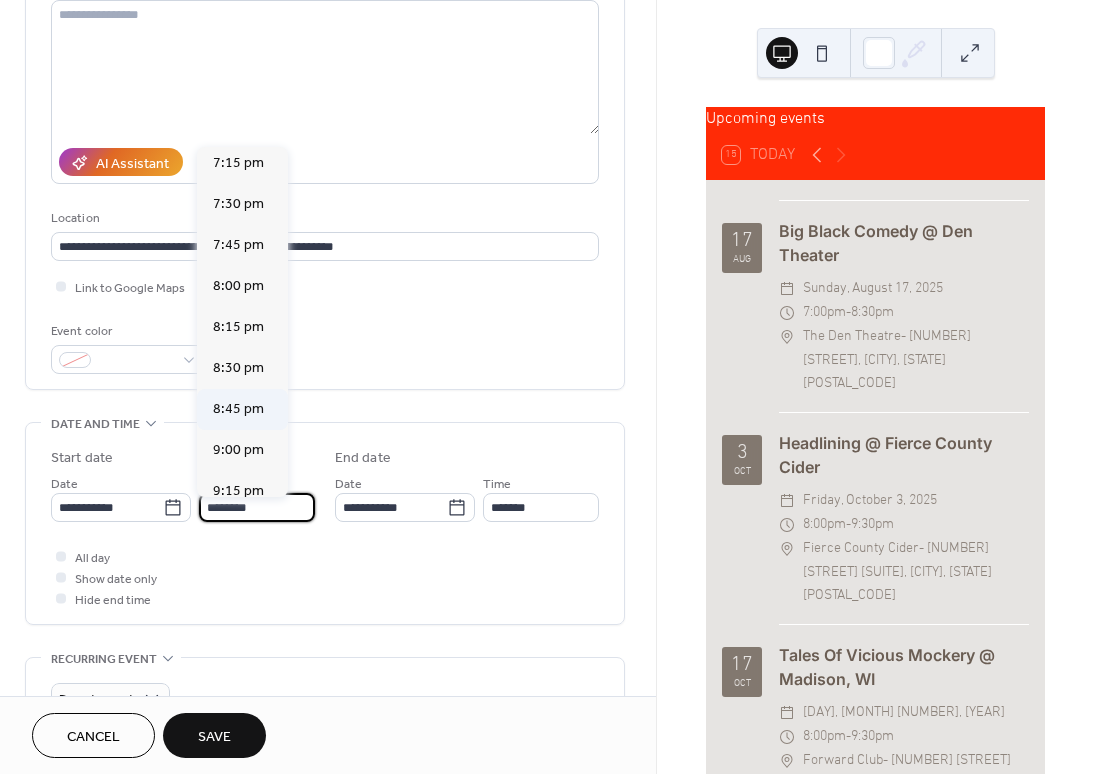scroll, scrollTop: 3190, scrollLeft: 0, axis: vertical 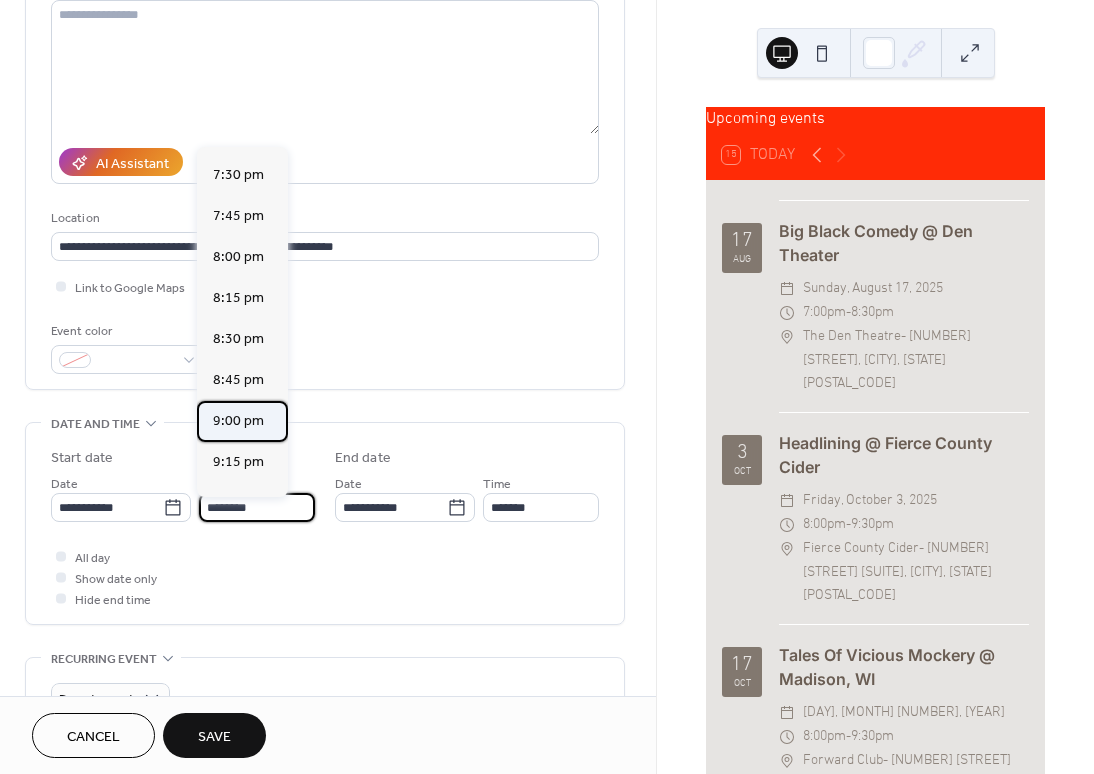 click on "9:00 pm" at bounding box center [238, 421] 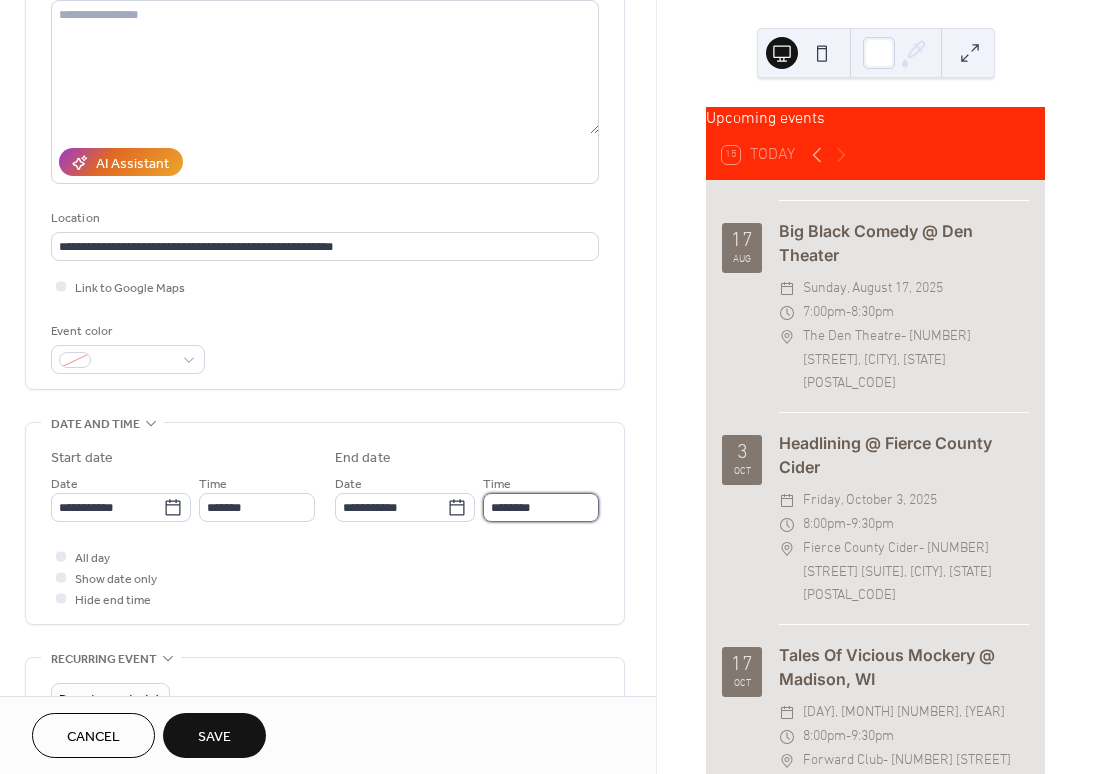 click on "********" at bounding box center (541, 507) 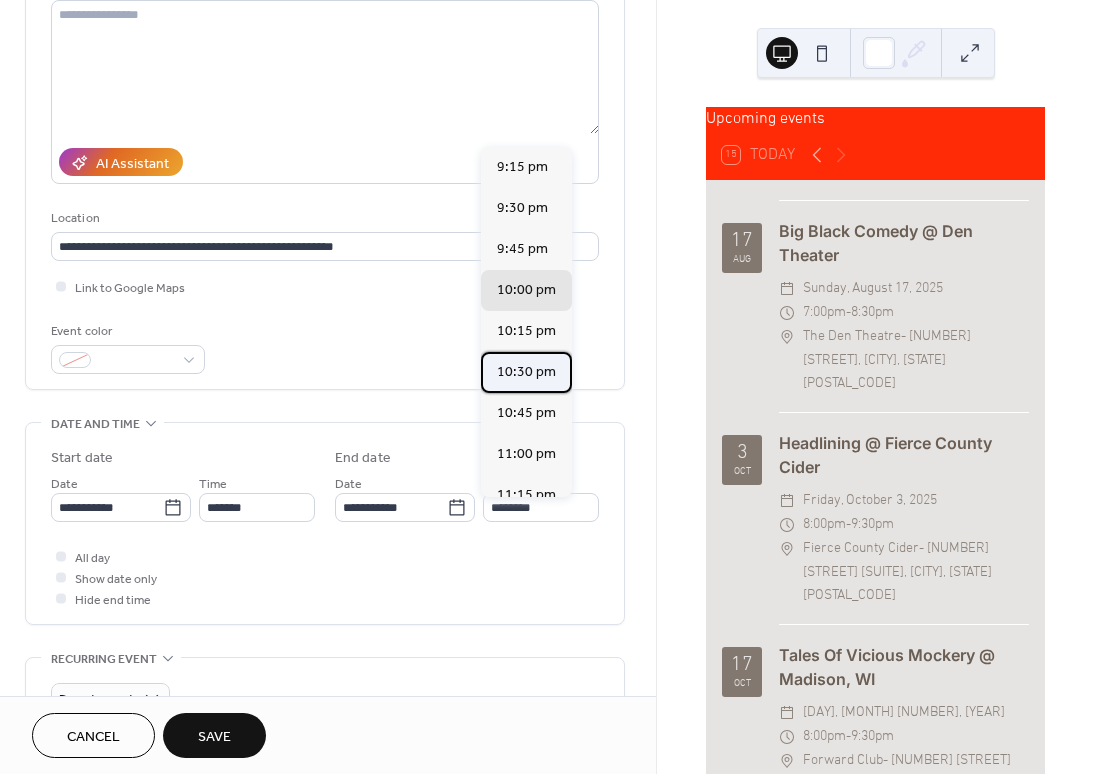click on "10:30 pm" at bounding box center [526, 372] 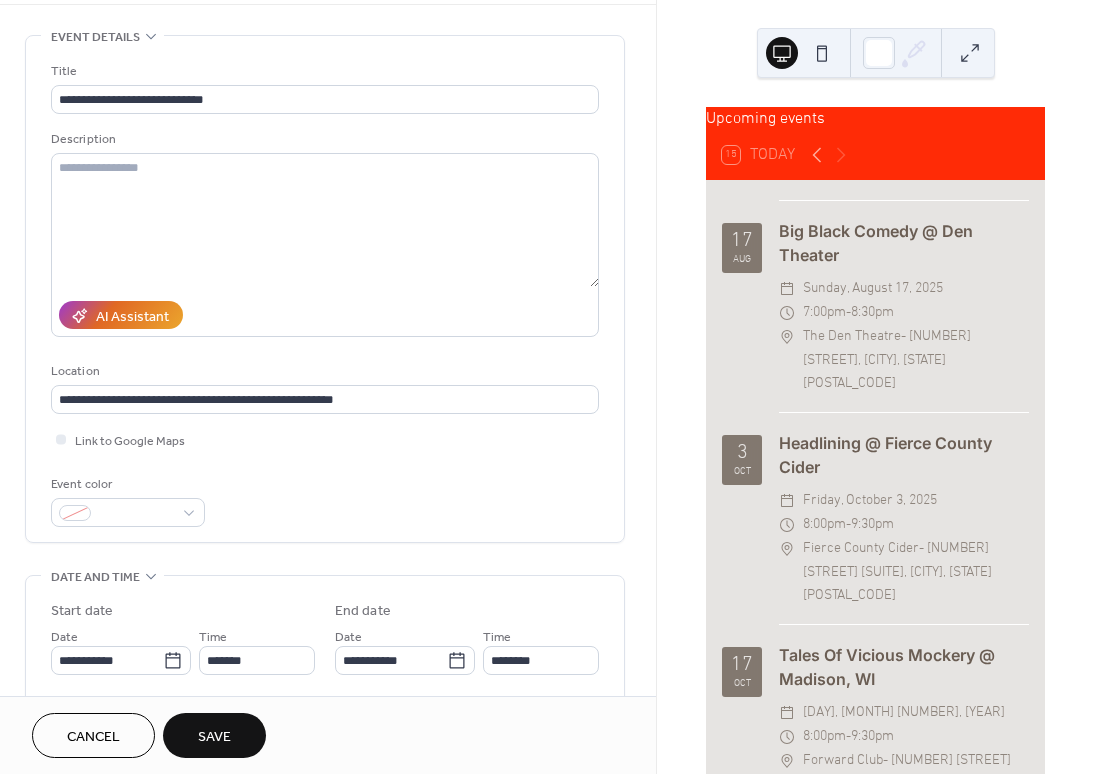 scroll, scrollTop: 0, scrollLeft: 0, axis: both 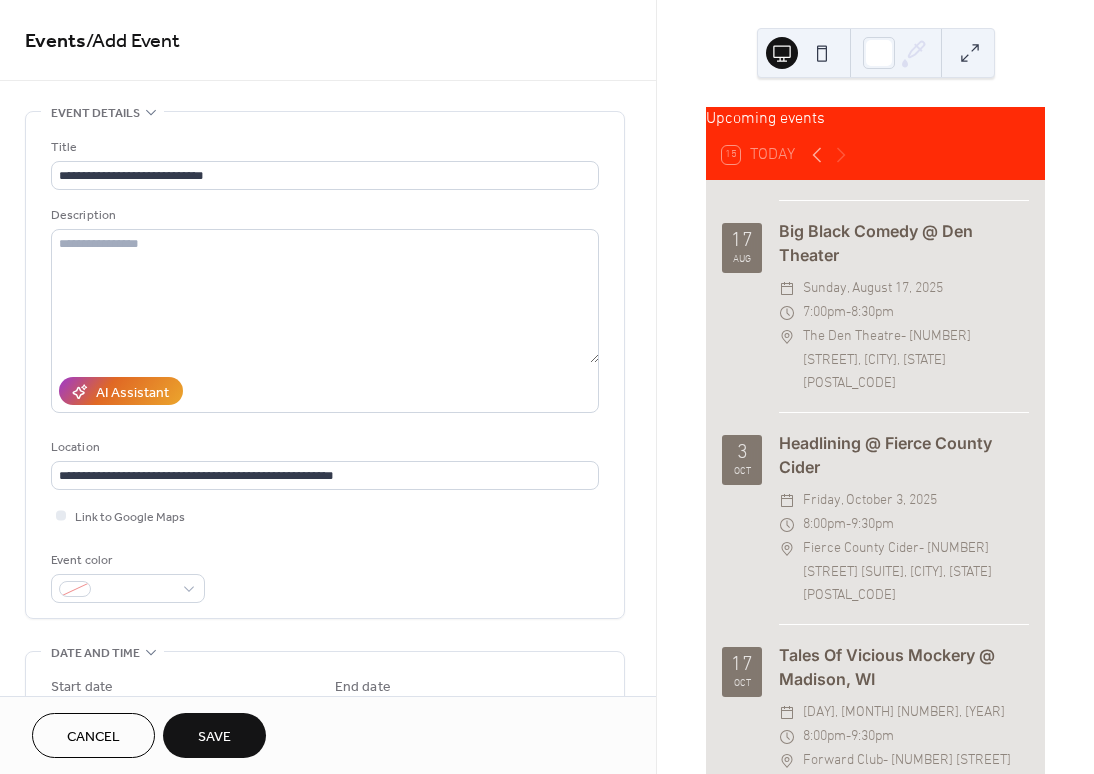 click on "Save" at bounding box center [214, 737] 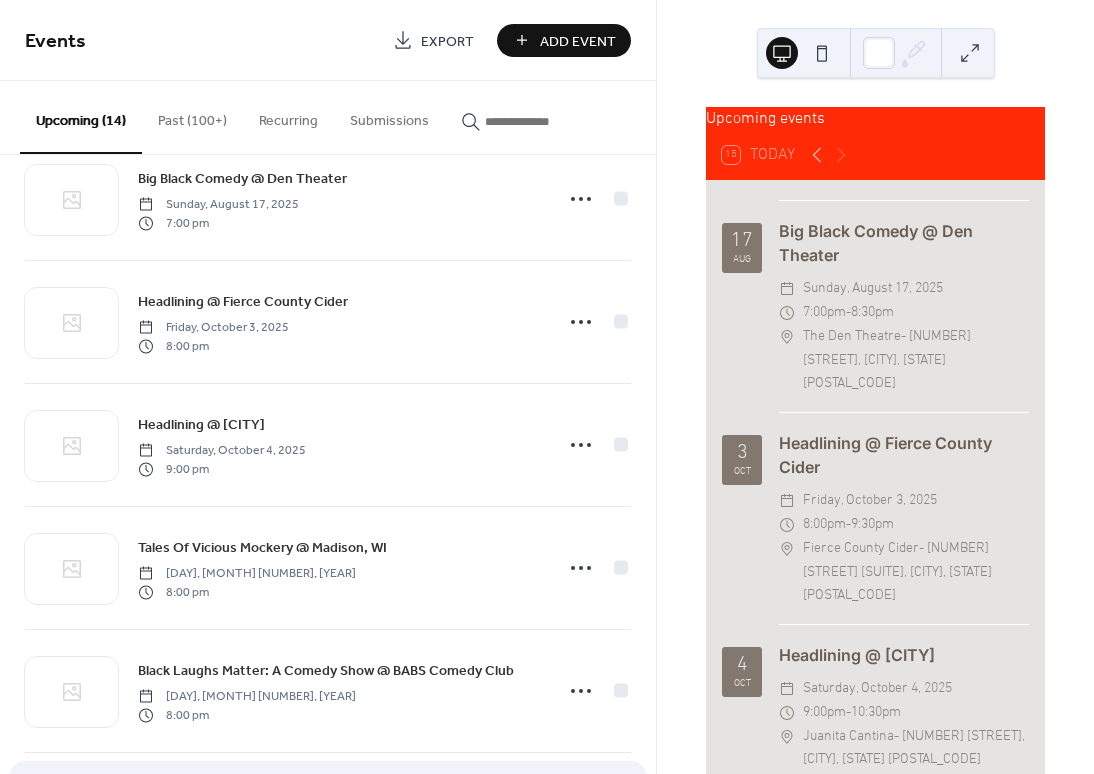 scroll, scrollTop: 932, scrollLeft: 0, axis: vertical 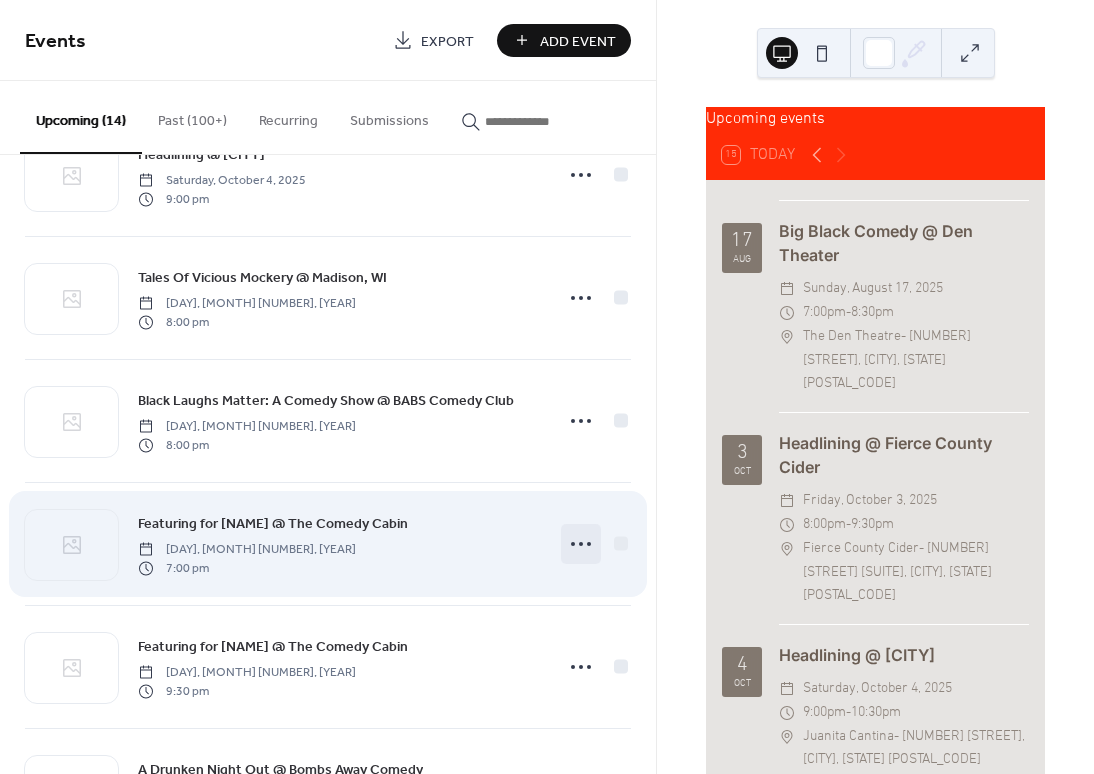 click 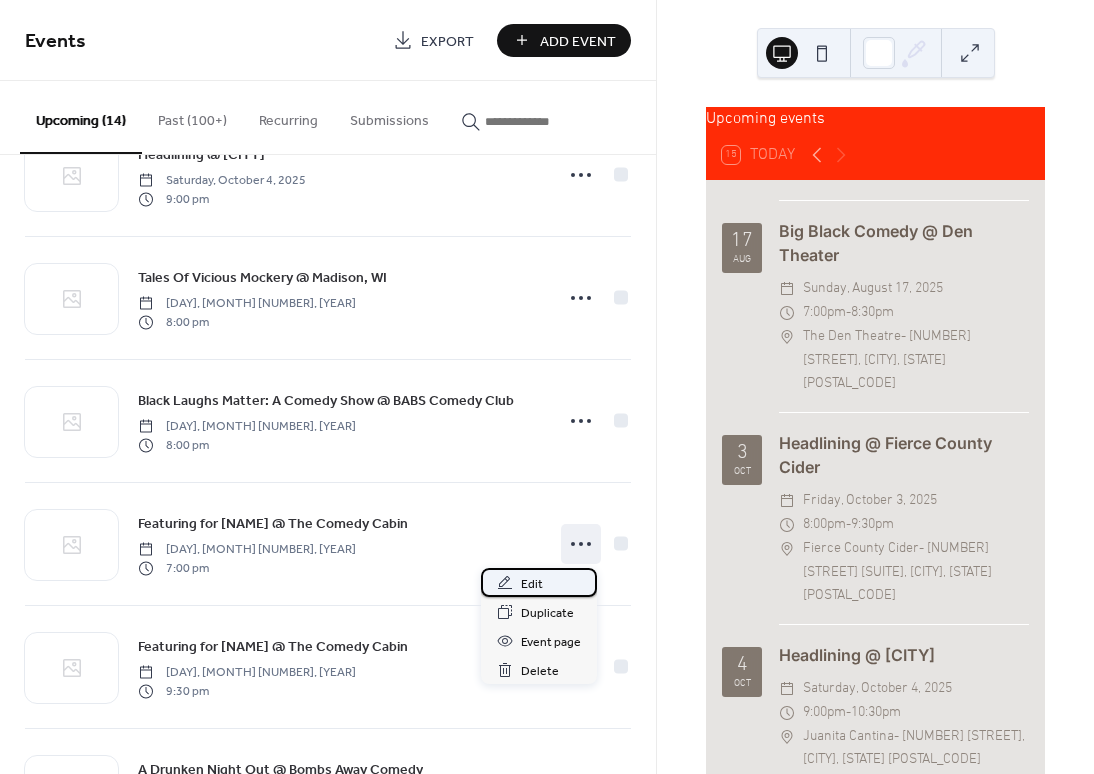 click on "Edit" at bounding box center (539, 582) 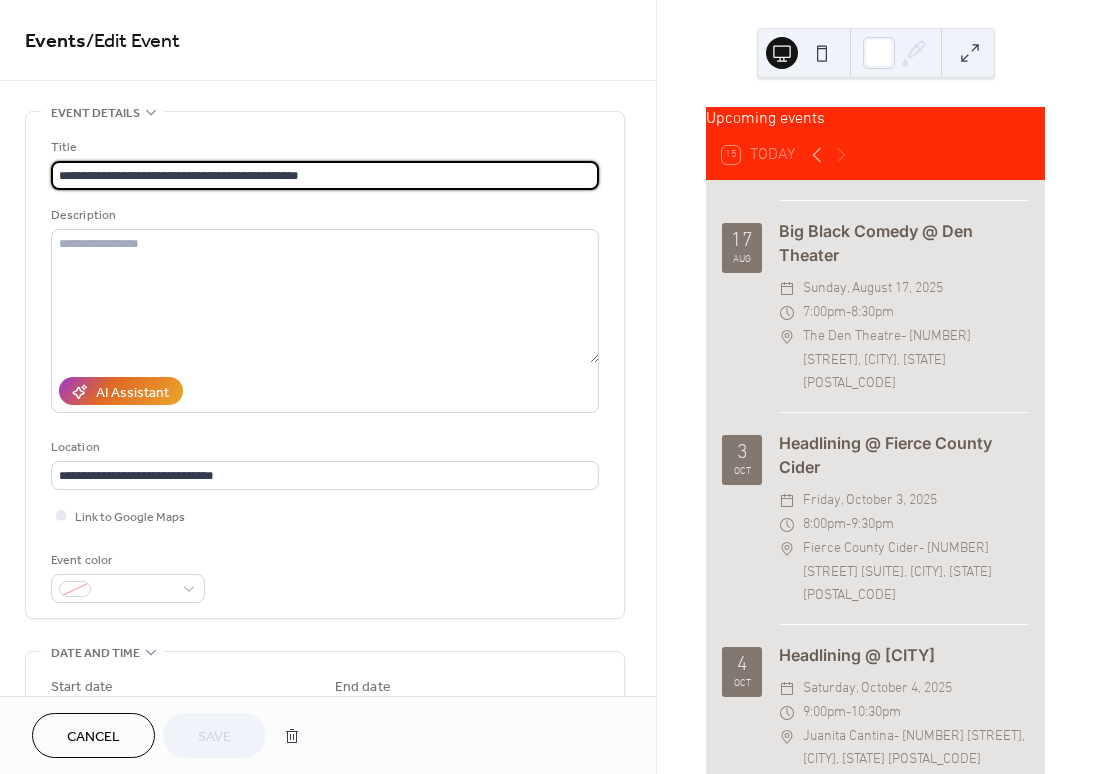 click on "**********" at bounding box center (325, 175) 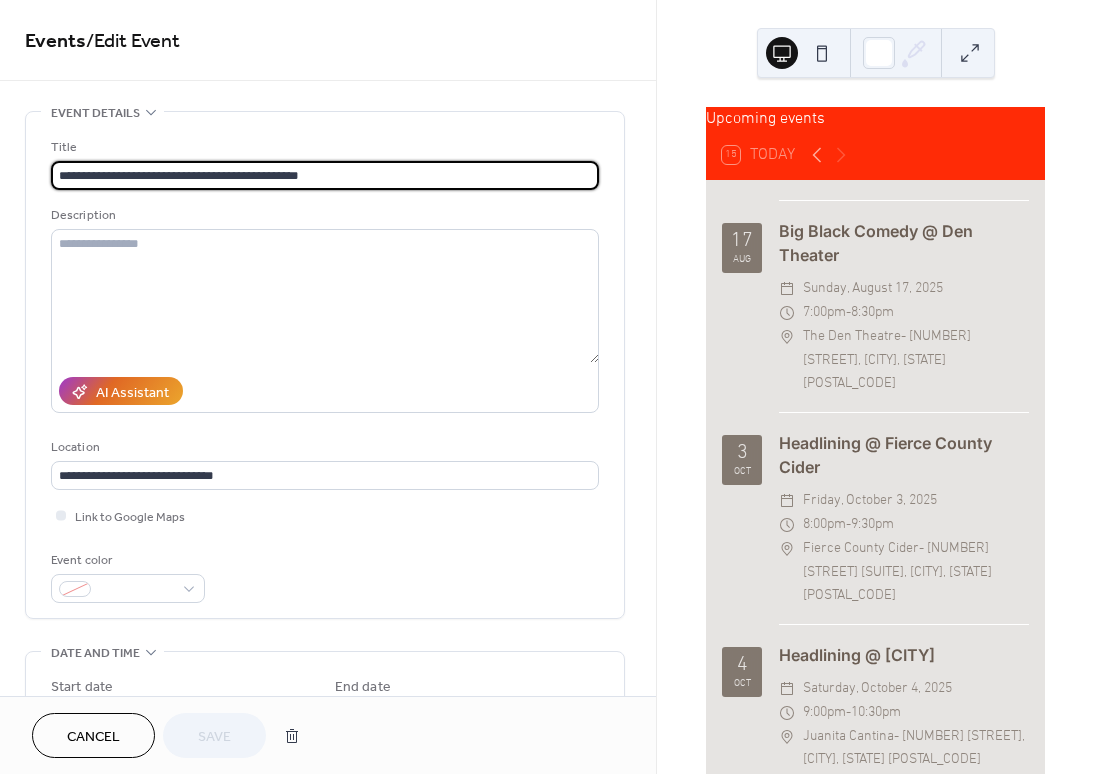 drag, startPoint x: 217, startPoint y: 179, endPoint x: -16, endPoint y: 175, distance: 233.03433 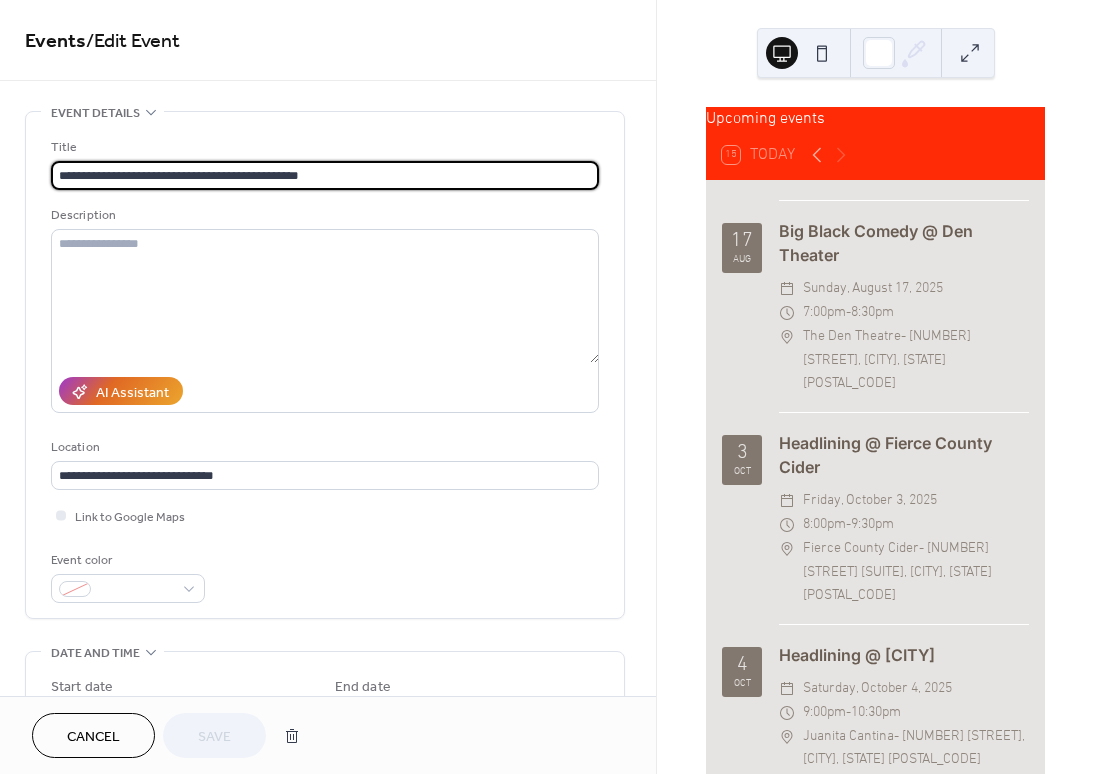 click on "**********" at bounding box center [547, 387] 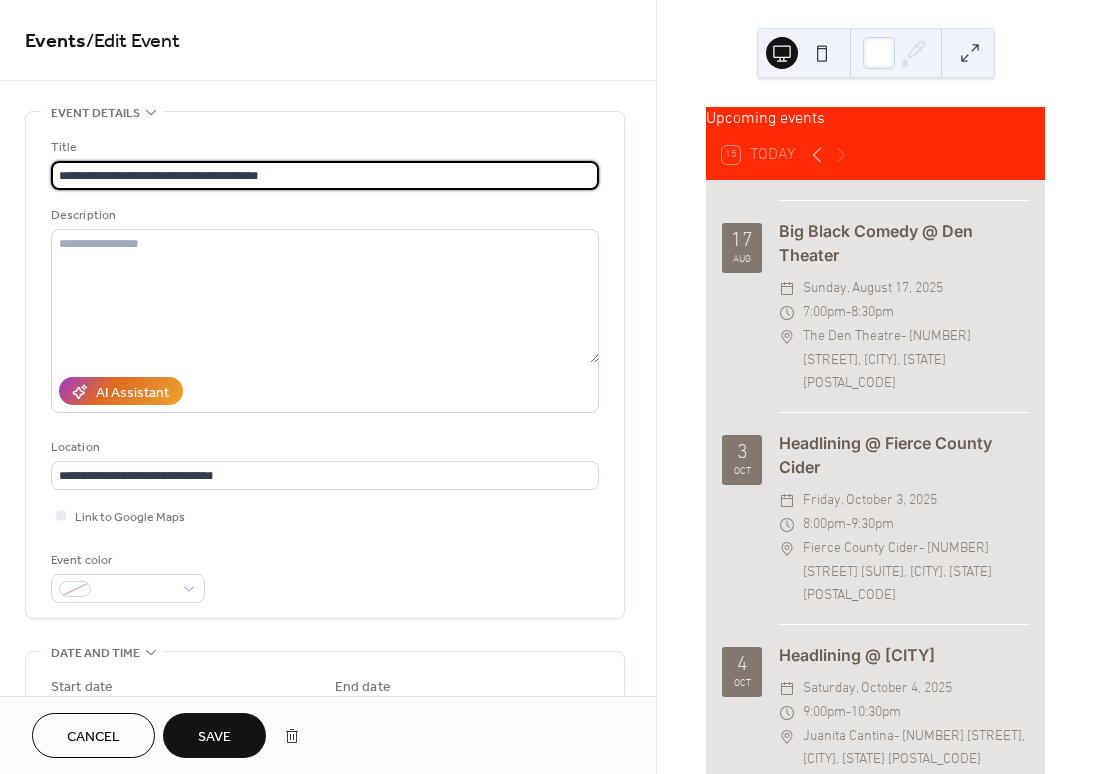type on "**********" 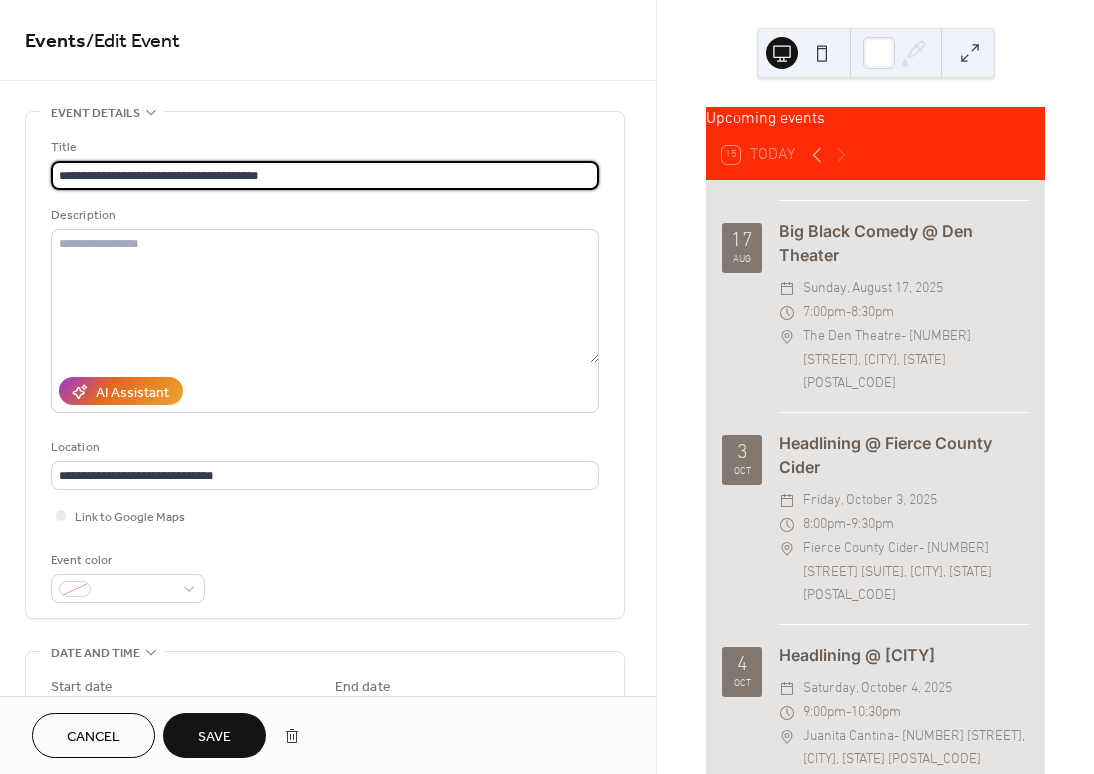 click on "Save" at bounding box center [214, 735] 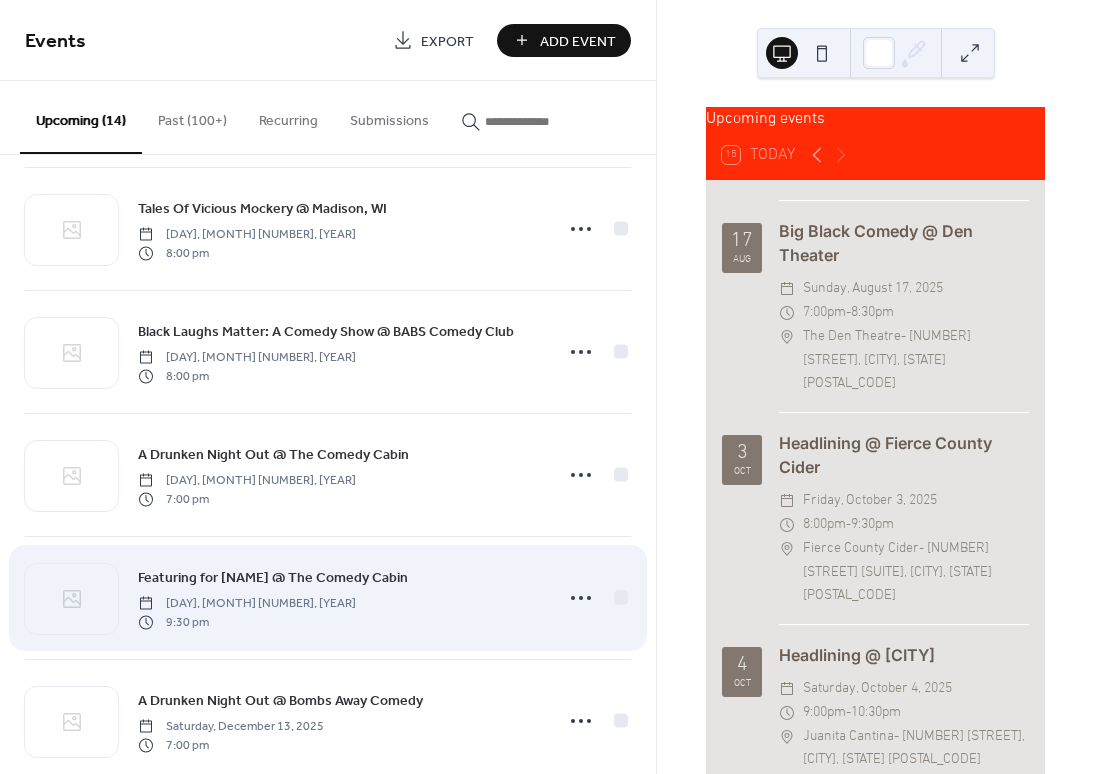scroll, scrollTop: 1017, scrollLeft: 0, axis: vertical 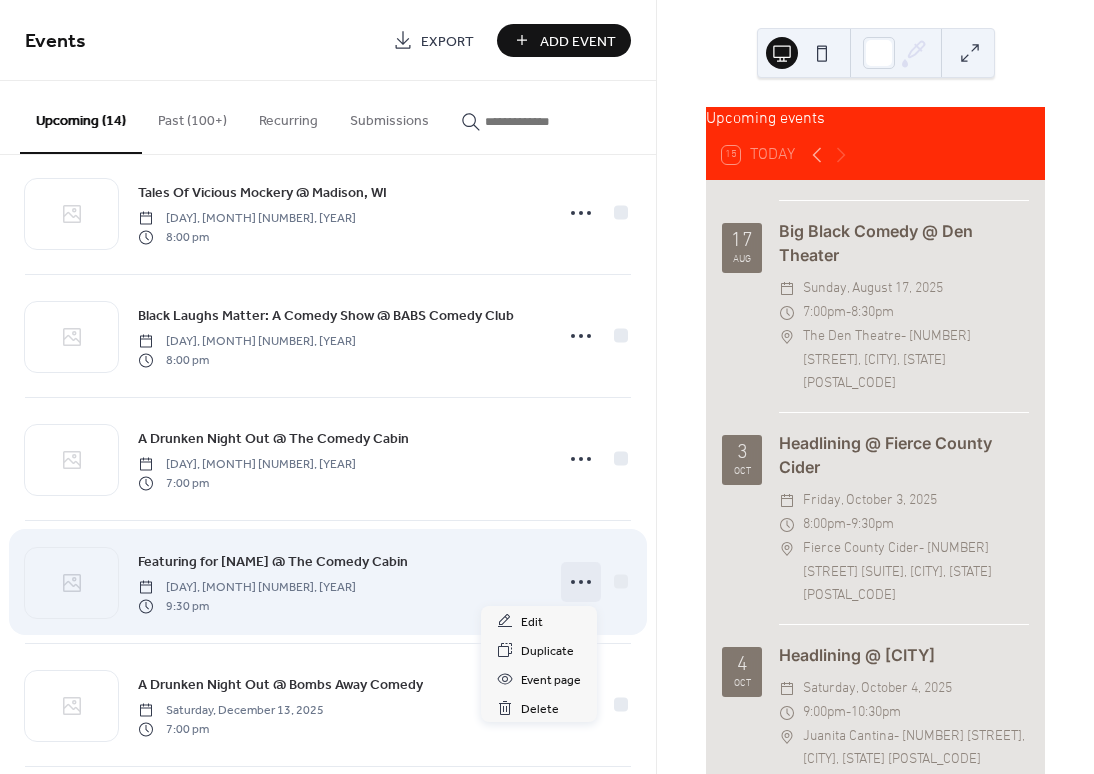 click 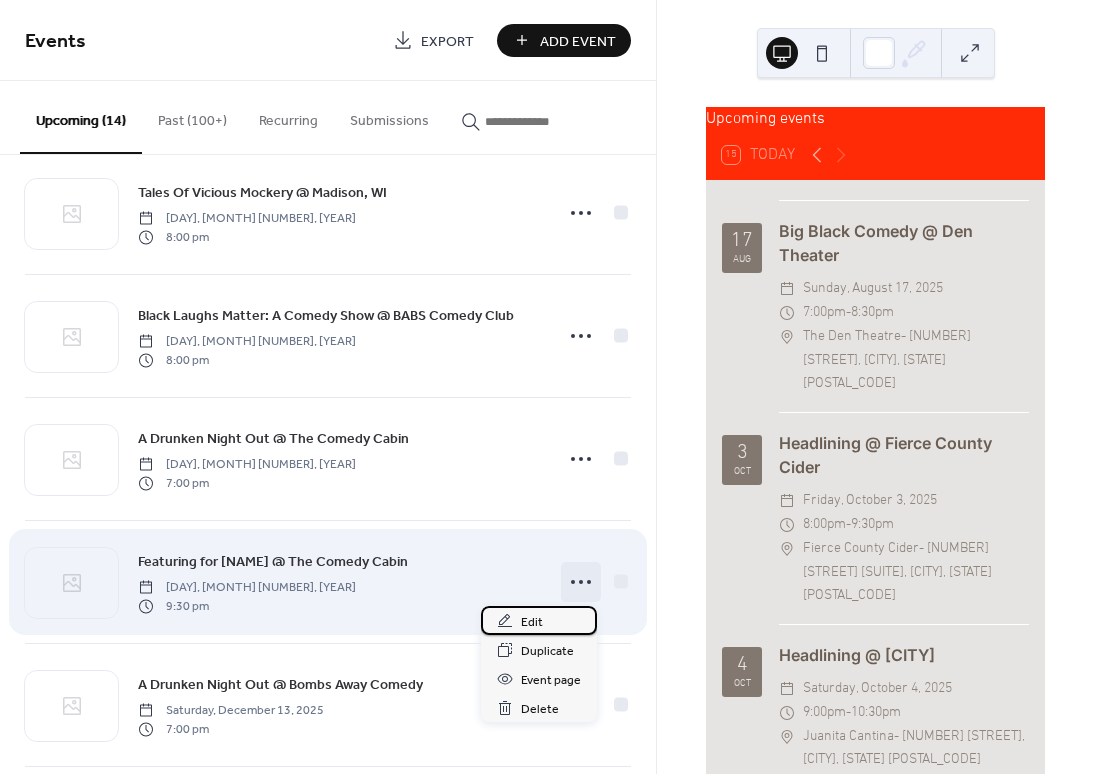 click on "Edit" at bounding box center [532, 622] 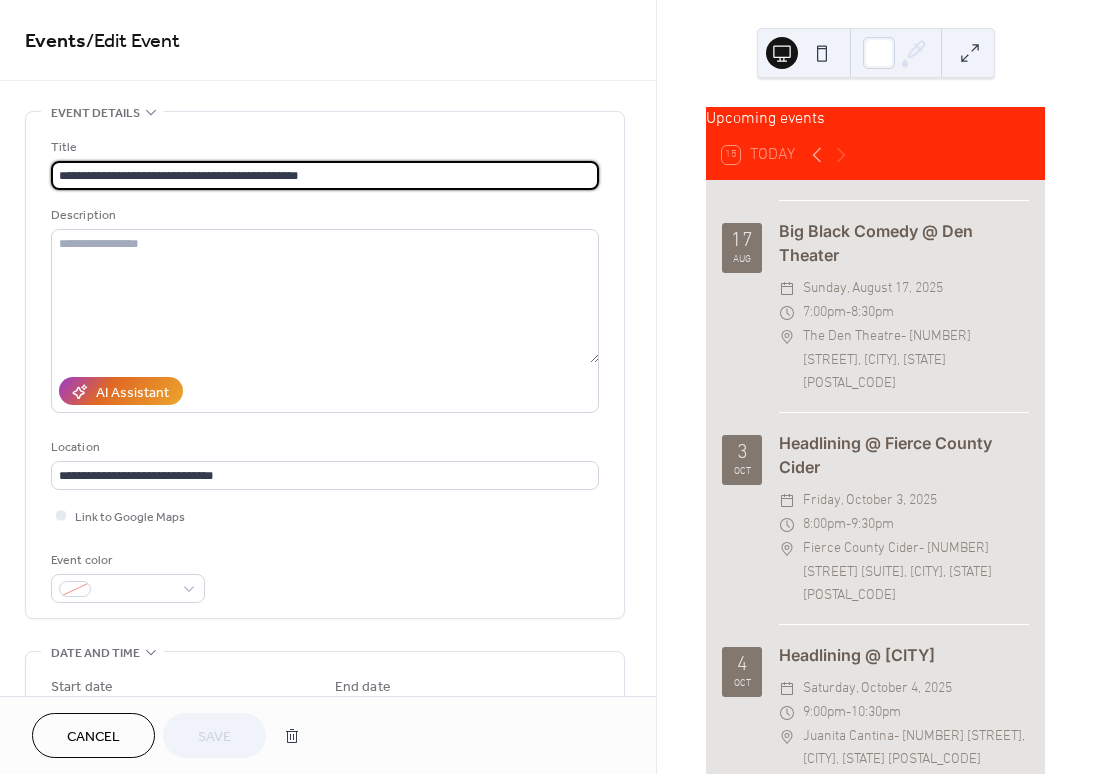 drag, startPoint x: 218, startPoint y: 175, endPoint x: 52, endPoint y: 173, distance: 166.01205 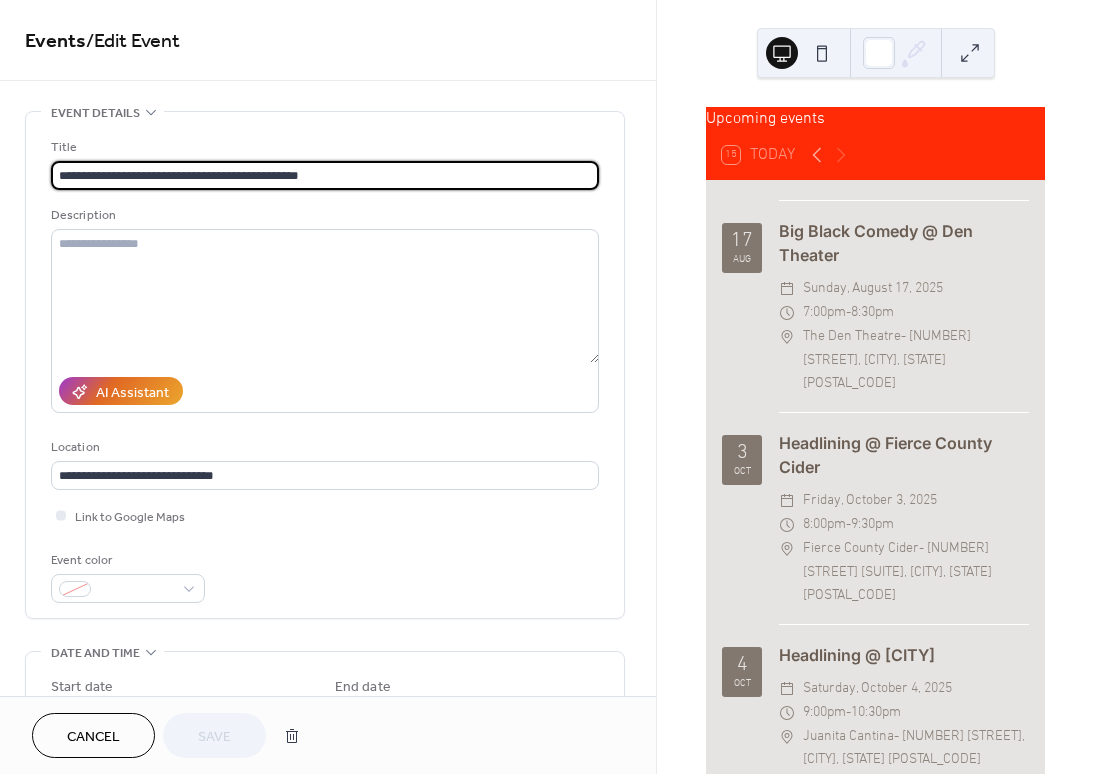 click on "**********" at bounding box center (325, 175) 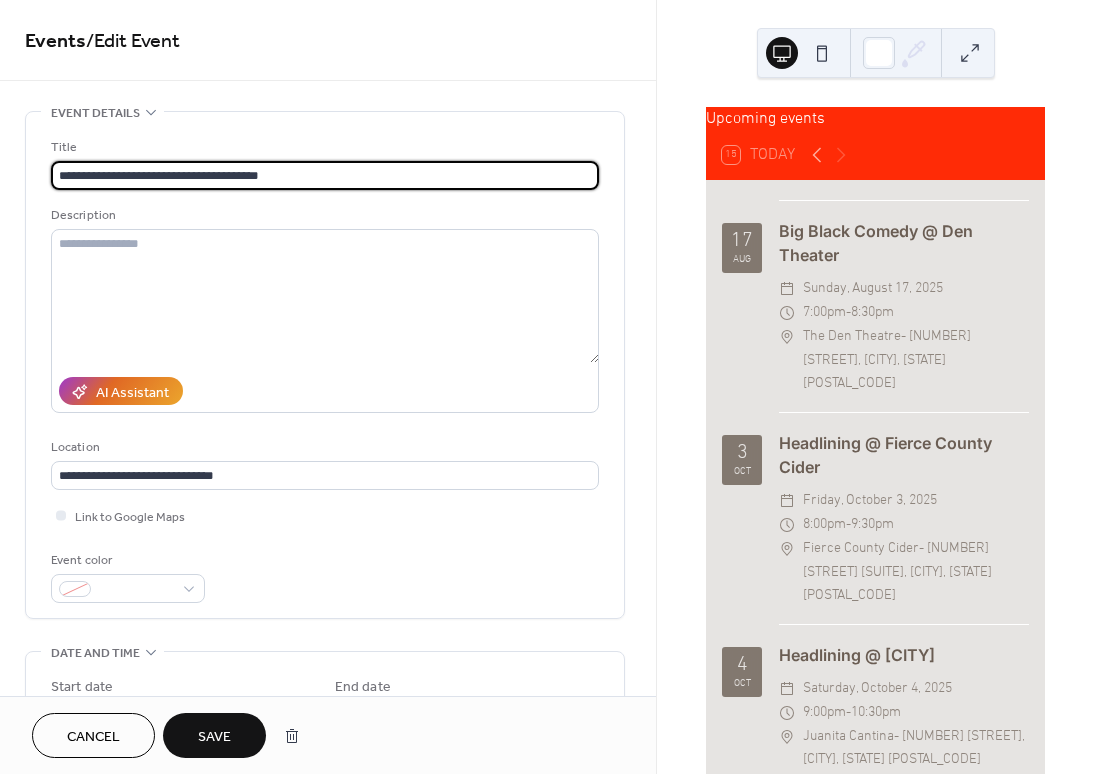 type on "**********" 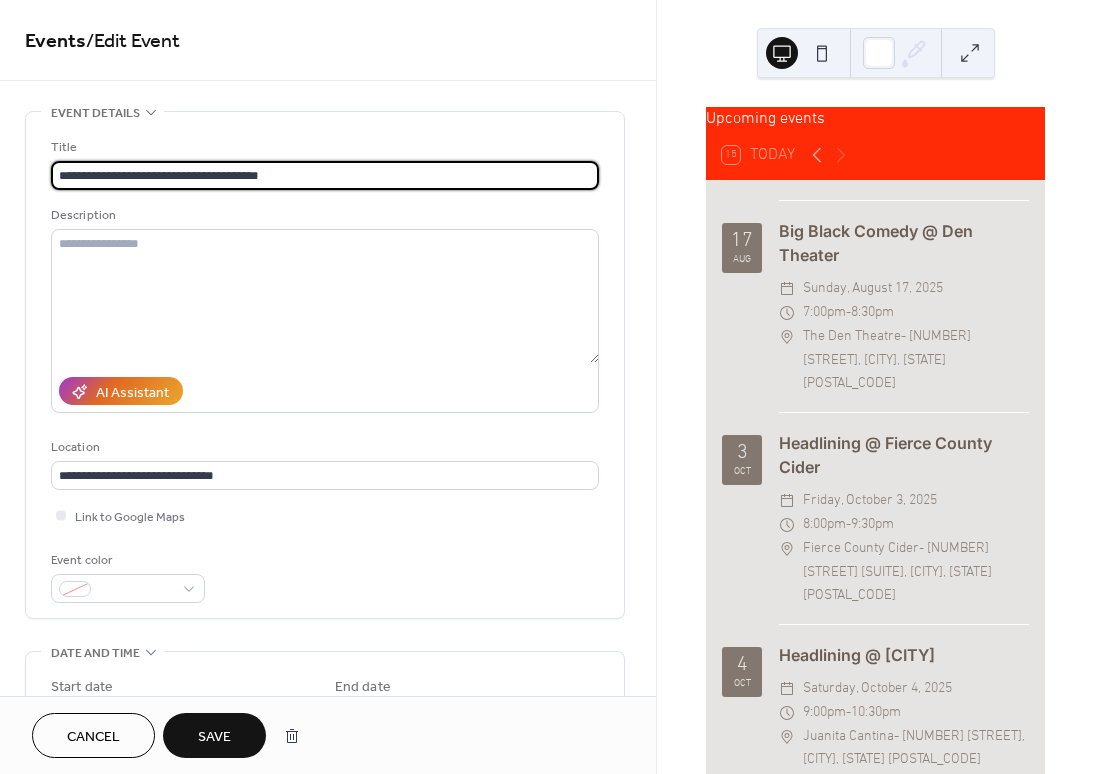 click on "Save" at bounding box center [214, 735] 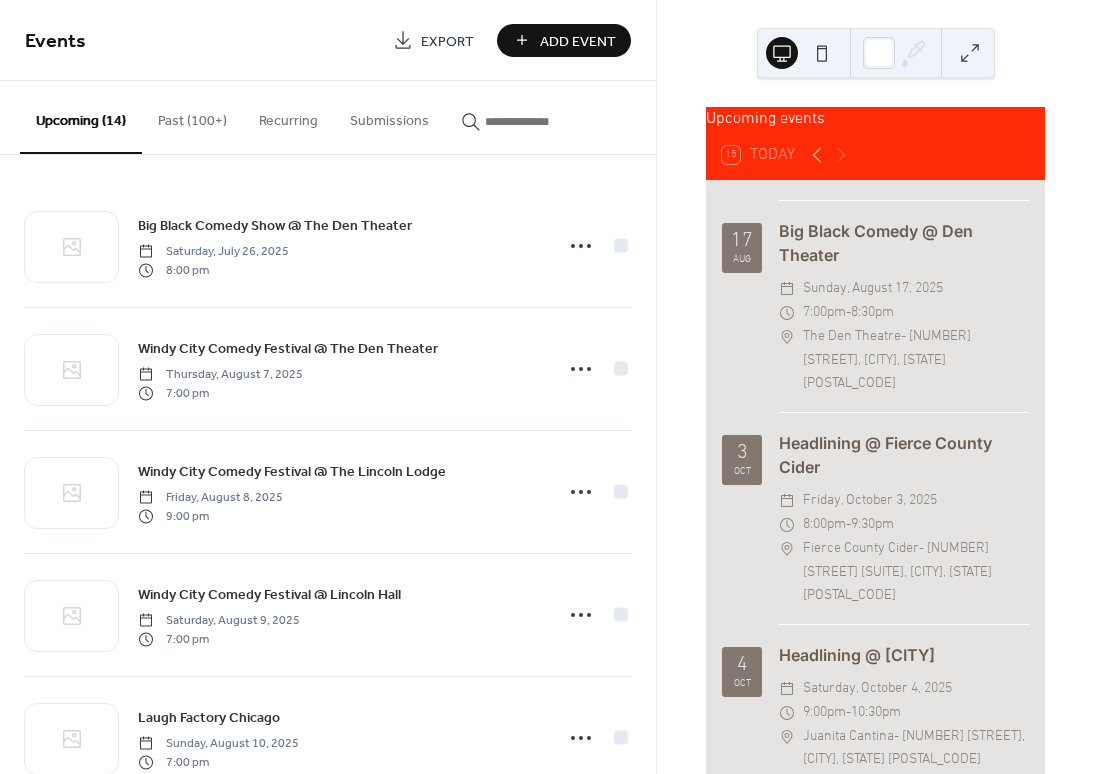 click on "Add Event" at bounding box center (578, 41) 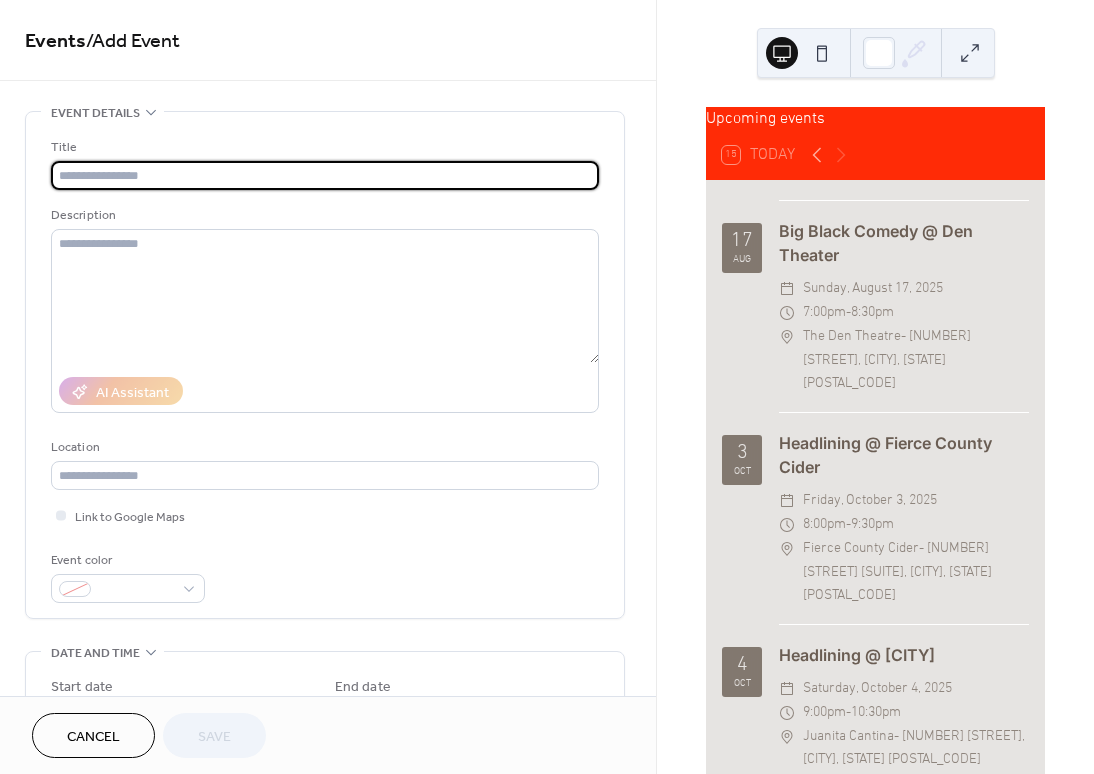 click at bounding box center [325, 175] 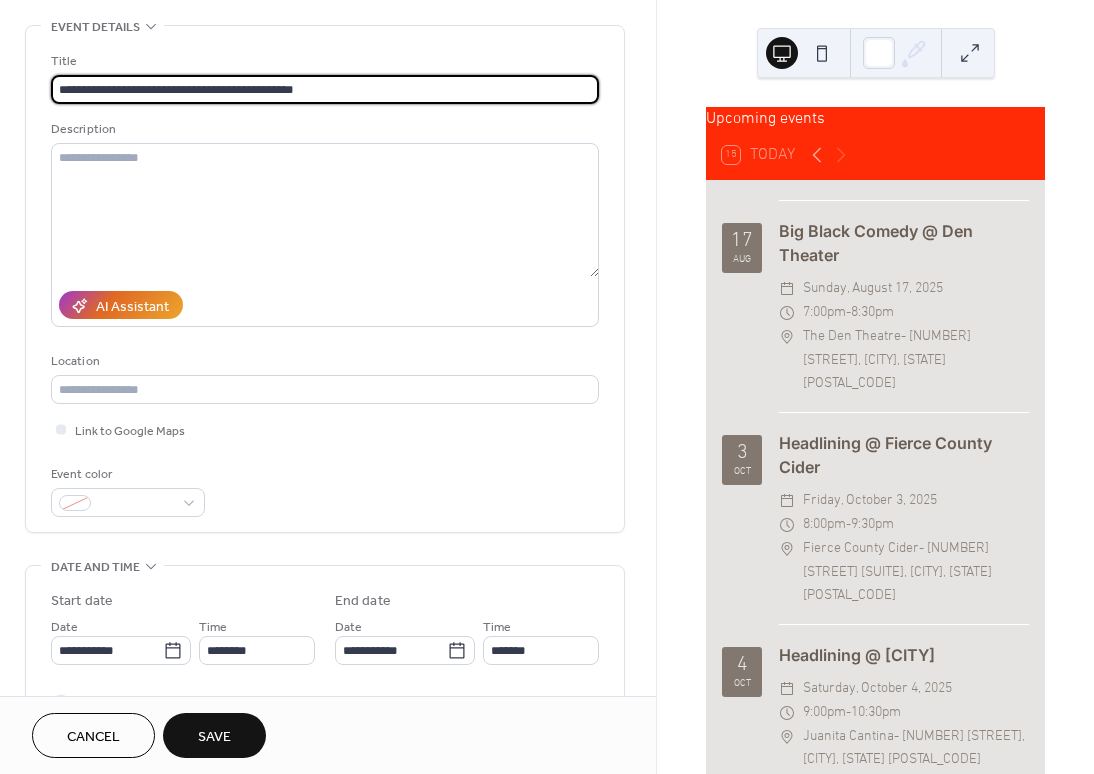 scroll, scrollTop: 152, scrollLeft: 0, axis: vertical 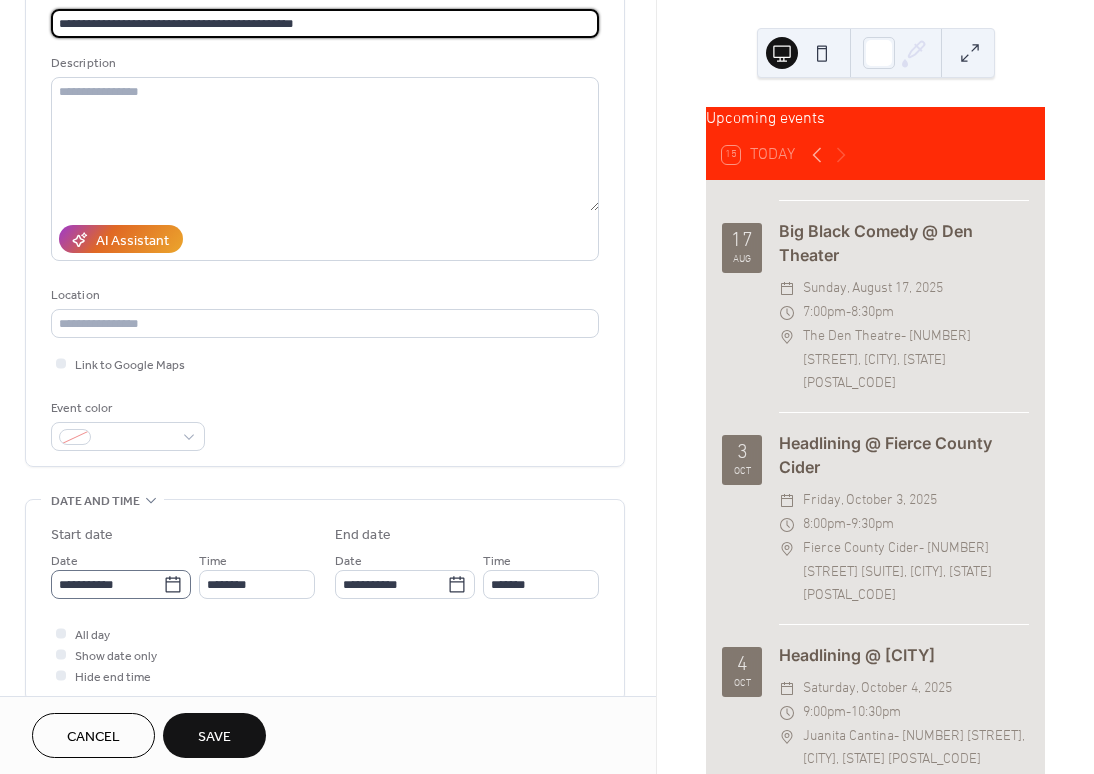 type on "**********" 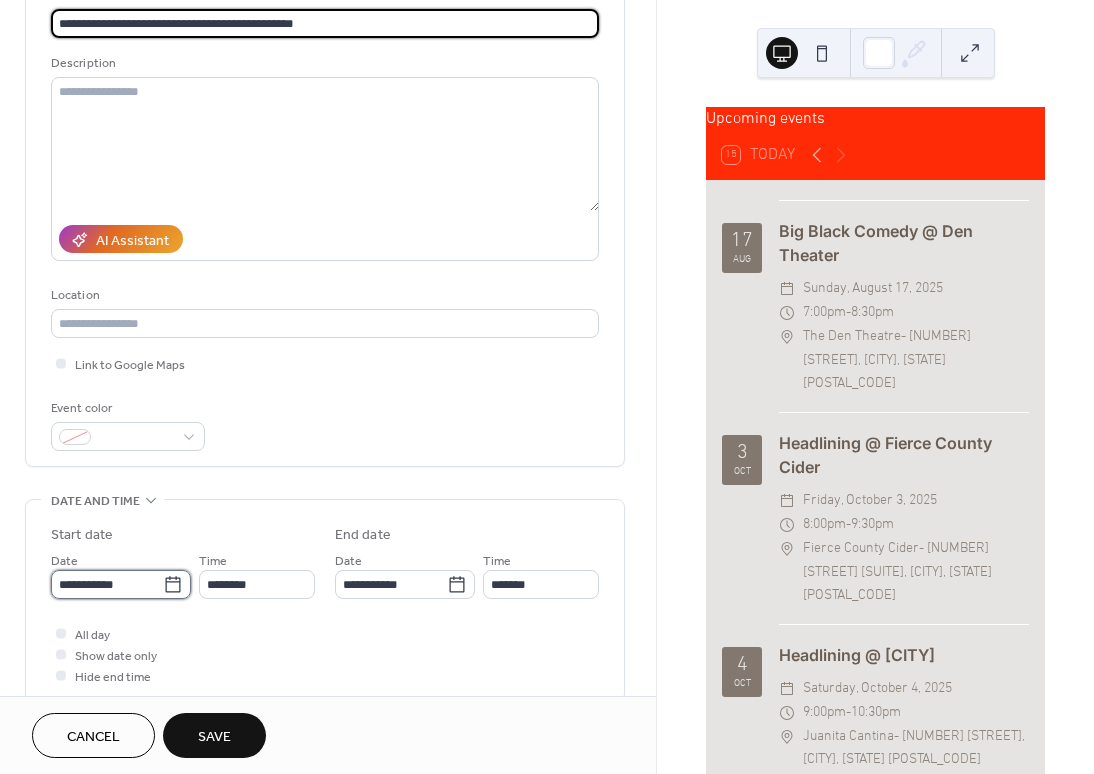 click on "**********" at bounding box center (107, 584) 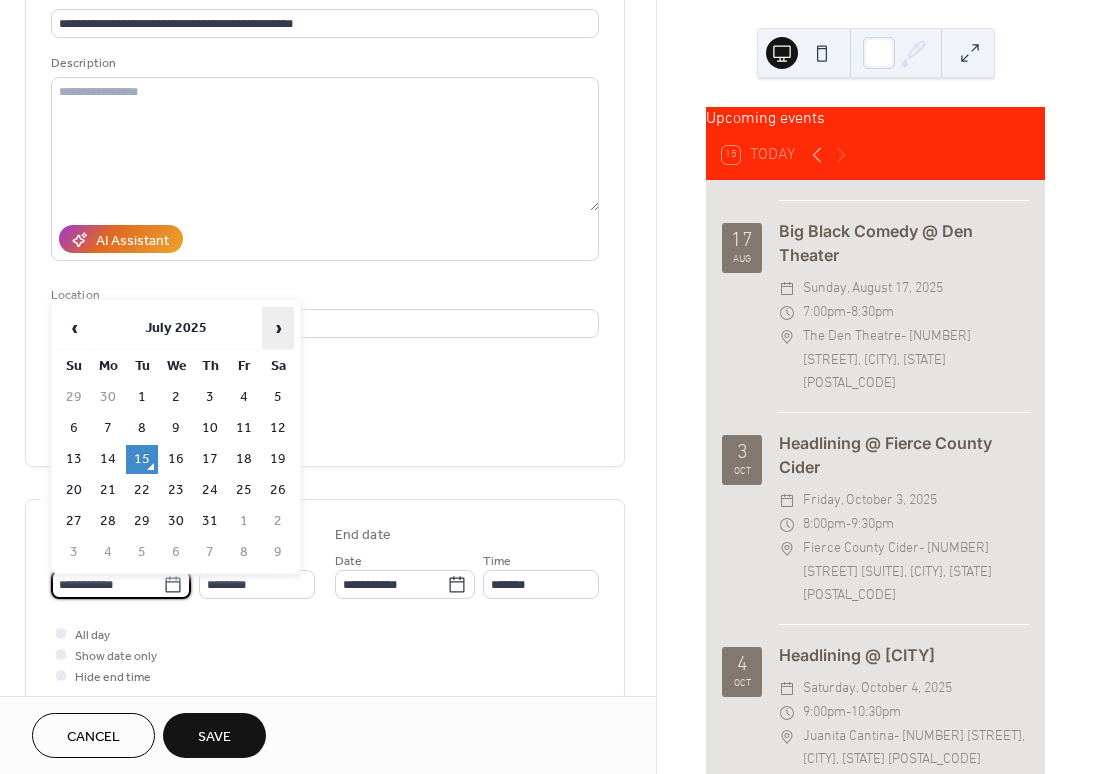 click on "›" at bounding box center (278, 328) 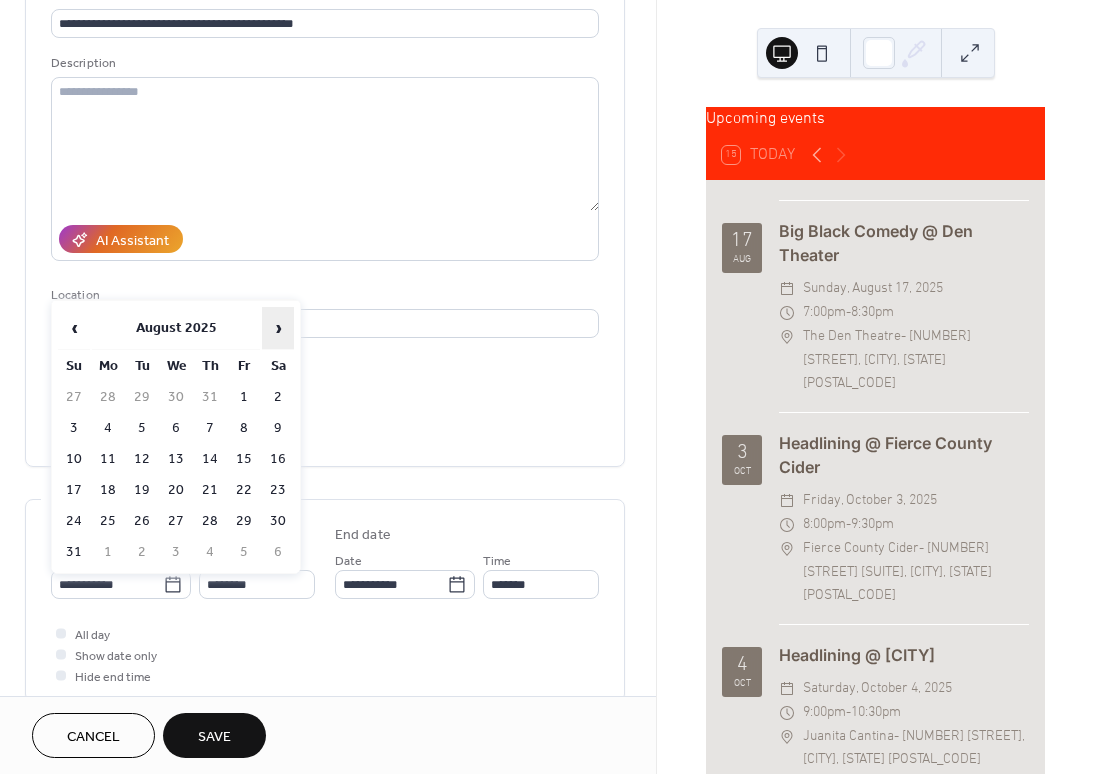 click on "›" at bounding box center (278, 328) 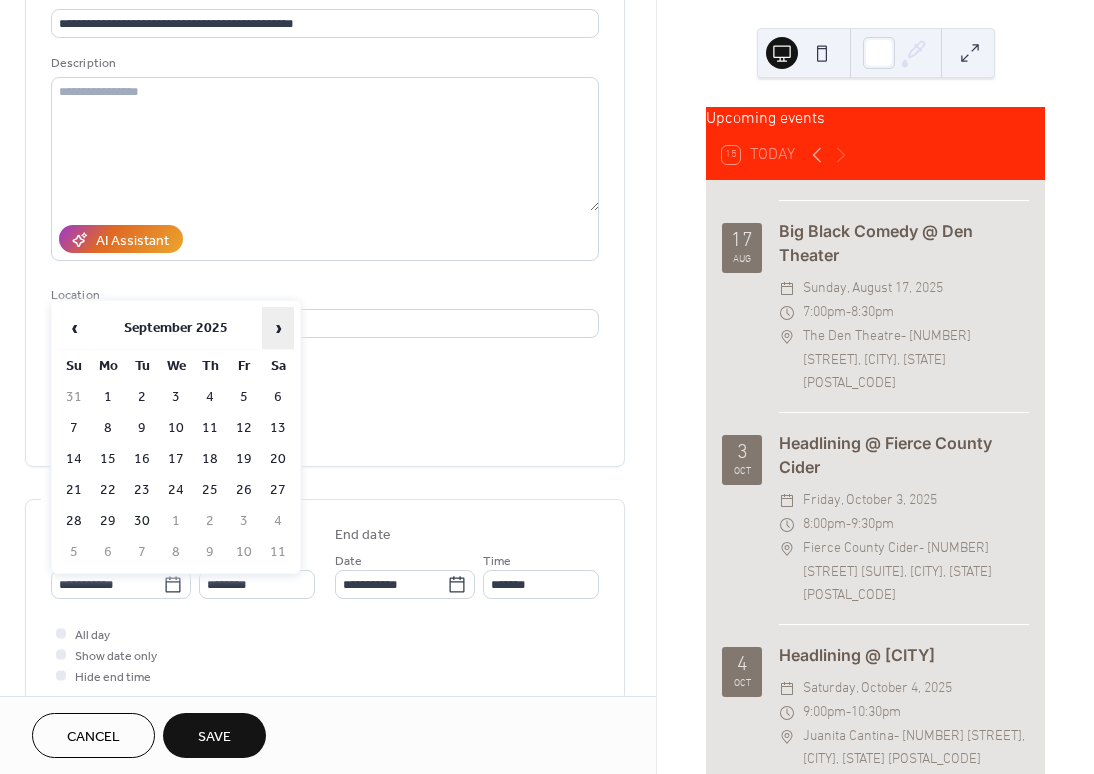 click on "›" at bounding box center (278, 328) 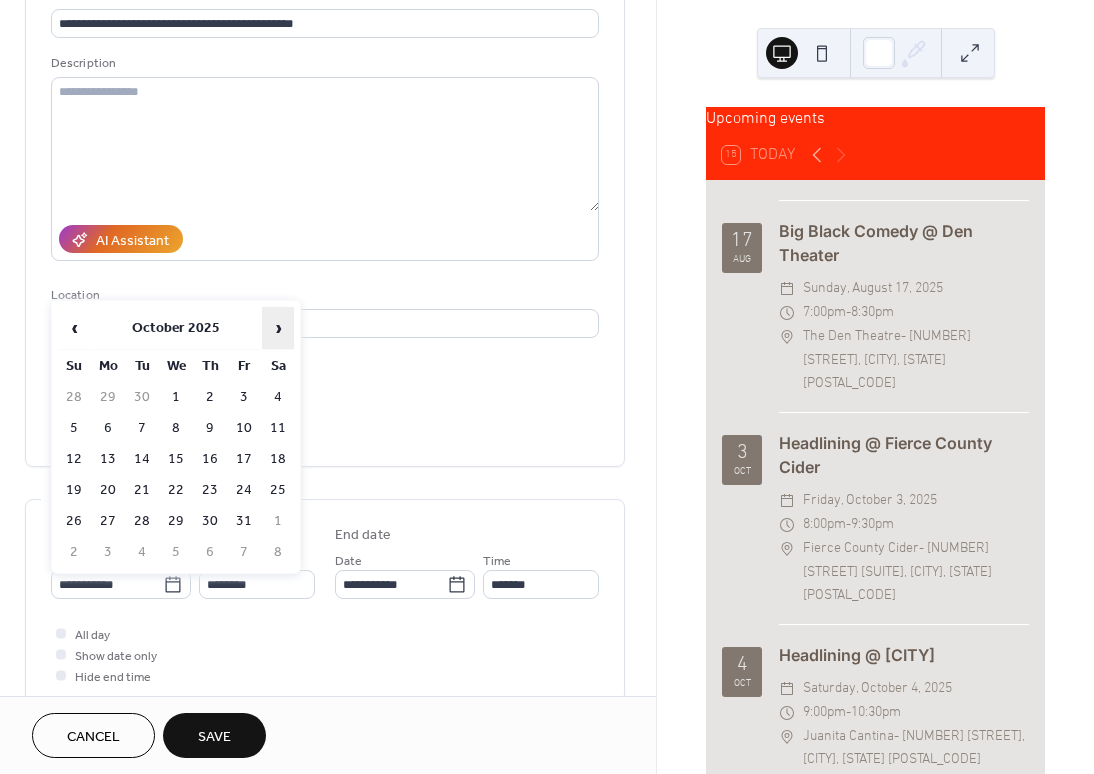 click on "›" at bounding box center (278, 328) 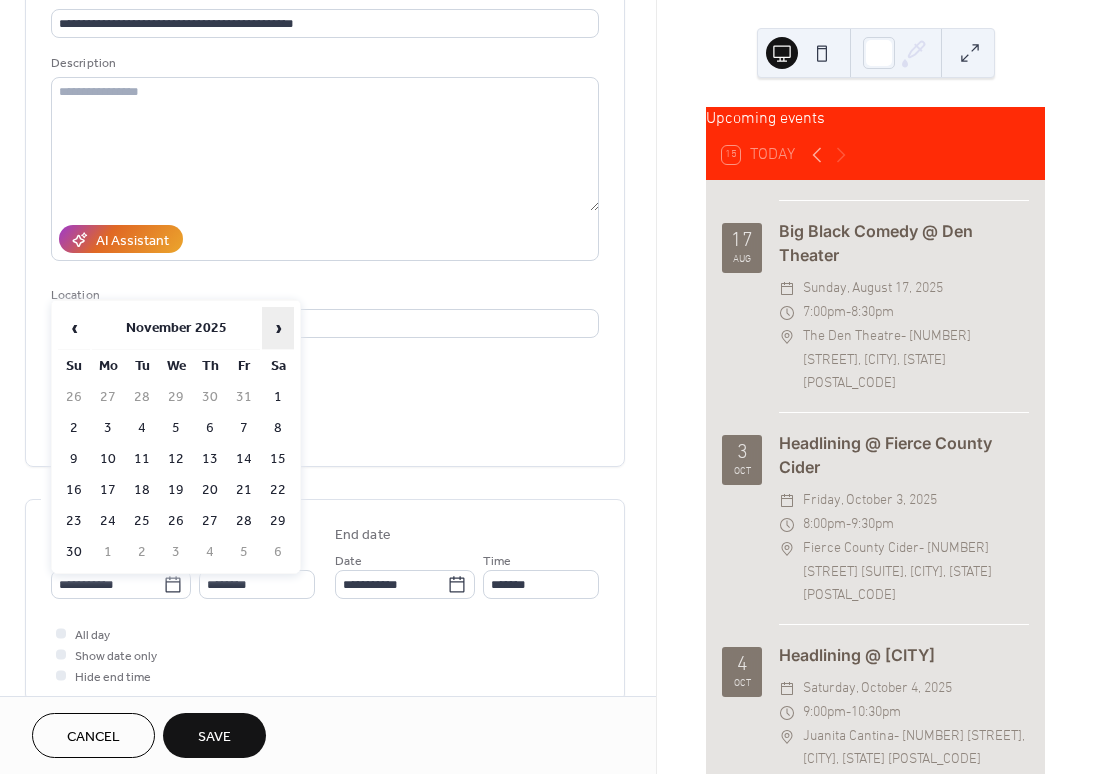 click on "›" at bounding box center (278, 328) 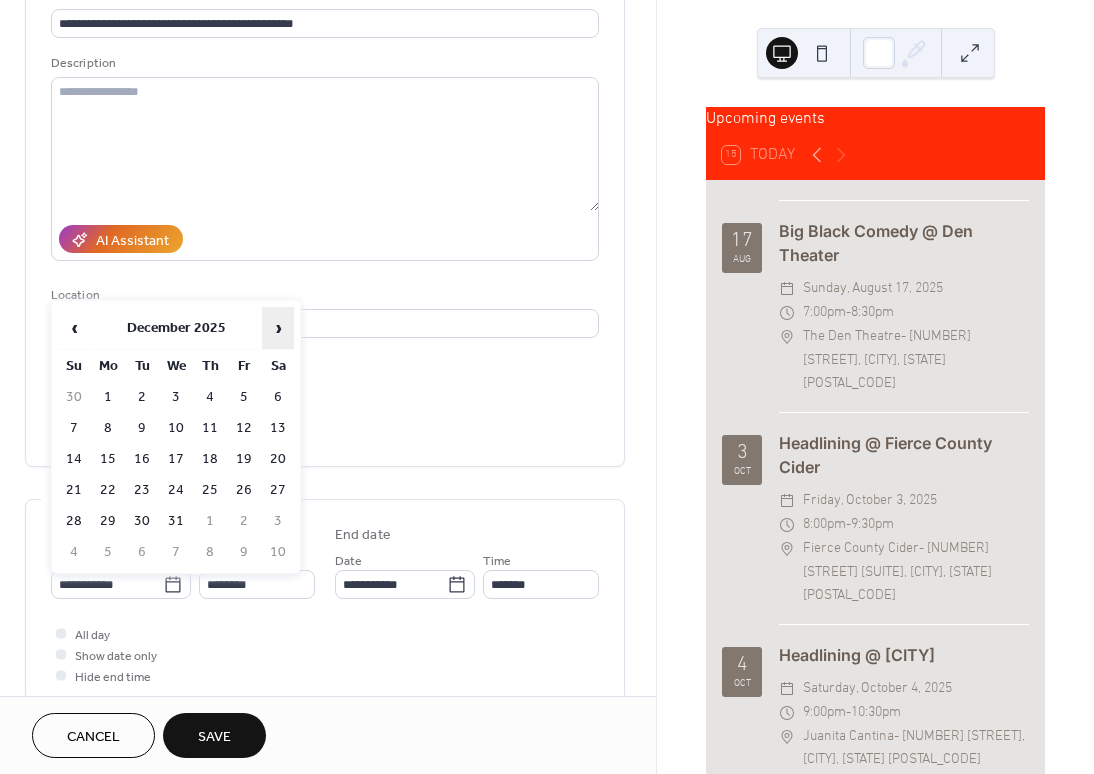 click on "›" at bounding box center [278, 328] 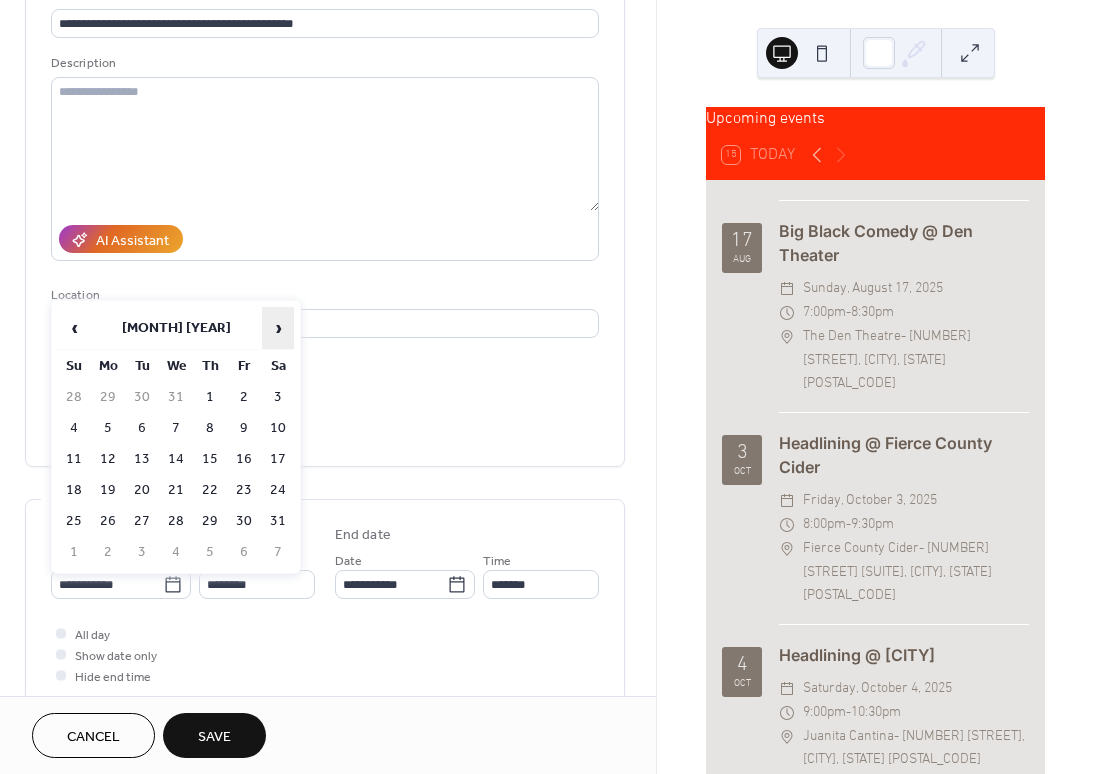 click on "›" at bounding box center [278, 328] 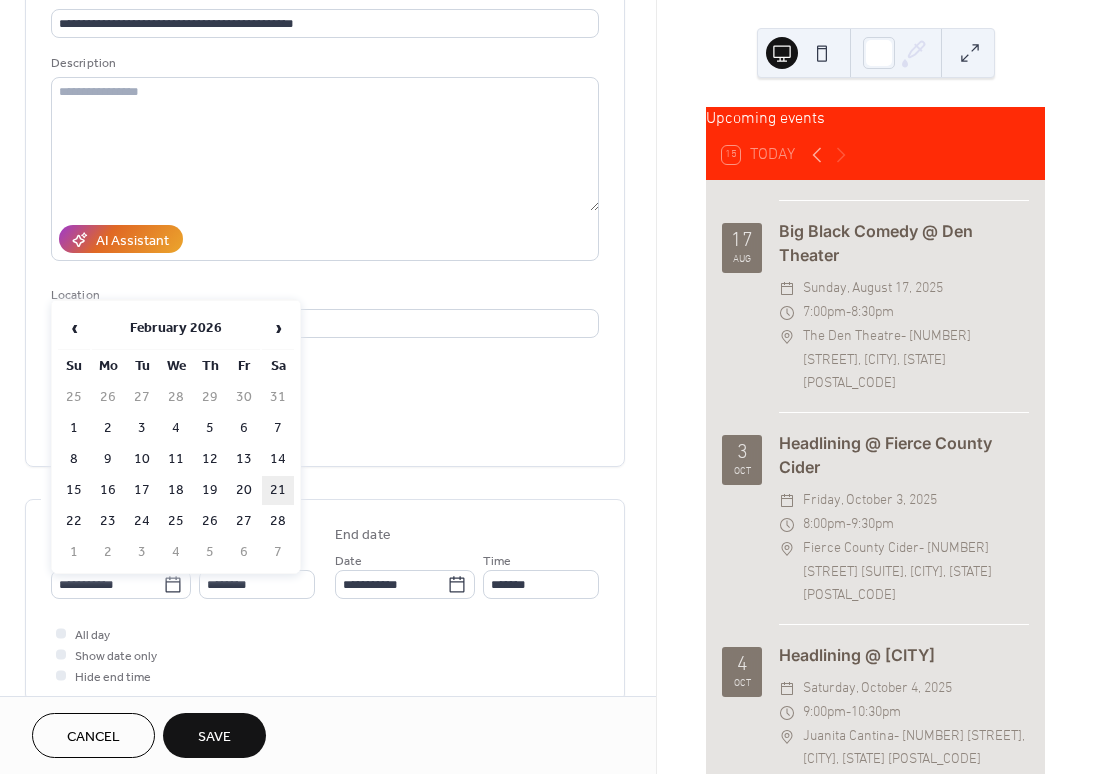 click on "21" at bounding box center [278, 490] 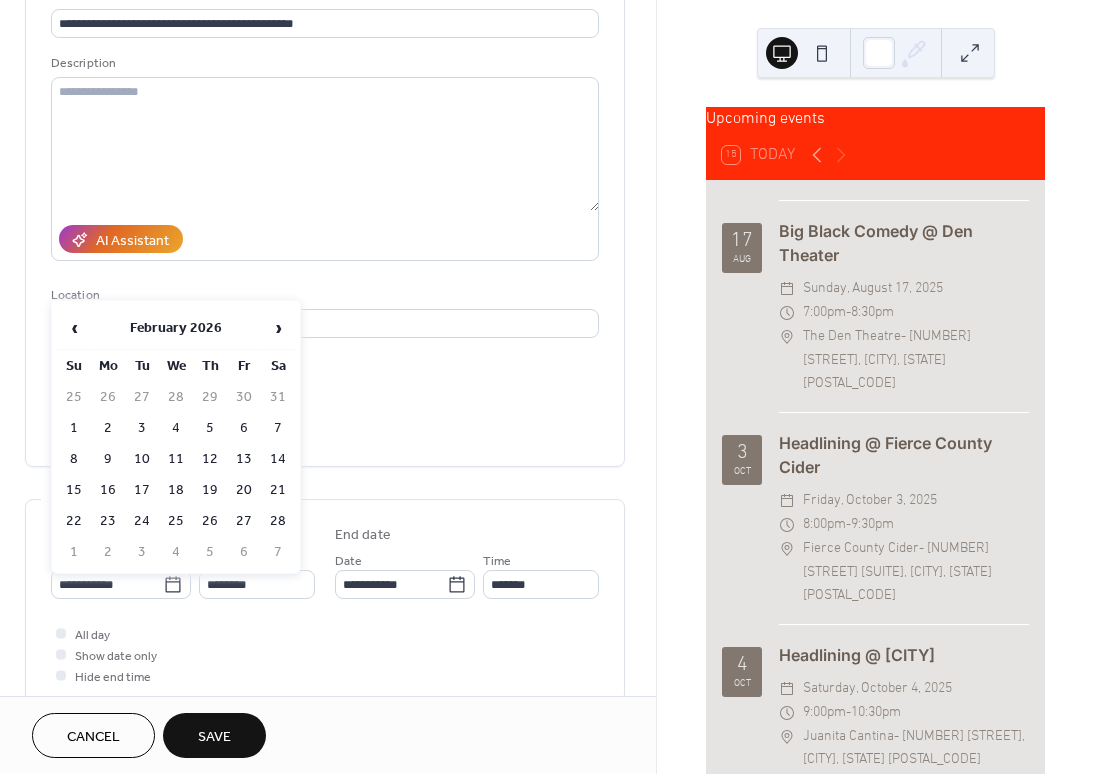 type on "**********" 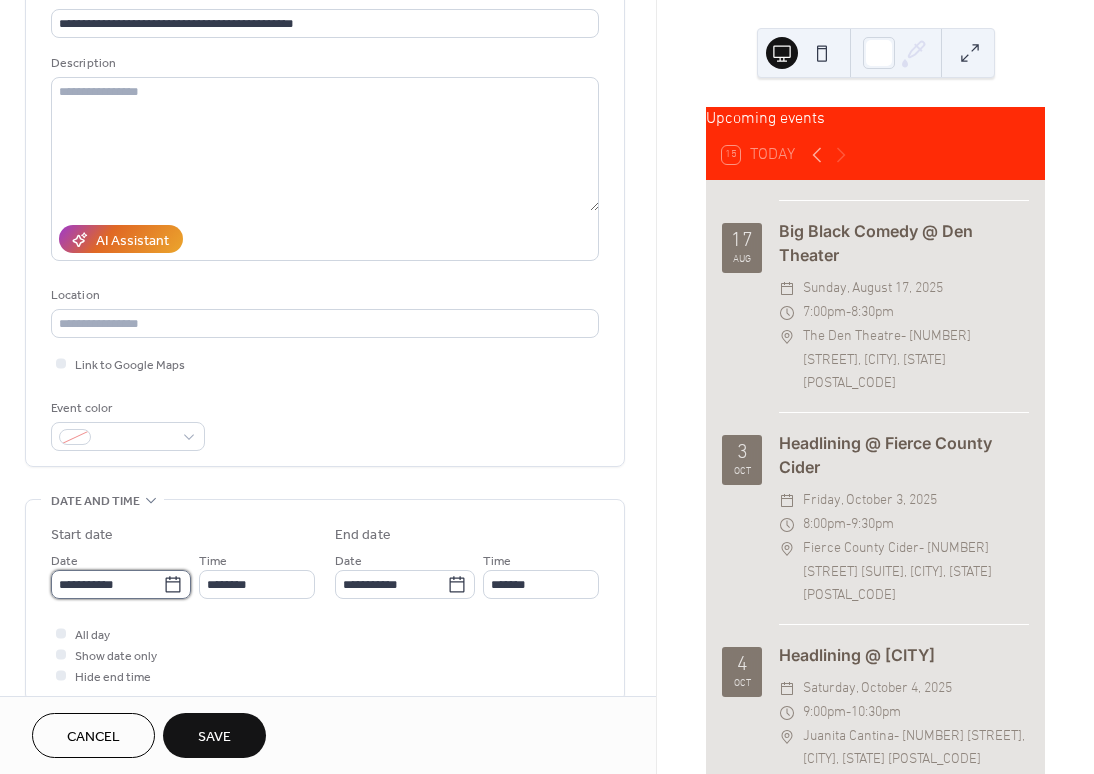 click on "**********" at bounding box center [107, 584] 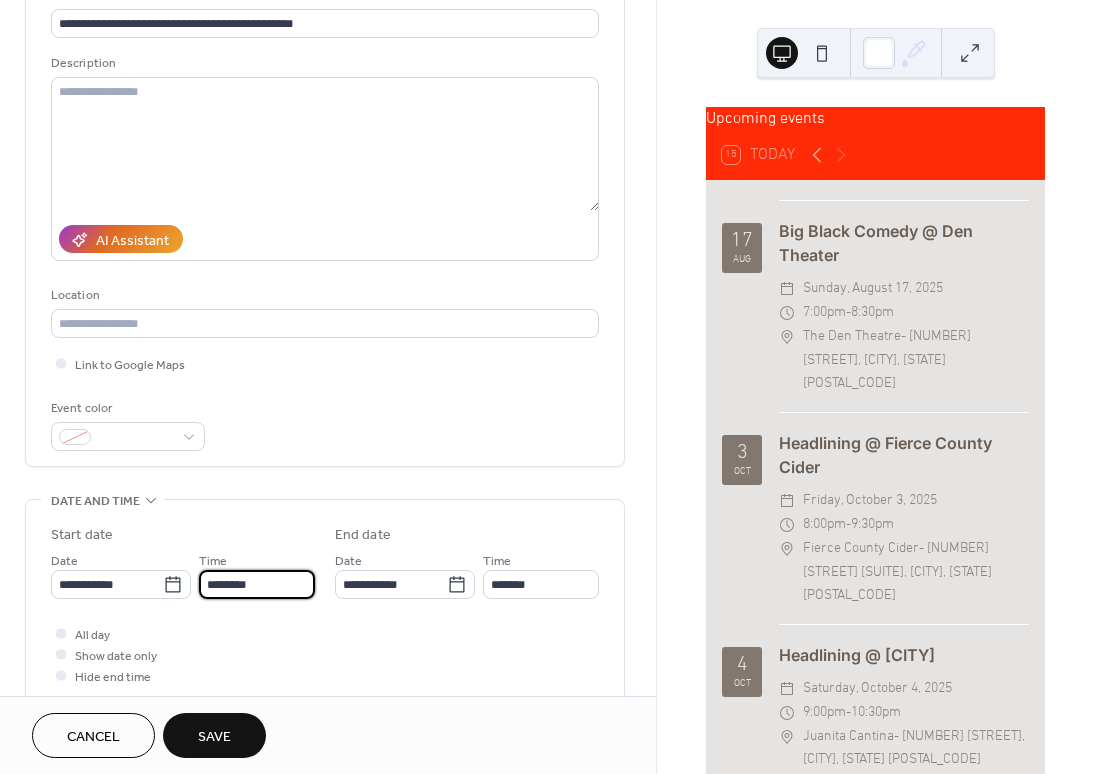 click on "********" at bounding box center [257, 584] 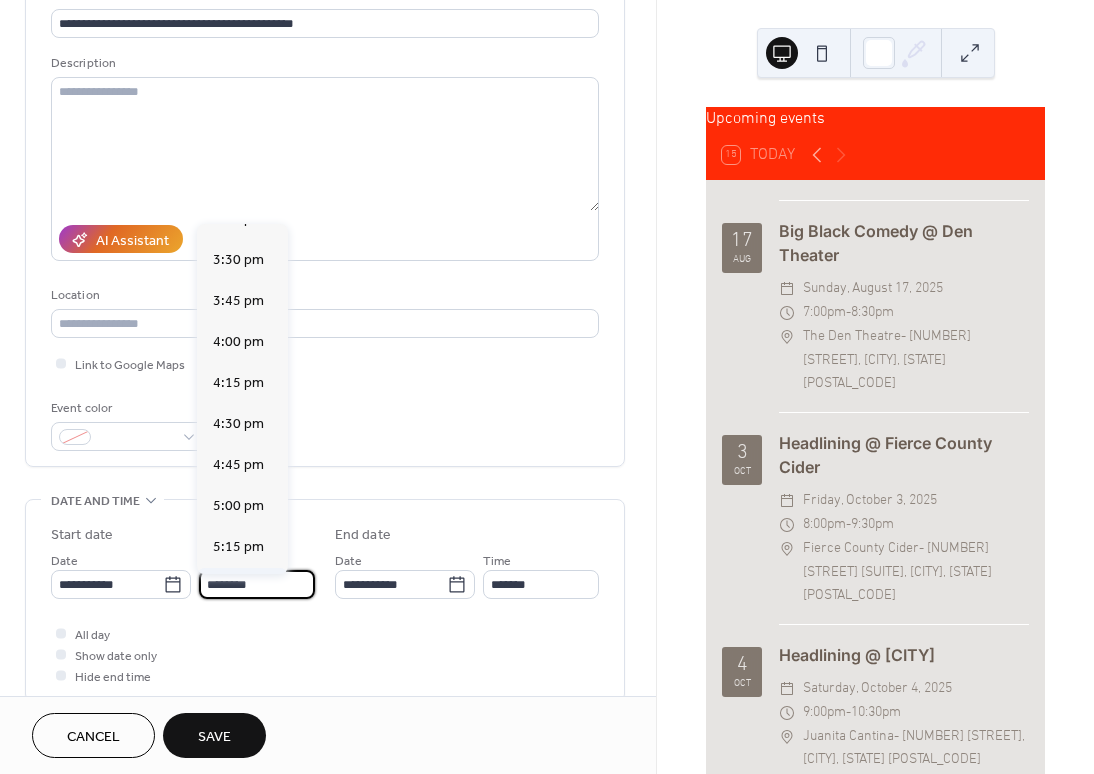 scroll, scrollTop: 2656, scrollLeft: 0, axis: vertical 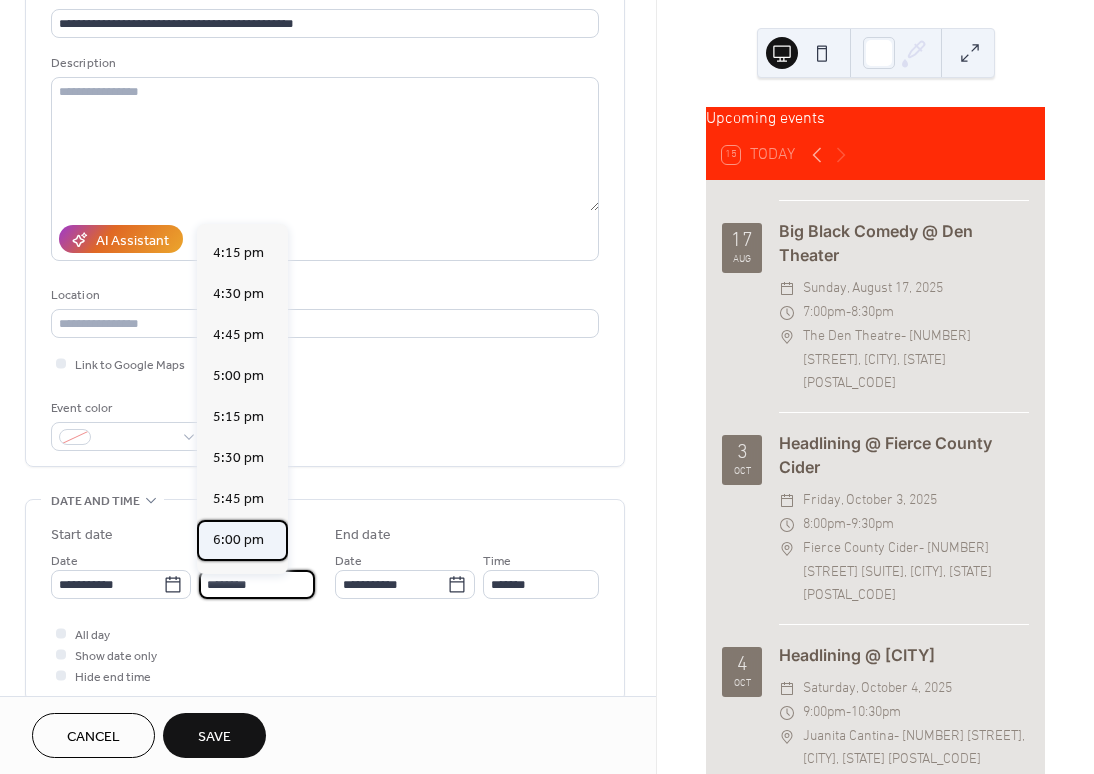 click on "6:00 pm" at bounding box center [238, 540] 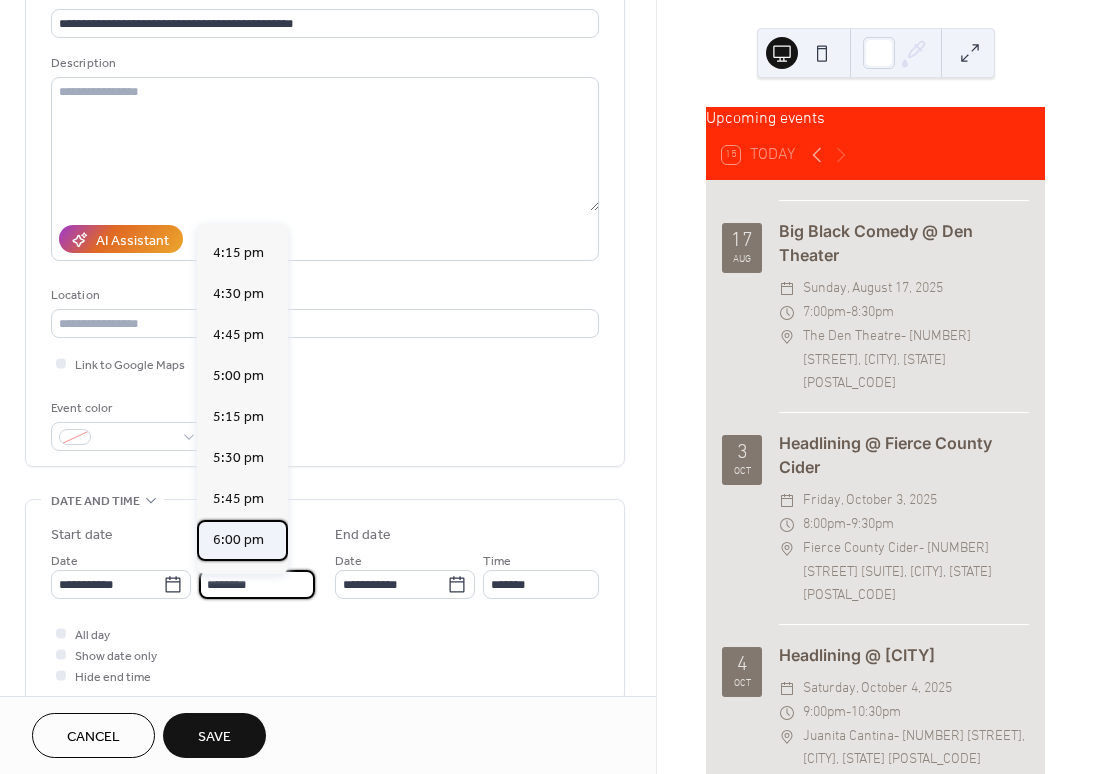 type on "*******" 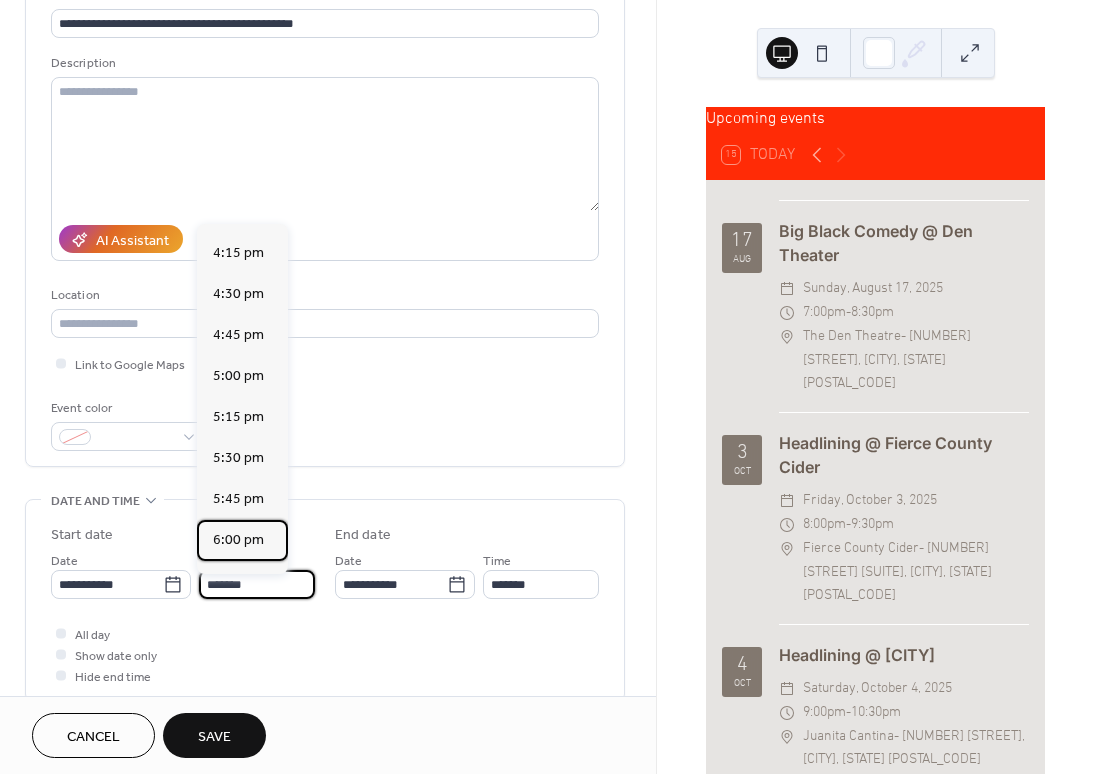 type on "*******" 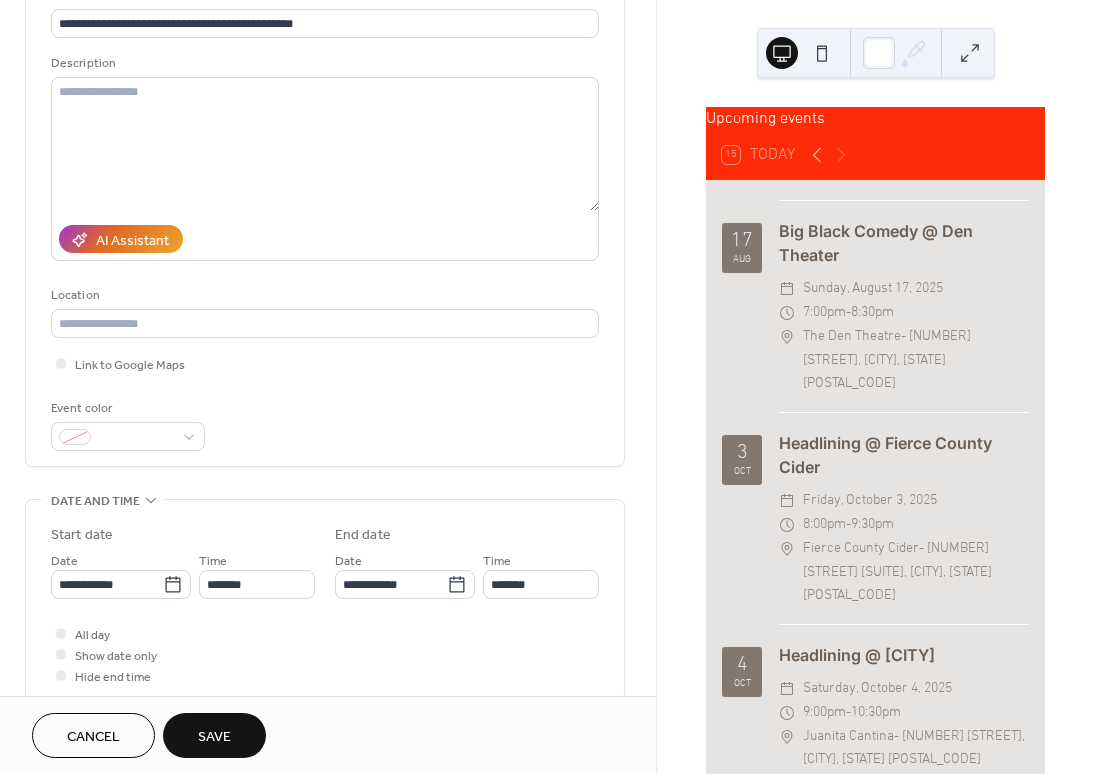 click on "Save" at bounding box center (214, 735) 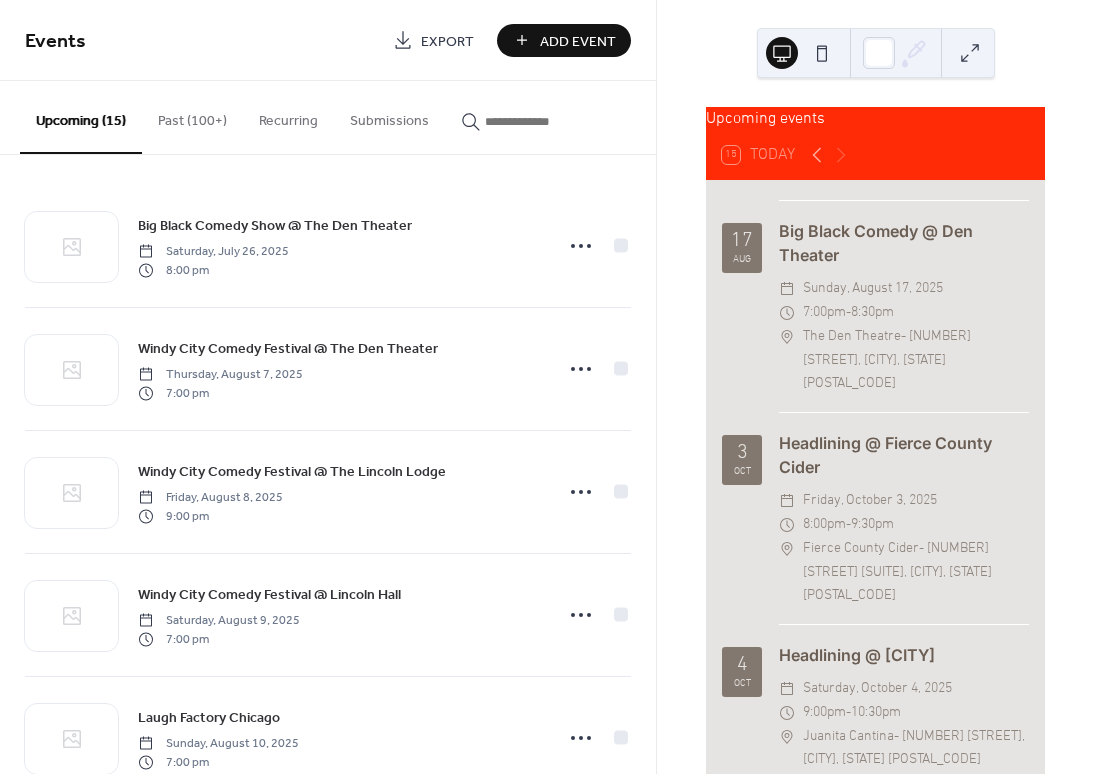 click on "Add Event" at bounding box center [578, 41] 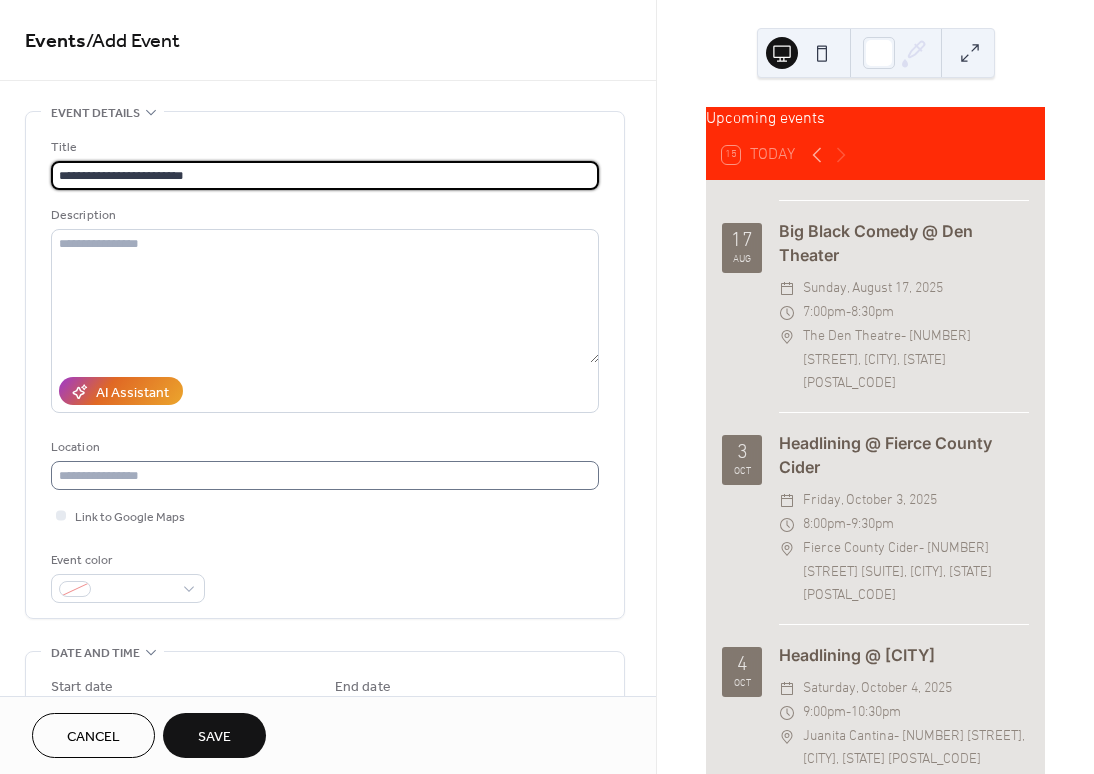 type on "**********" 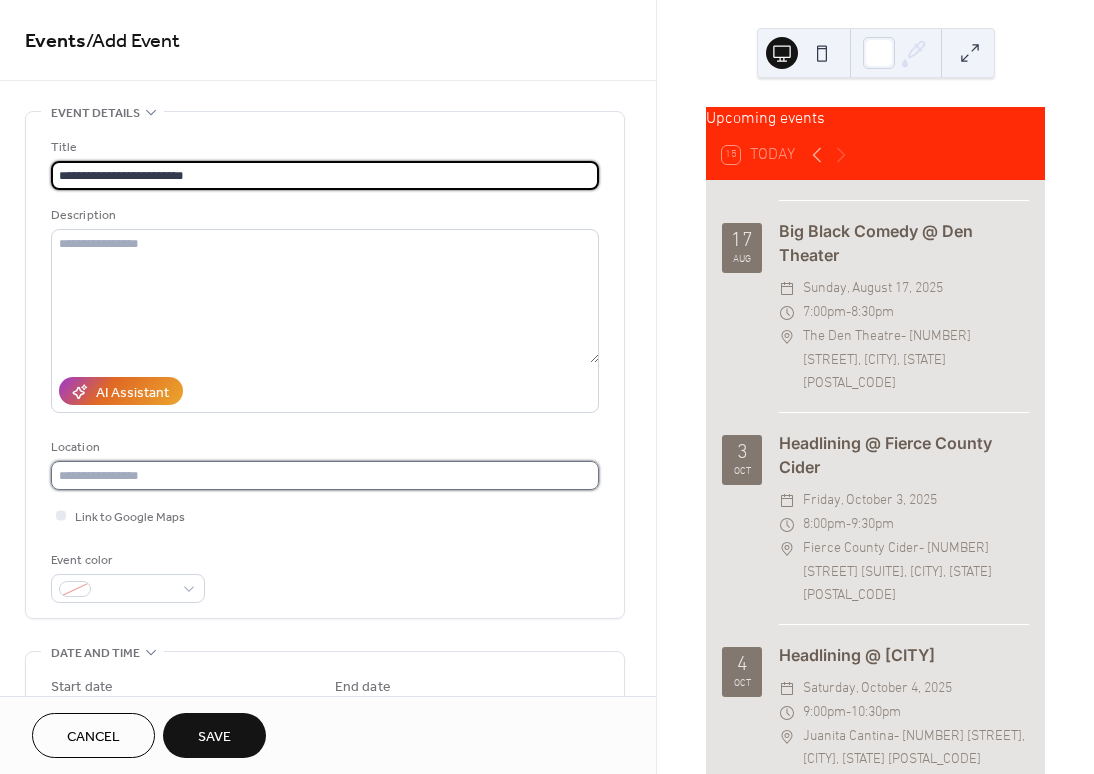 click at bounding box center [325, 475] 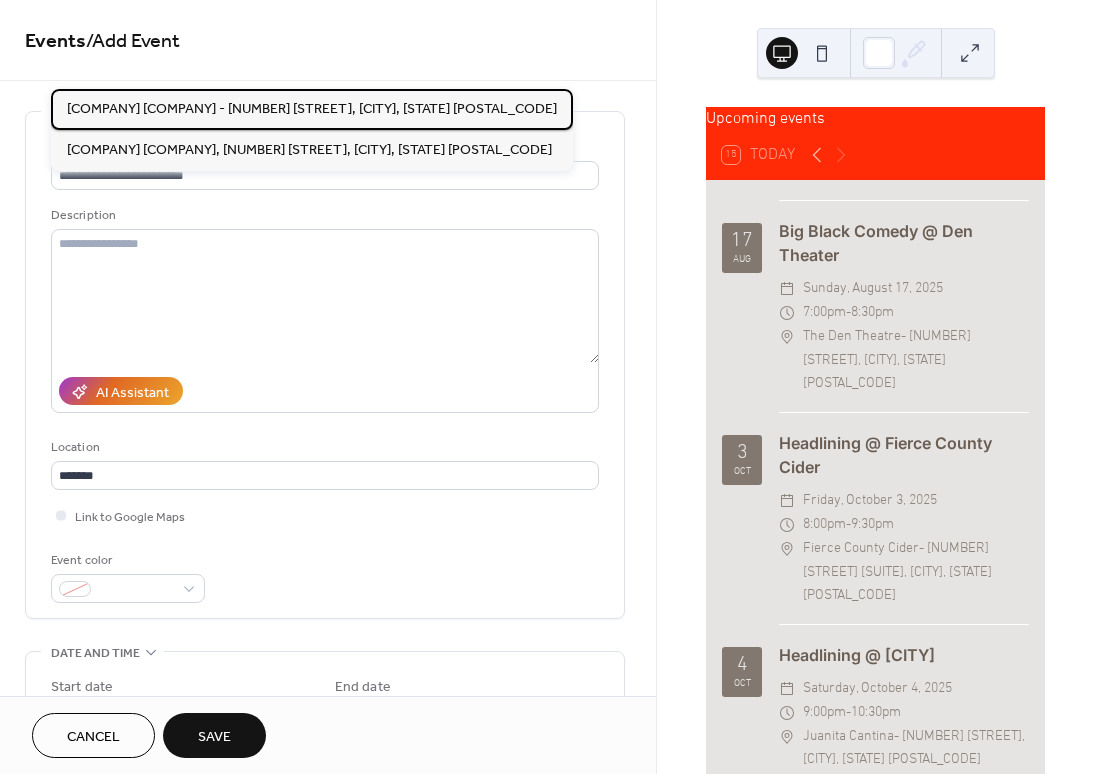 drag, startPoint x: 209, startPoint y: 459, endPoint x: 327, endPoint y: 107, distance: 371.25192 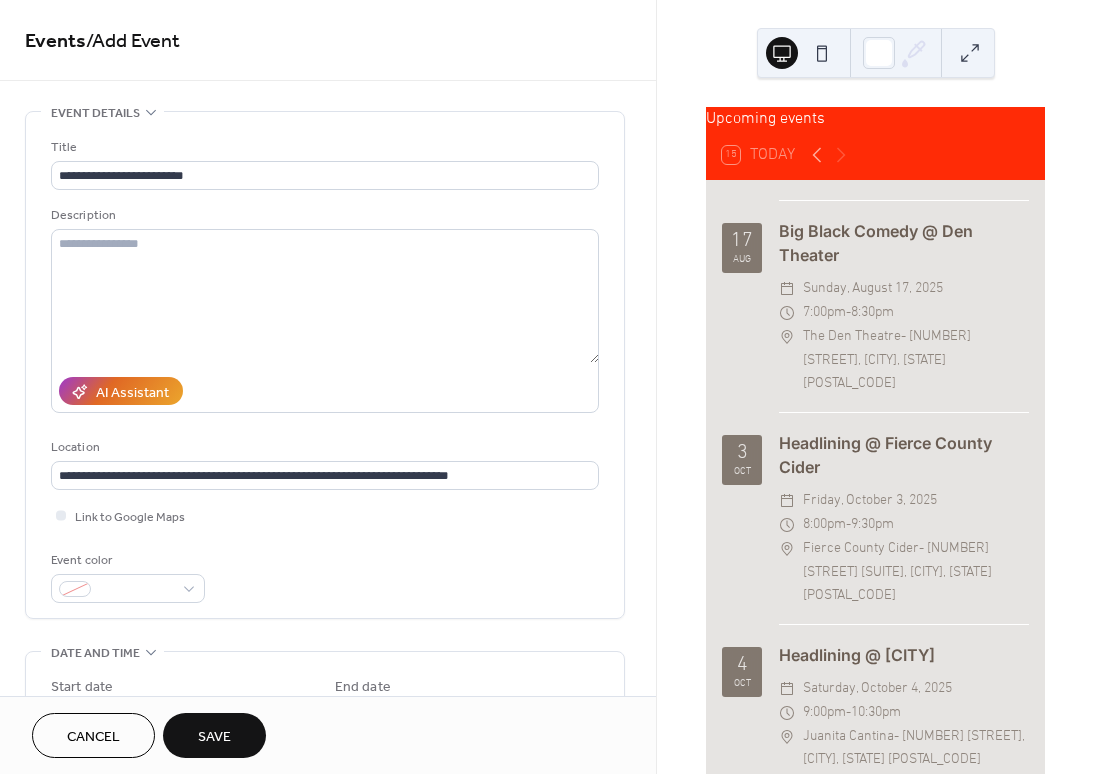 scroll, scrollTop: 142, scrollLeft: 0, axis: vertical 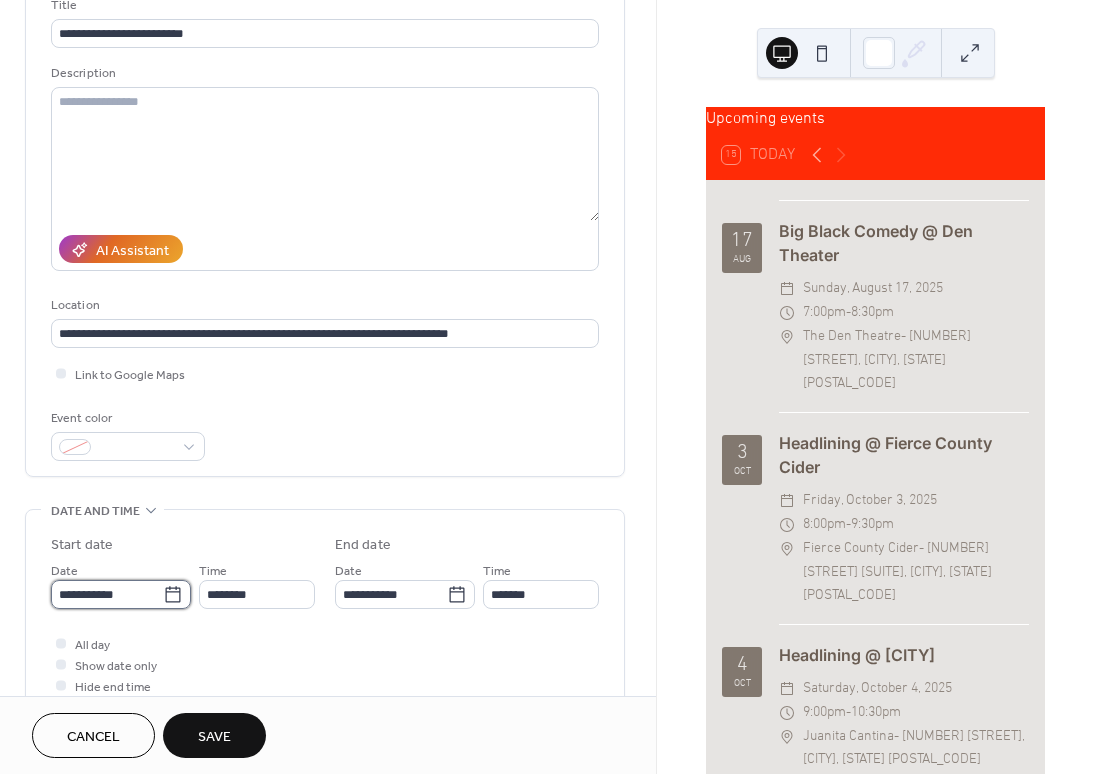 click on "**********" at bounding box center (107, 594) 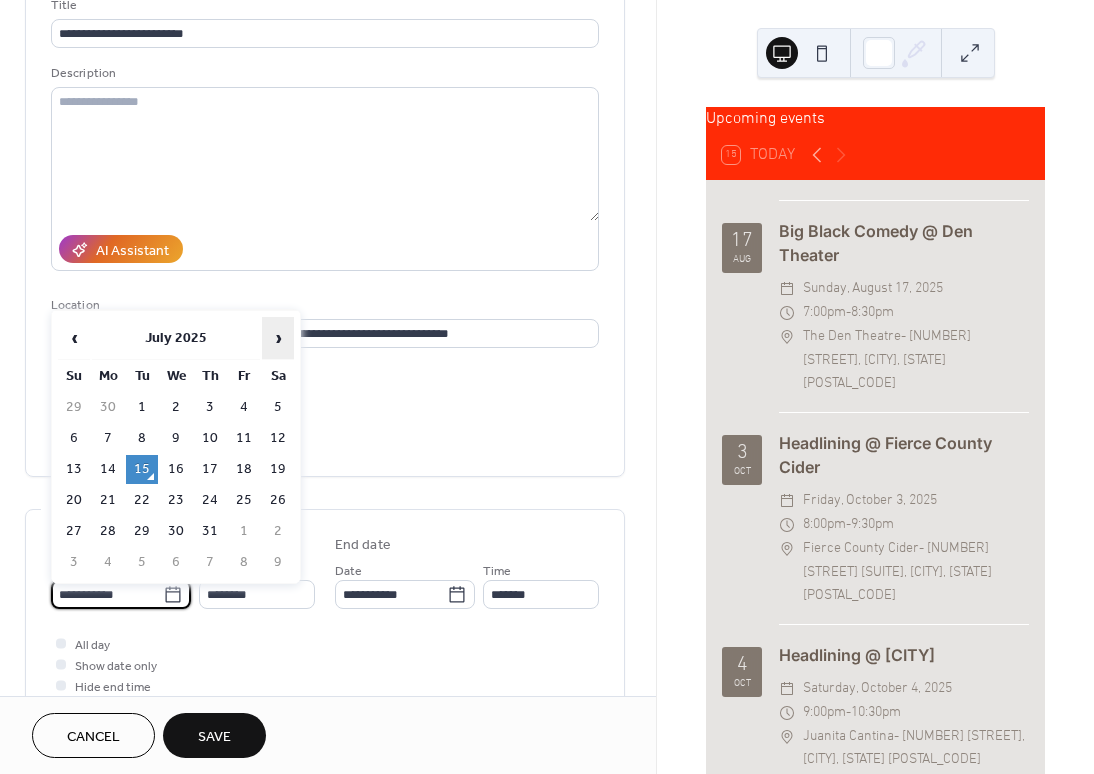 click on "›" at bounding box center [278, 338] 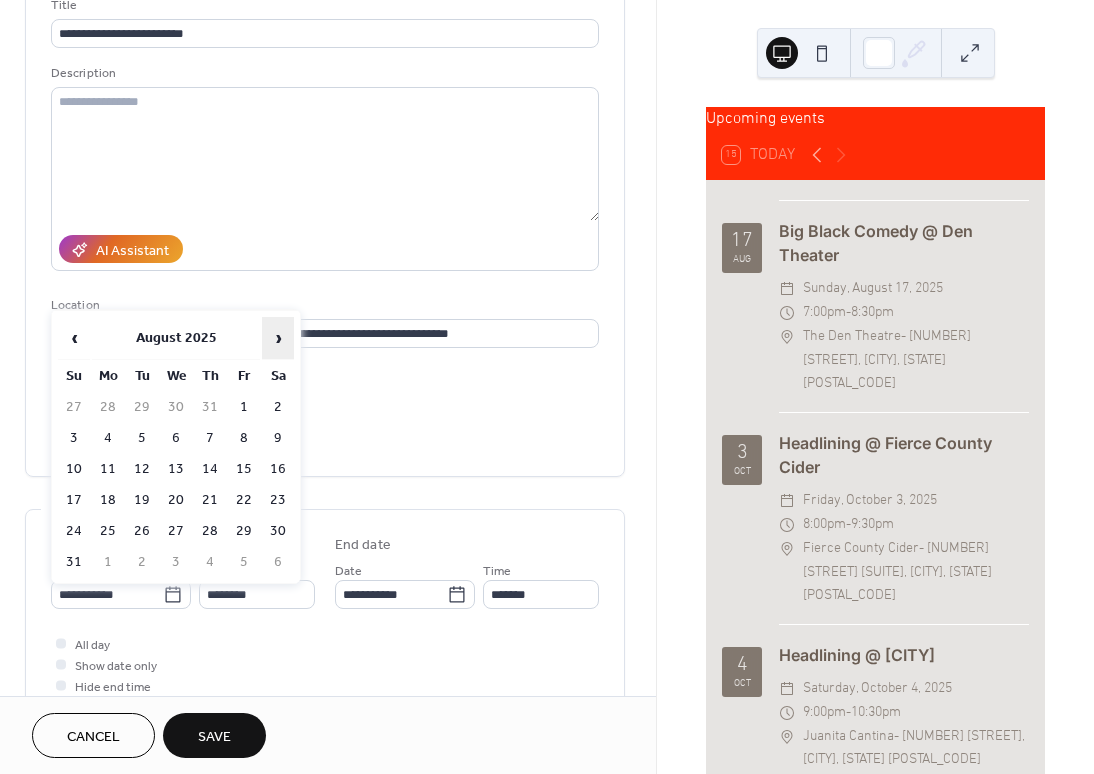 click on "›" at bounding box center [278, 338] 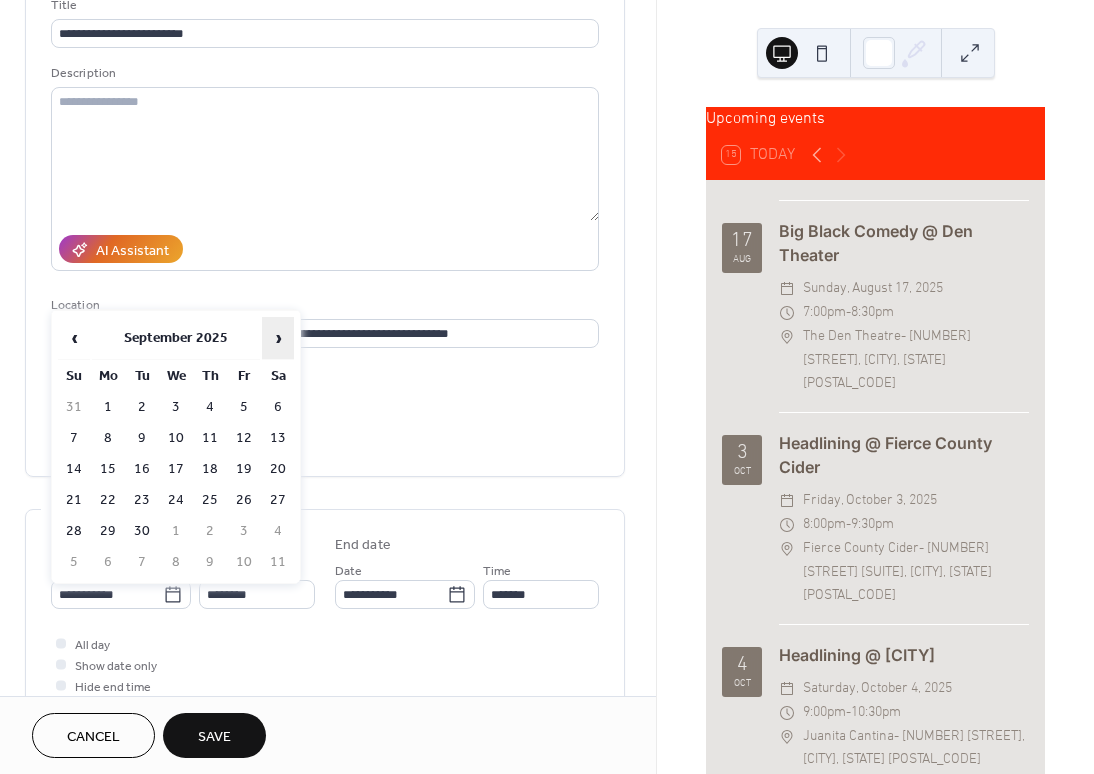 click on "›" at bounding box center (278, 338) 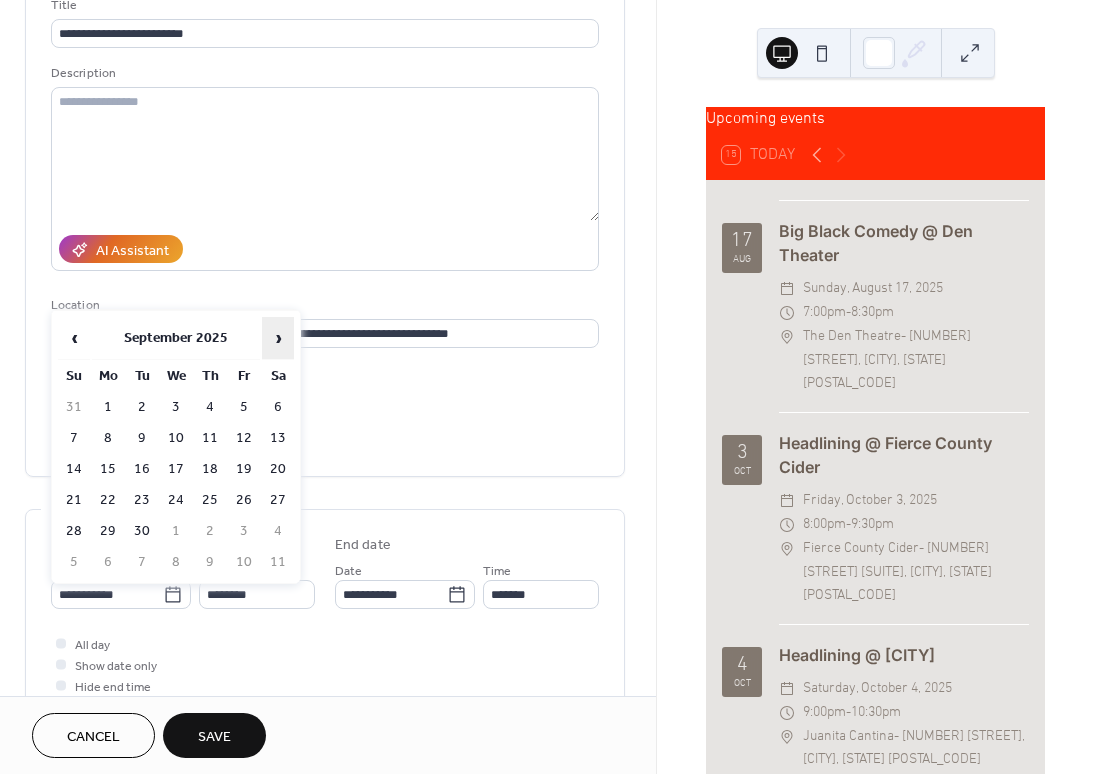click on "›" at bounding box center (278, 338) 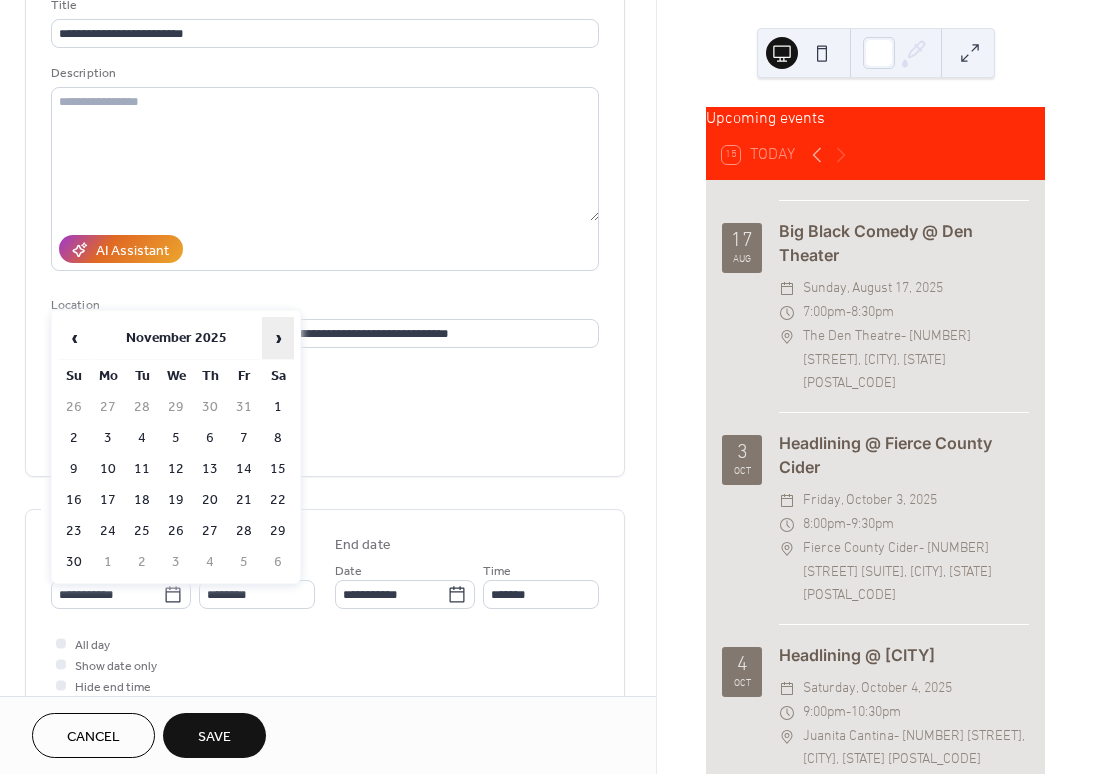 click on "›" at bounding box center [278, 338] 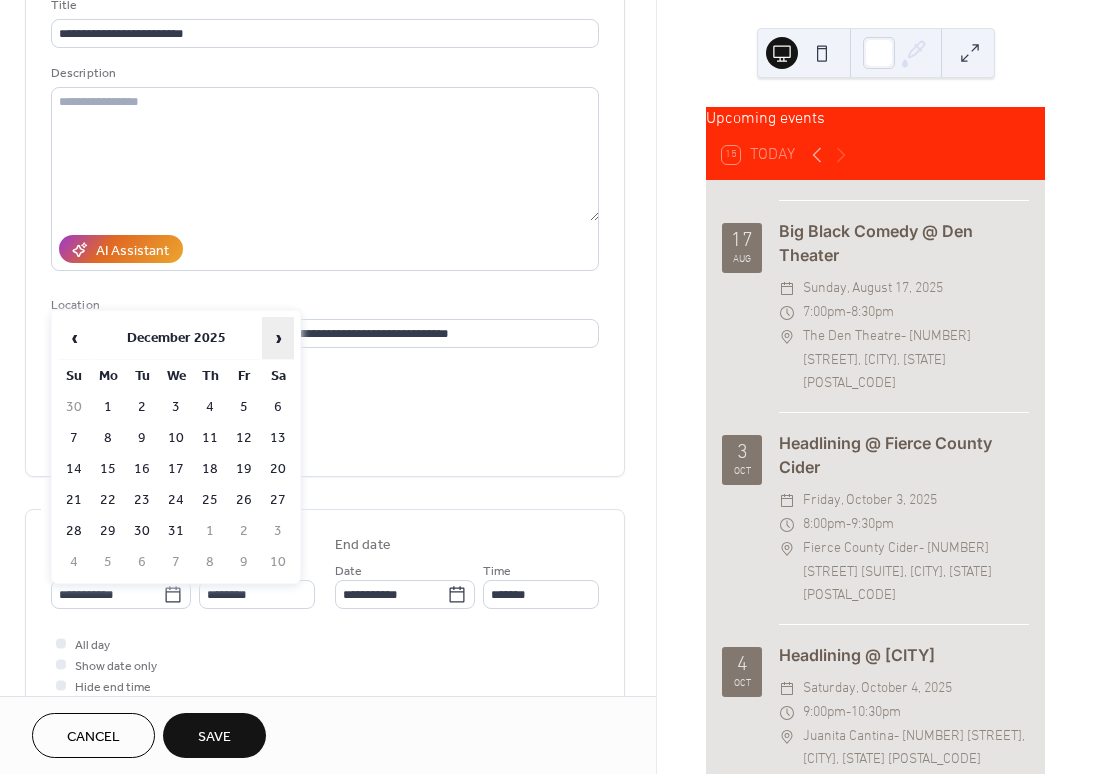 click on "›" at bounding box center (278, 338) 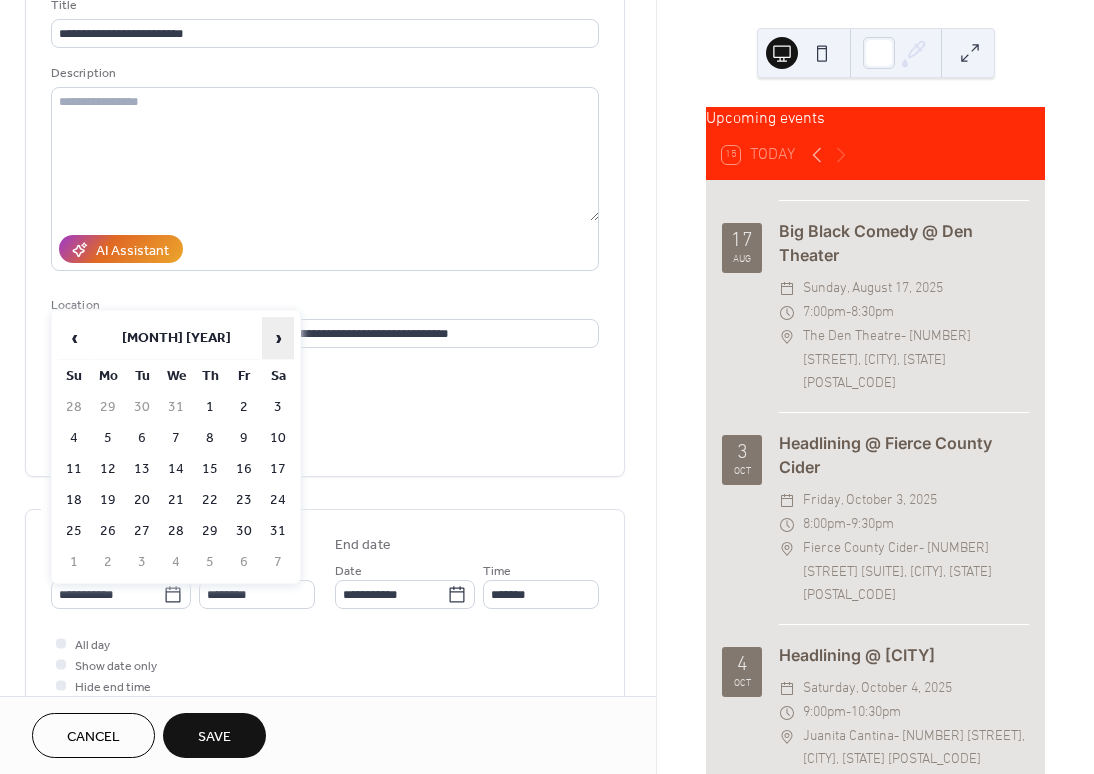 click on "›" at bounding box center [278, 338] 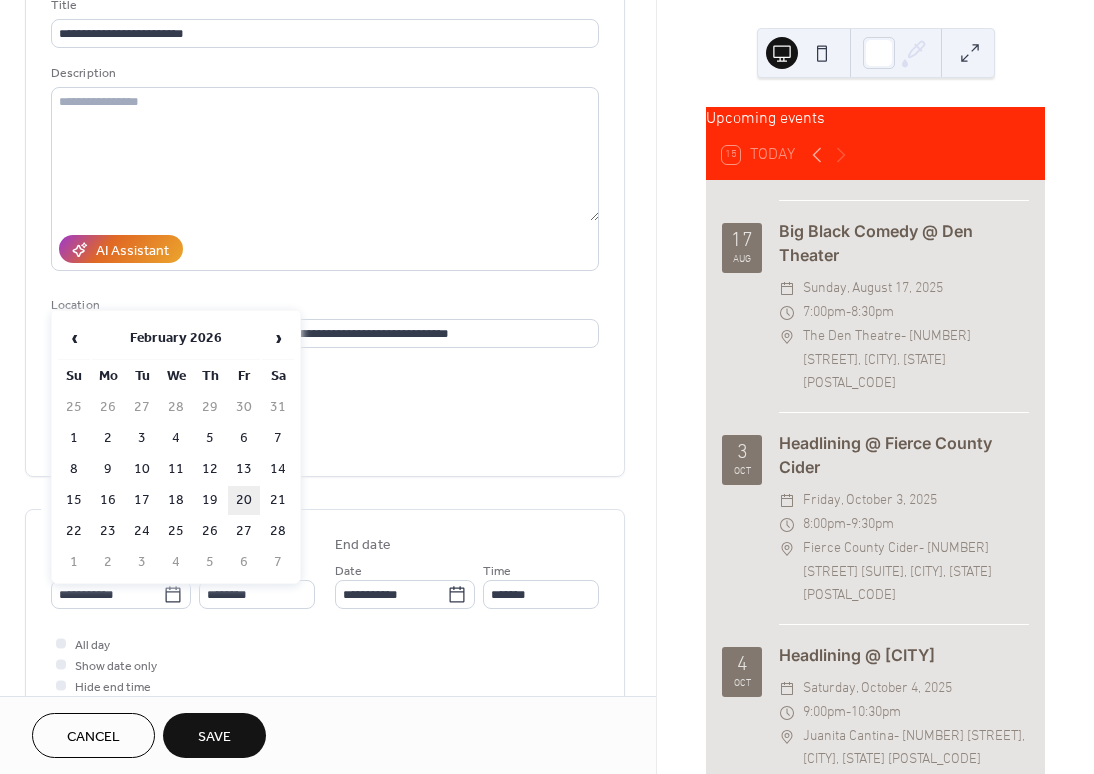 click on "20" at bounding box center (244, 500) 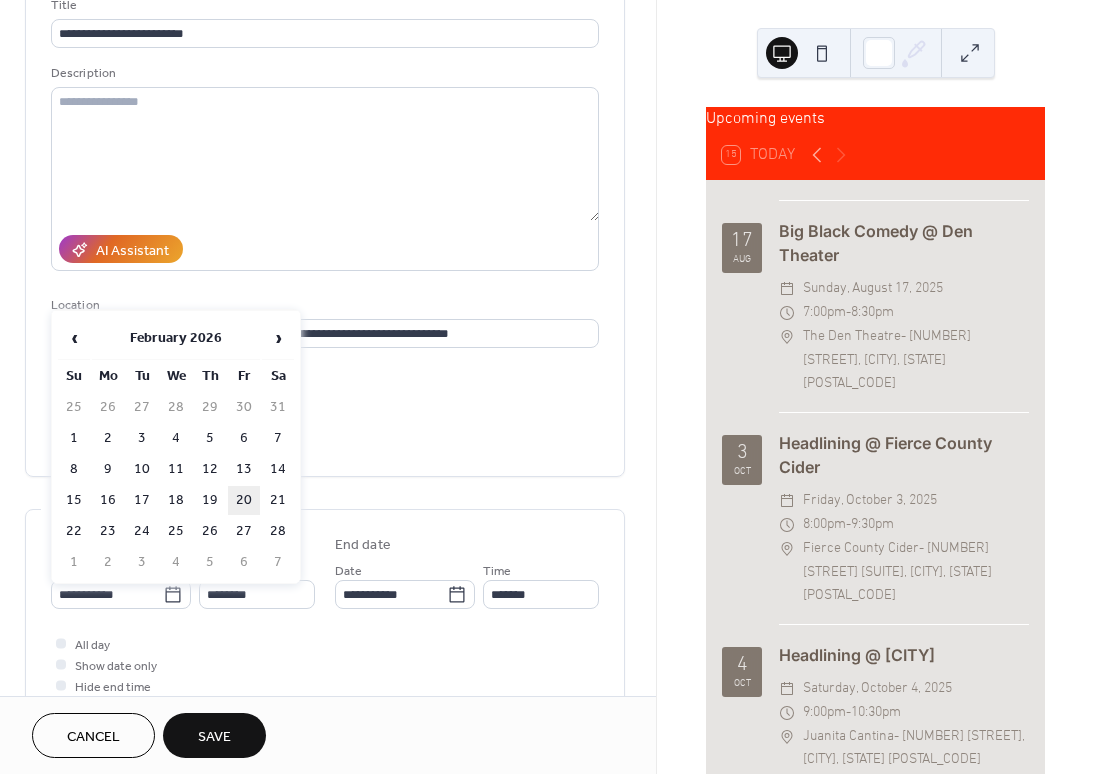 type on "**********" 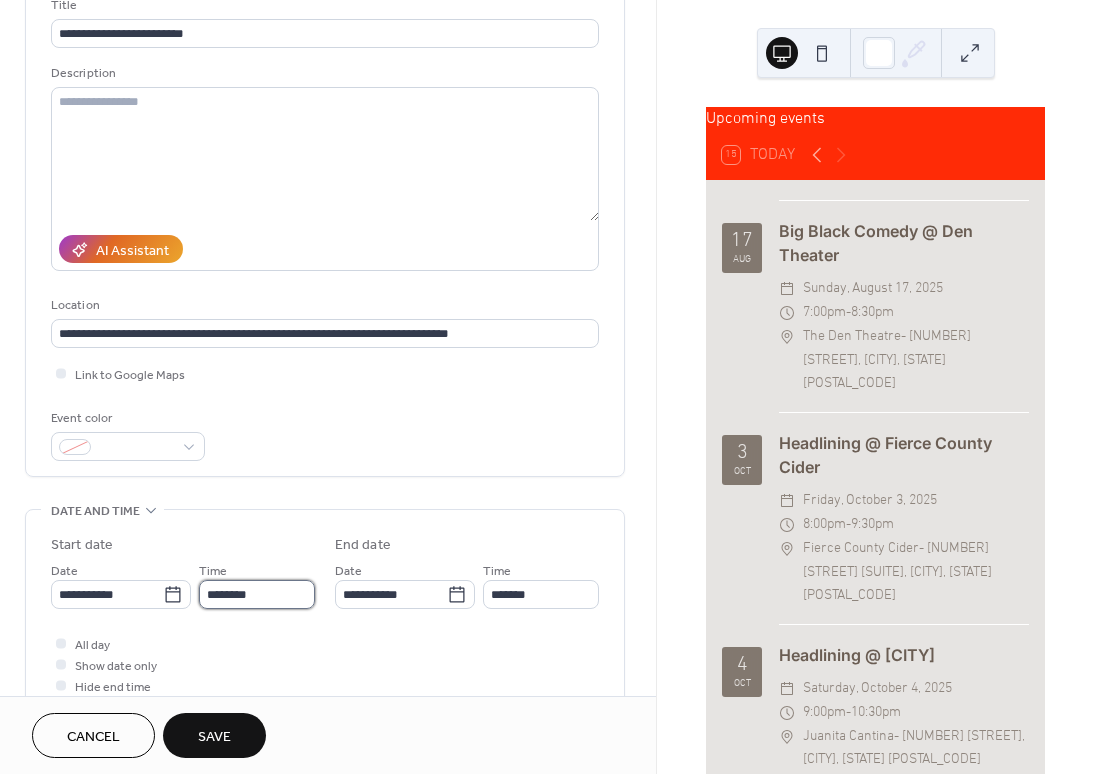 click on "********" at bounding box center (257, 594) 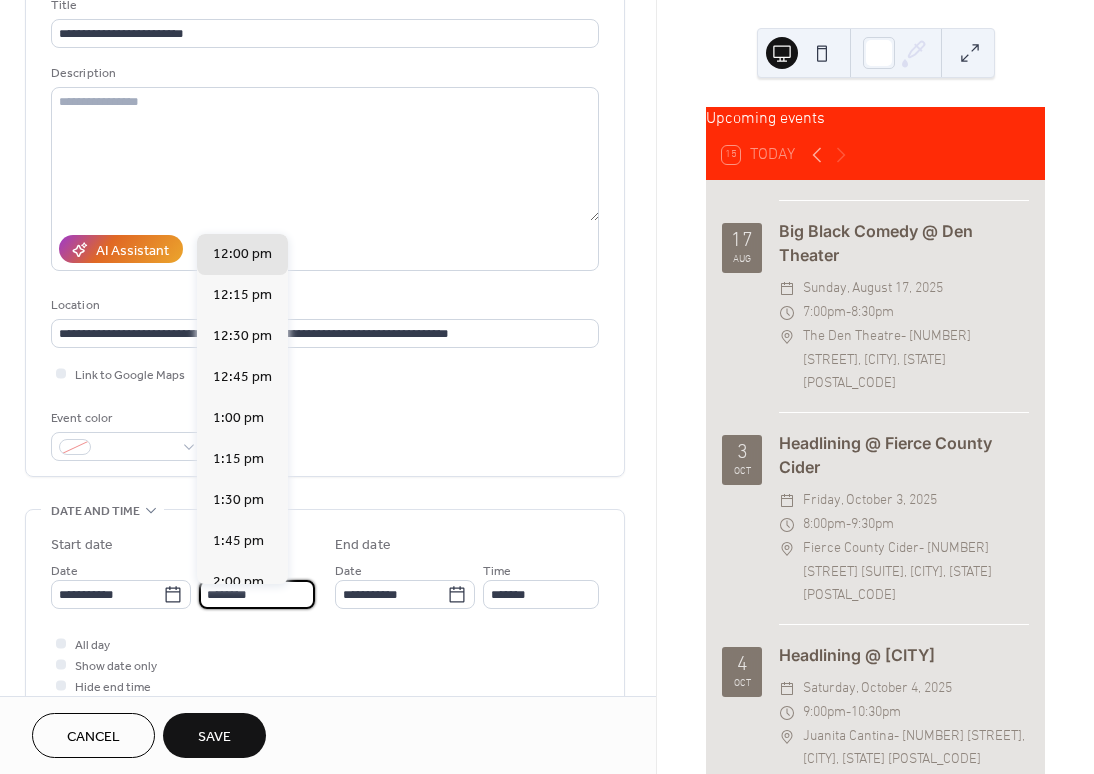 scroll, scrollTop: 2600, scrollLeft: 0, axis: vertical 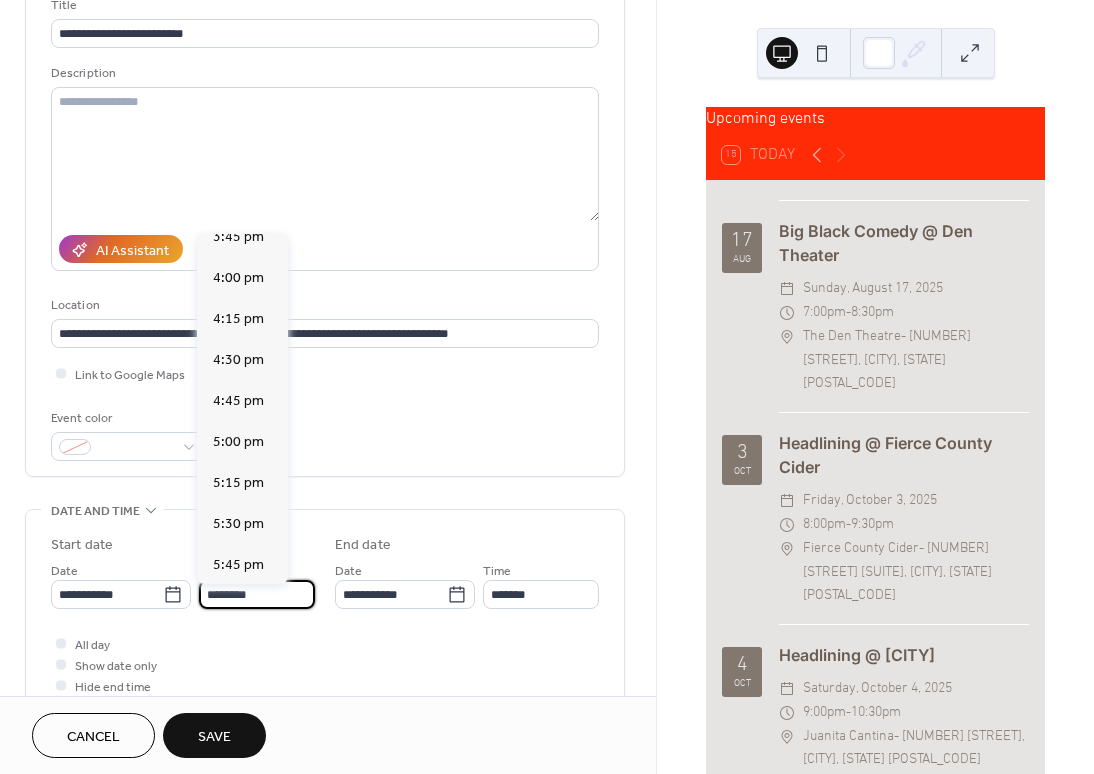 click on "**********" at bounding box center [325, 646] 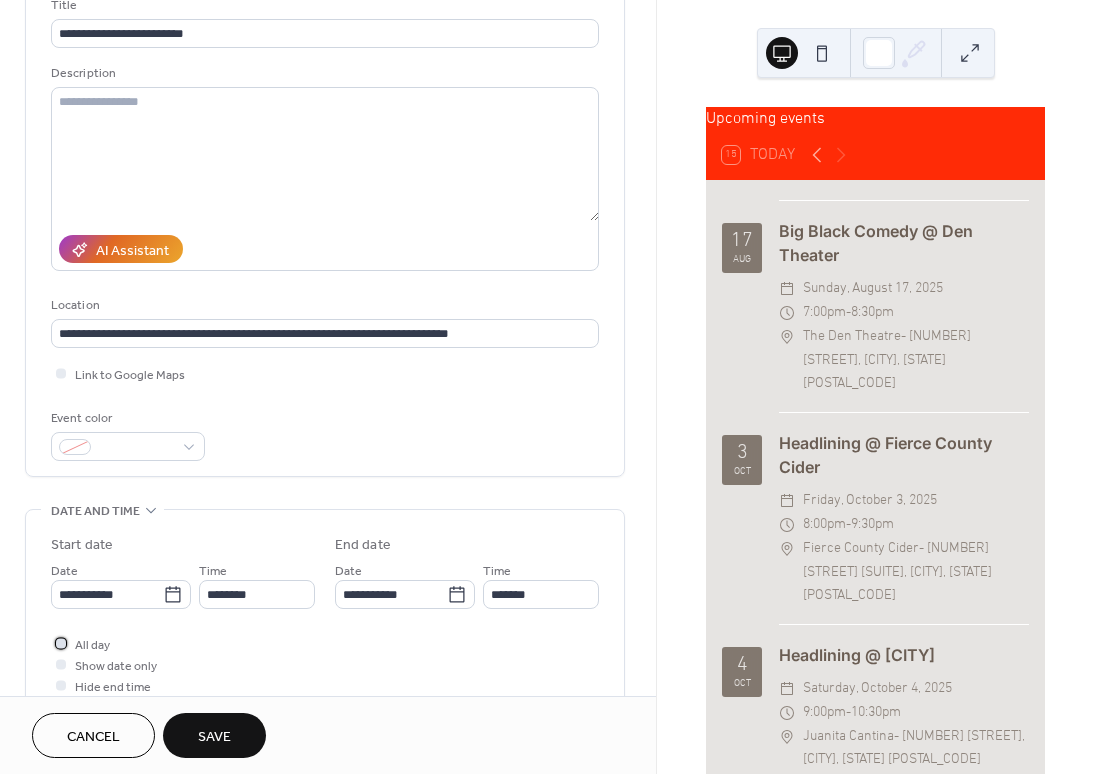 click at bounding box center [61, 643] 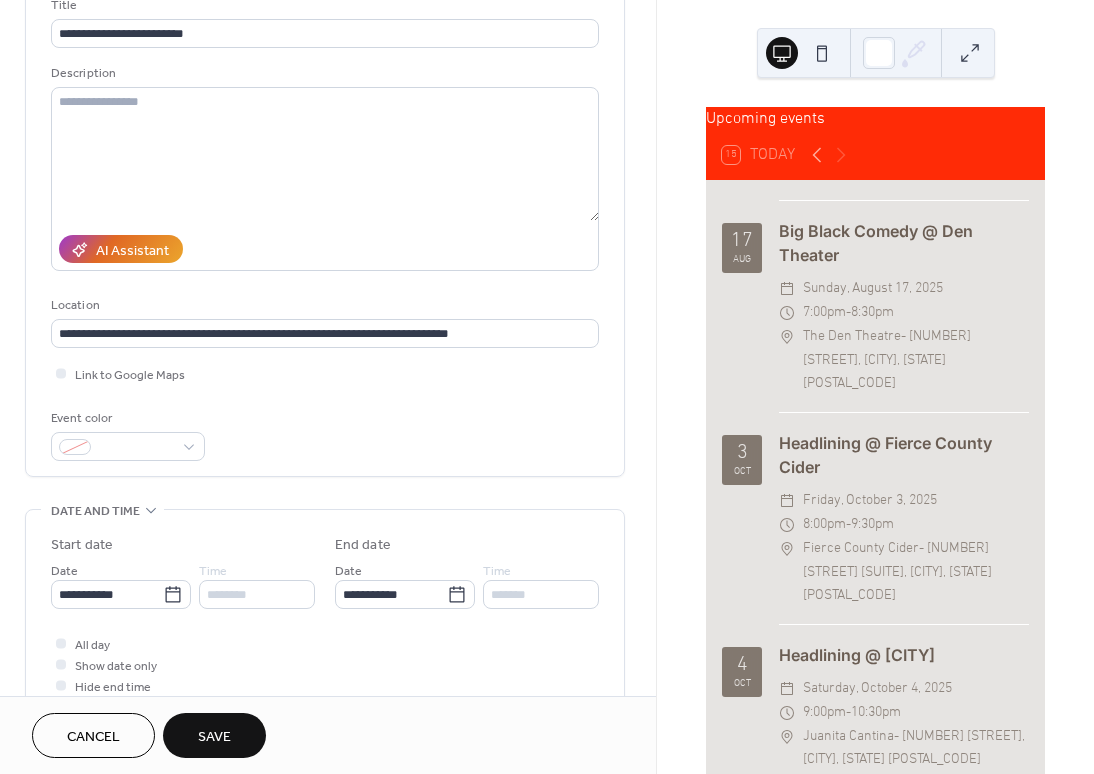 click on "Save" at bounding box center (214, 735) 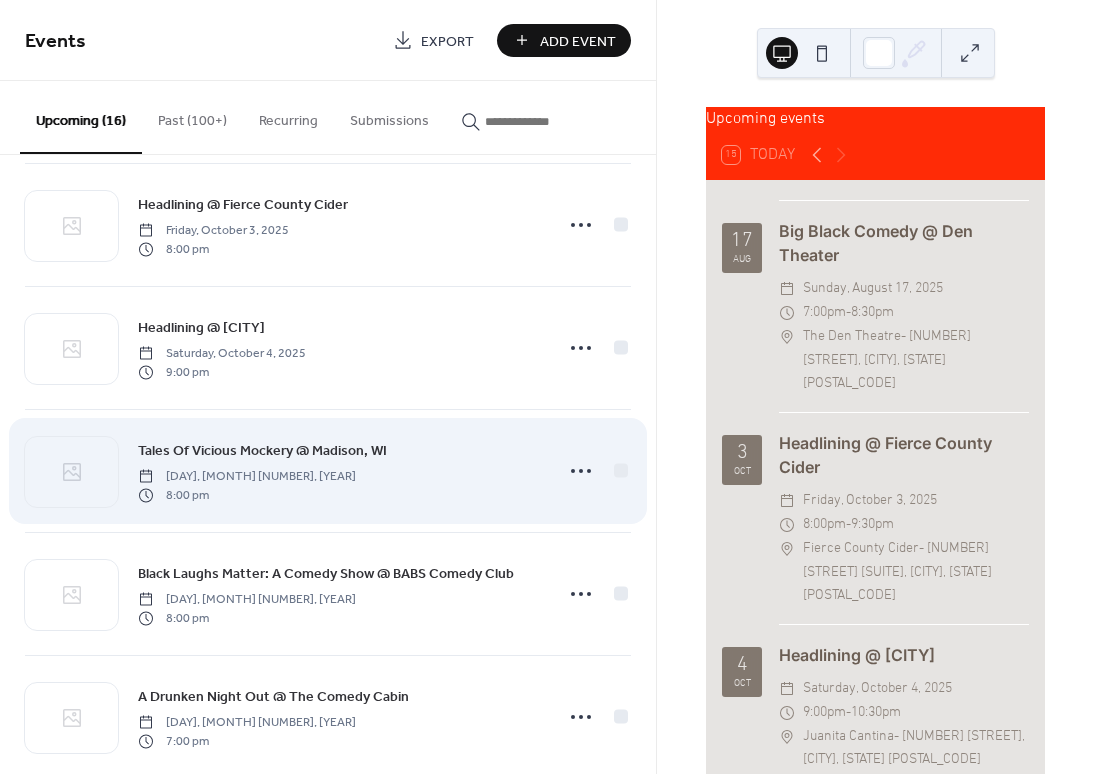 scroll, scrollTop: 841, scrollLeft: 0, axis: vertical 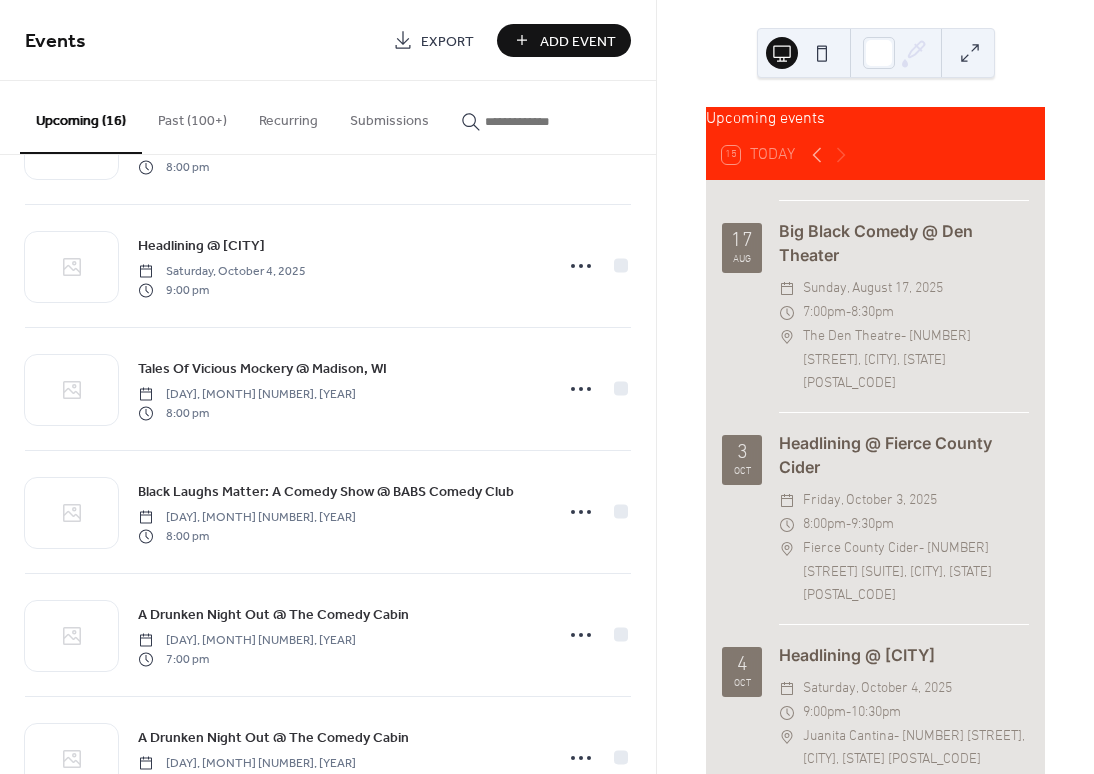 click on "Add Event" at bounding box center (578, 41) 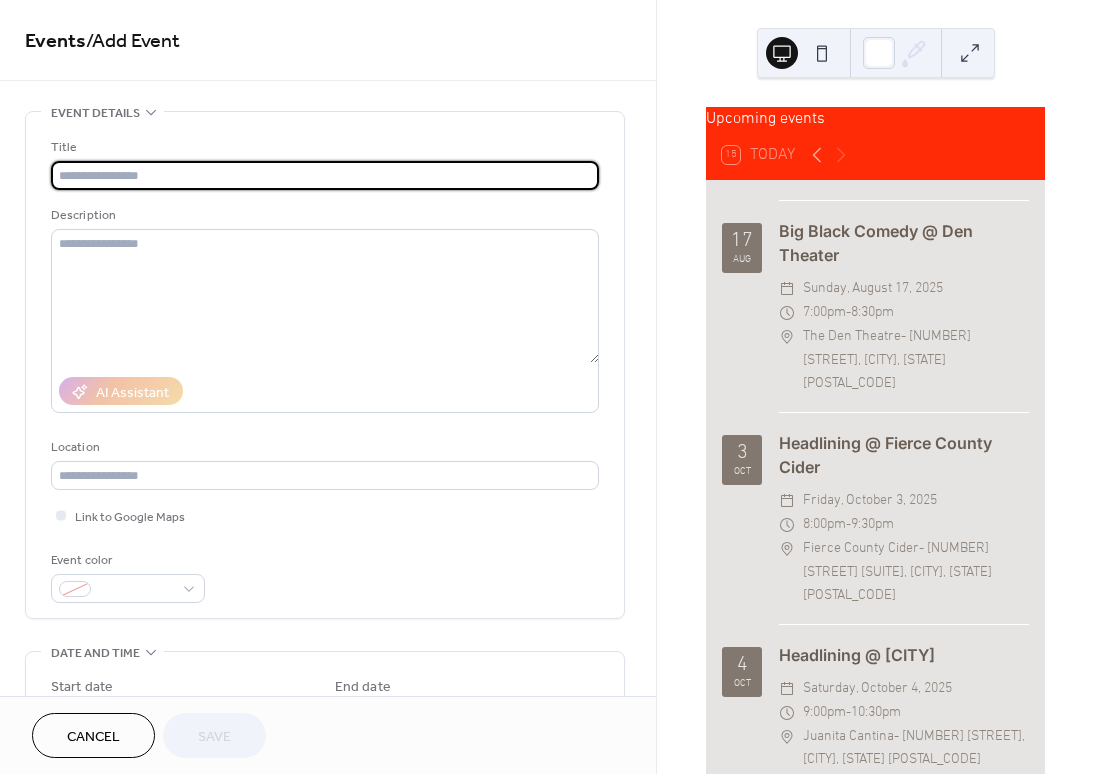 click at bounding box center (325, 175) 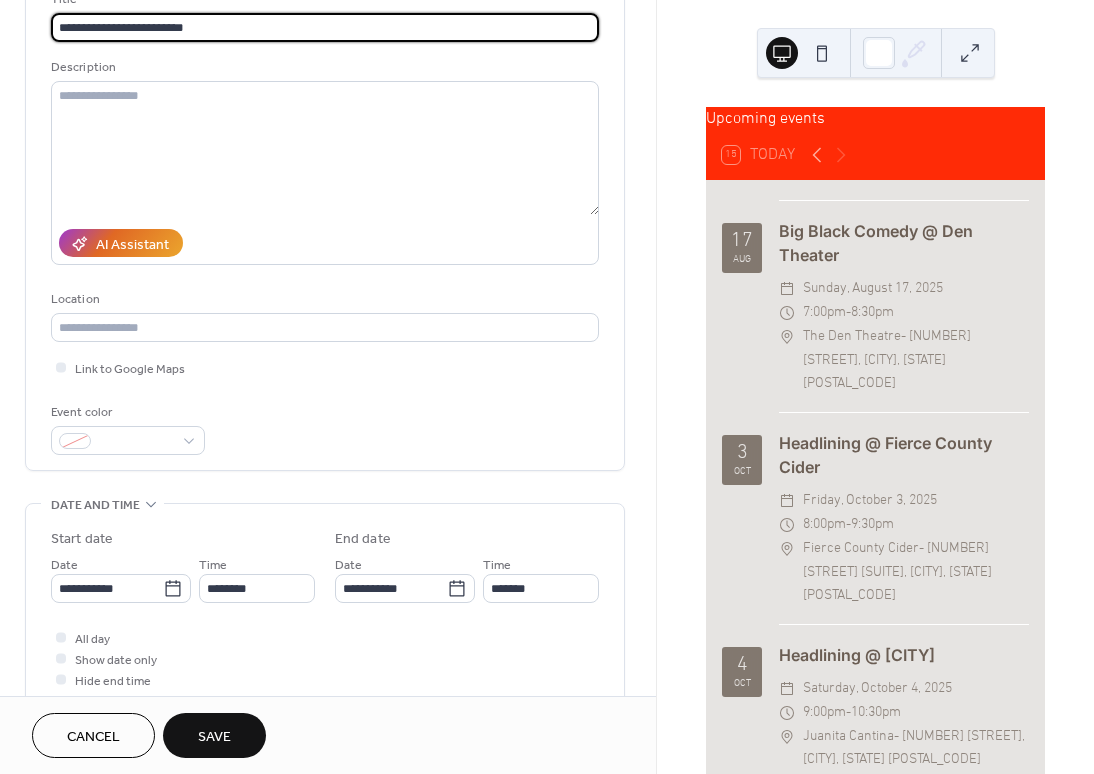 scroll, scrollTop: 270, scrollLeft: 0, axis: vertical 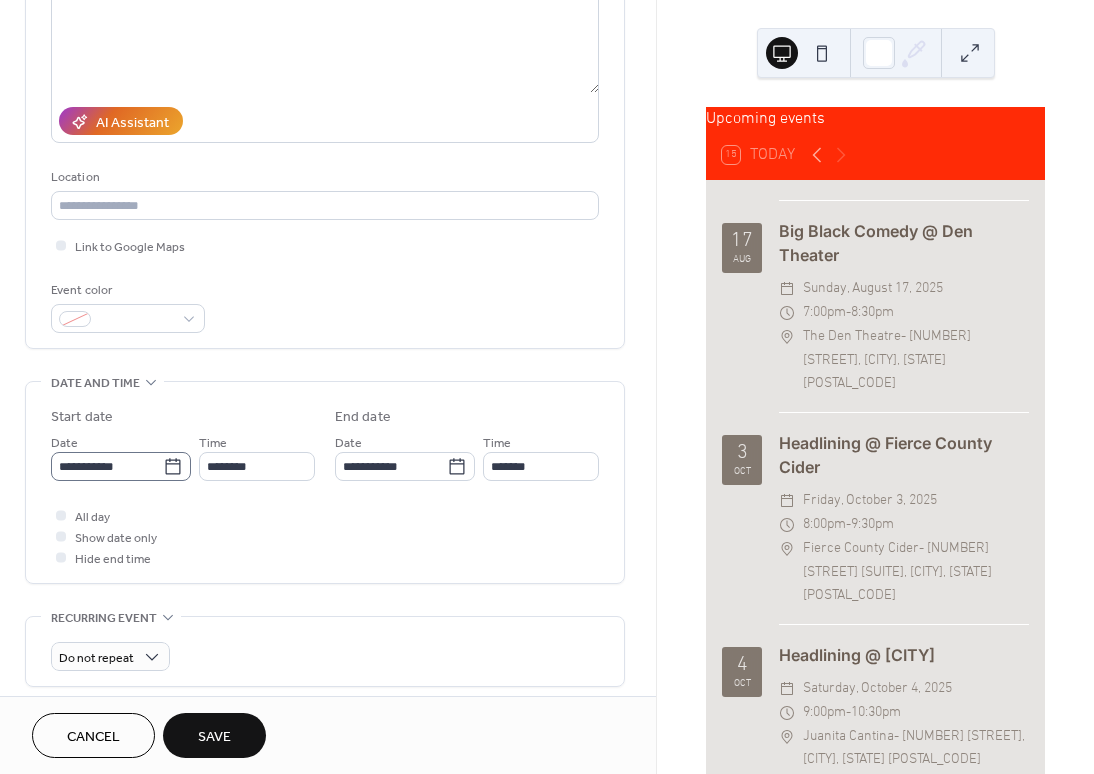 type on "**********" 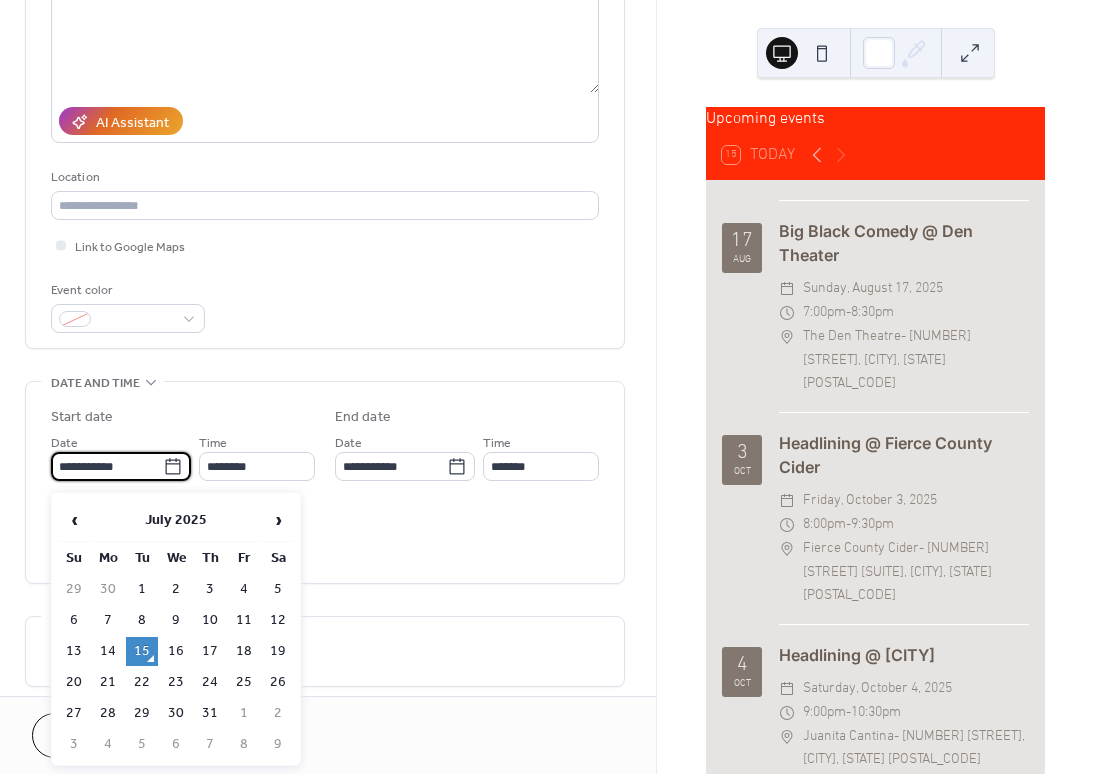 click on "**********" at bounding box center (107, 466) 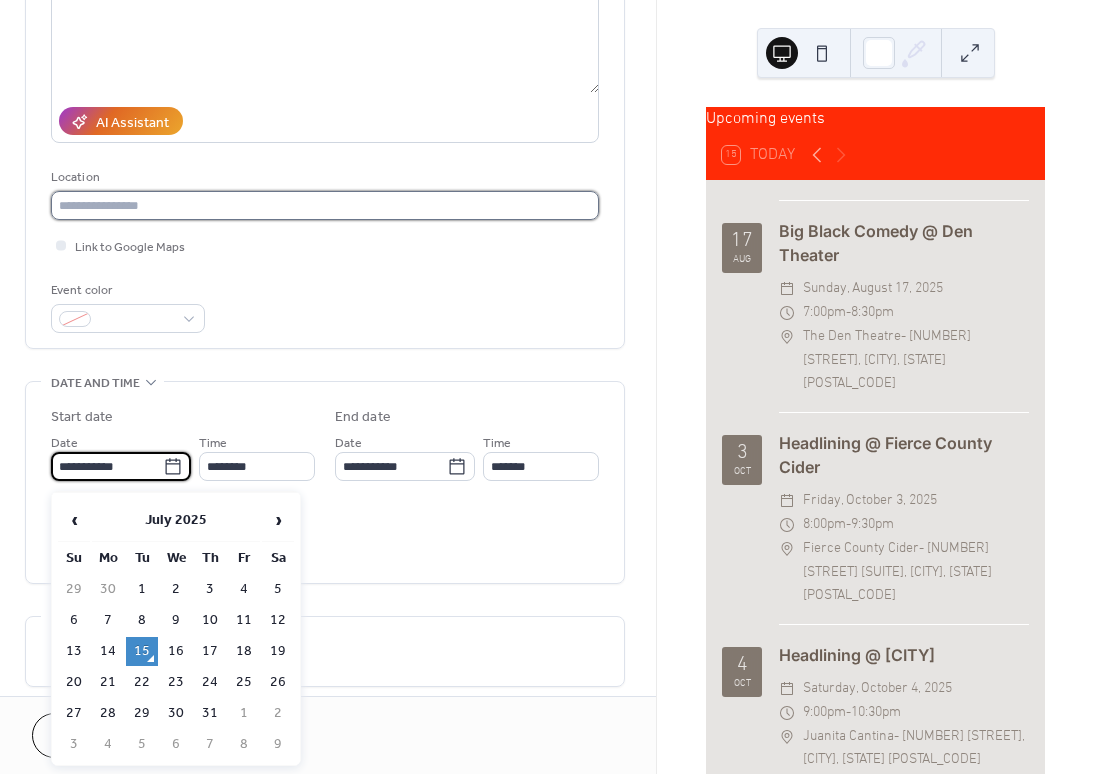 click at bounding box center (325, 205) 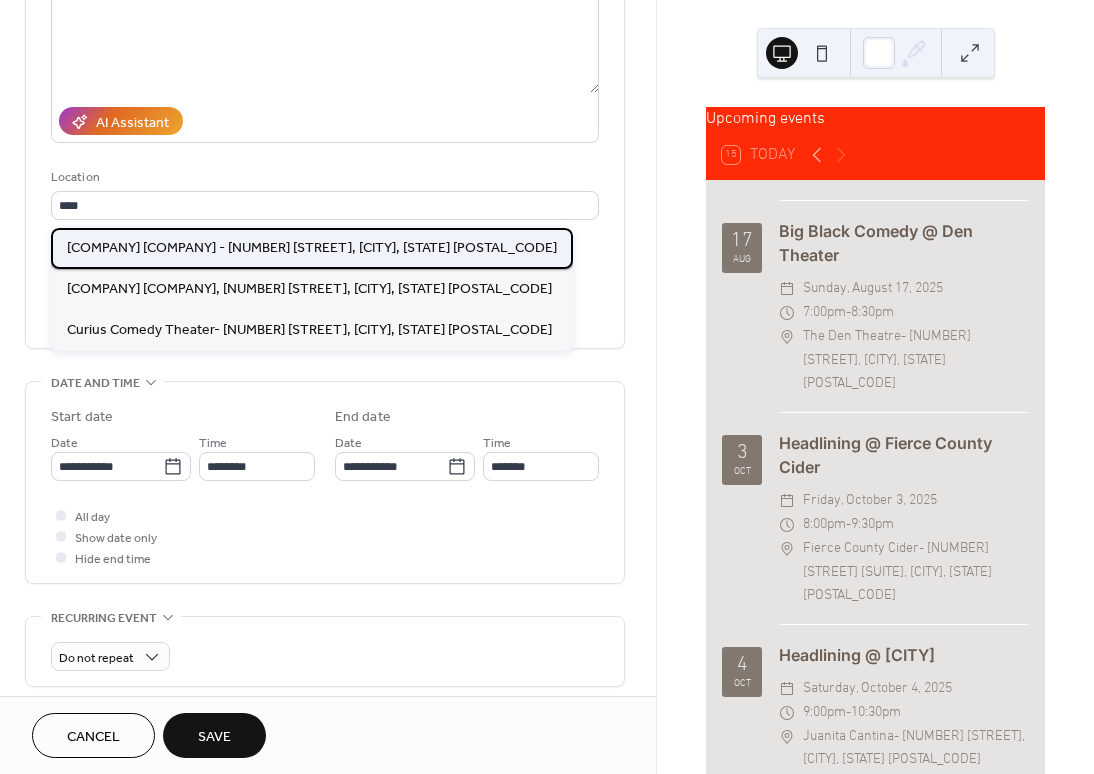 drag, startPoint x: 275, startPoint y: 210, endPoint x: 189, endPoint y: 242, distance: 91.76056 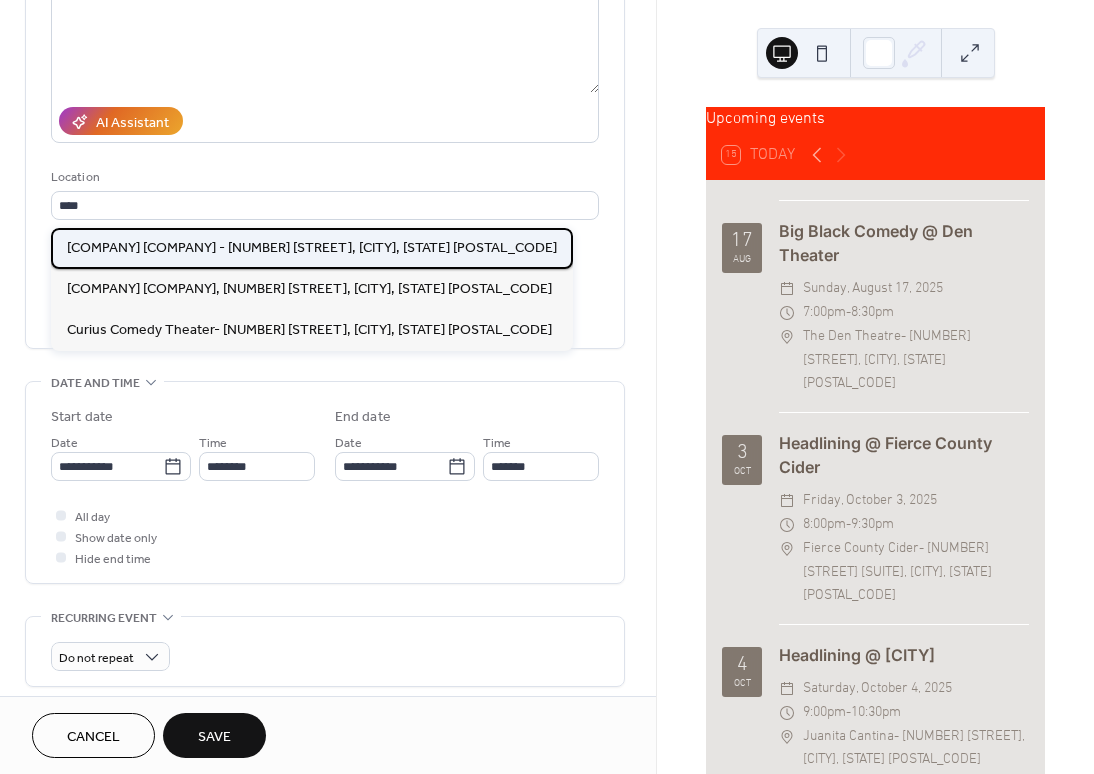 click on "[COMPANY] [COMPANY] - [NUMBER] [STREET], [CITY], [STATE] [POSTAL_CODE]" at bounding box center (312, 248) 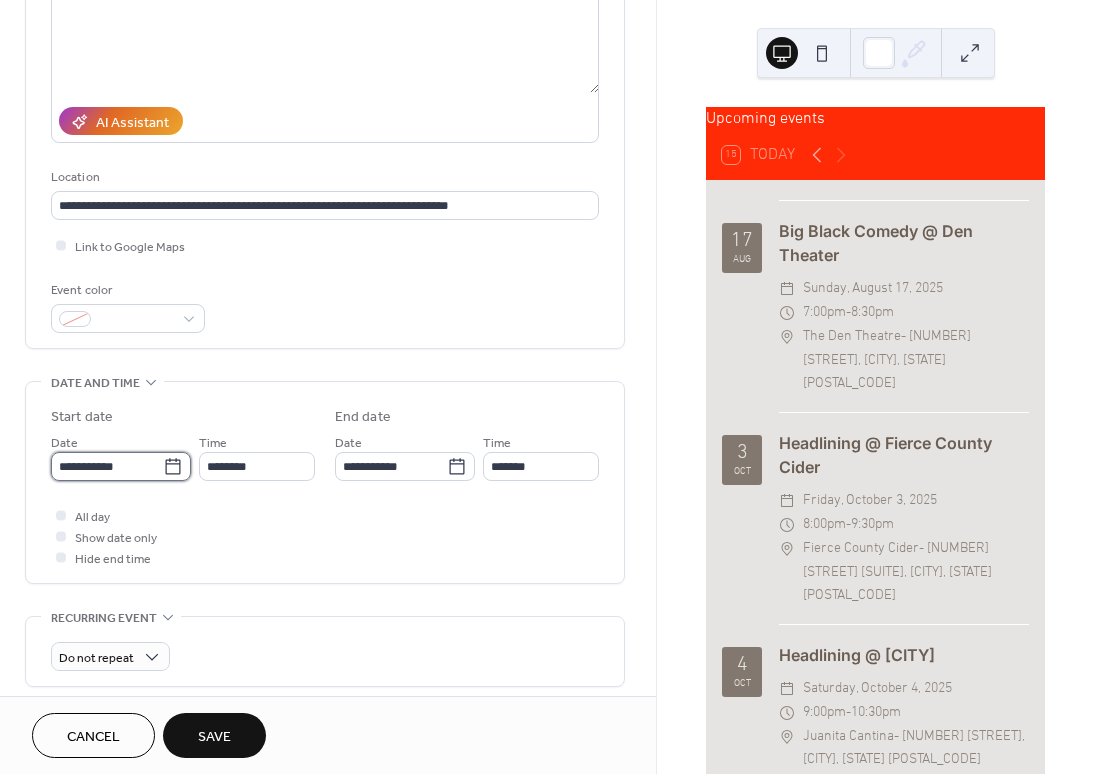 click on "**********" at bounding box center (107, 466) 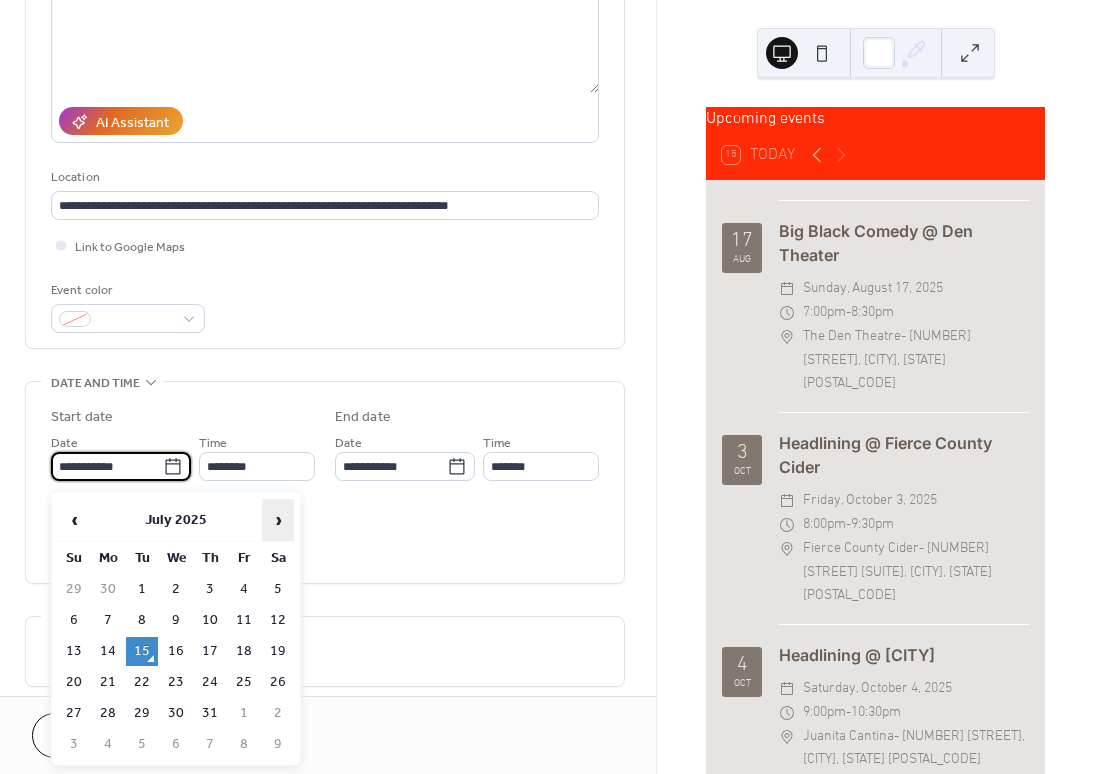 click on "›" at bounding box center (278, 520) 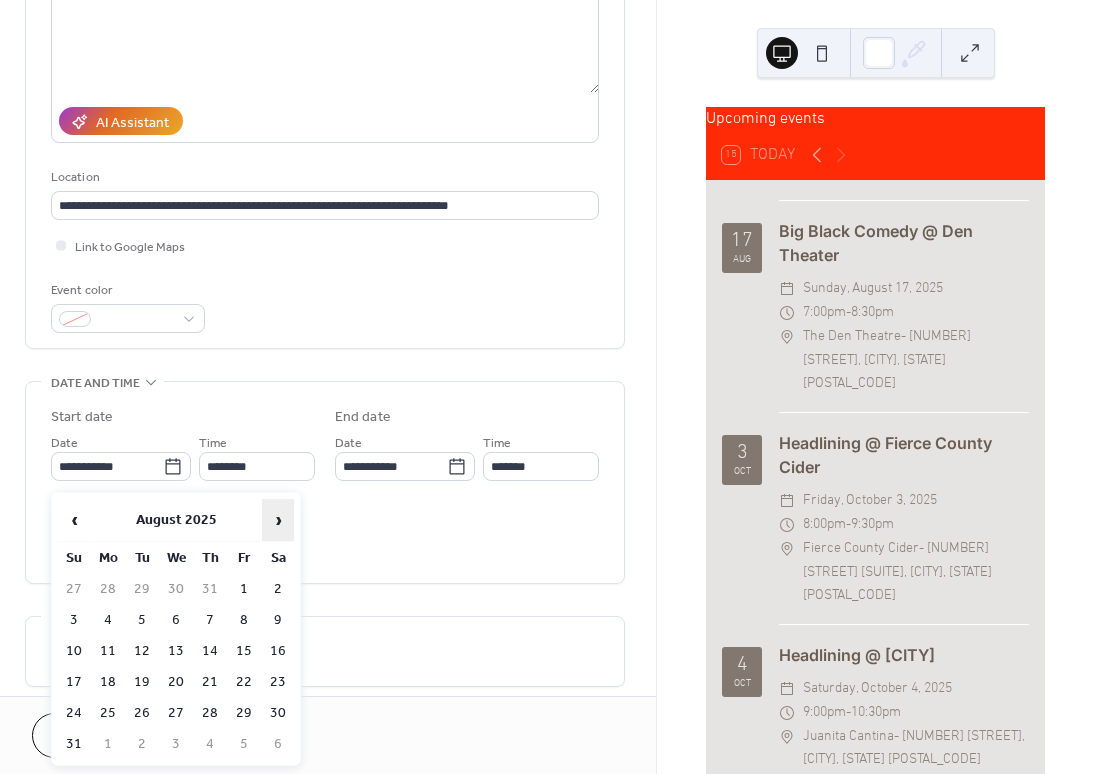 click on "›" at bounding box center (278, 520) 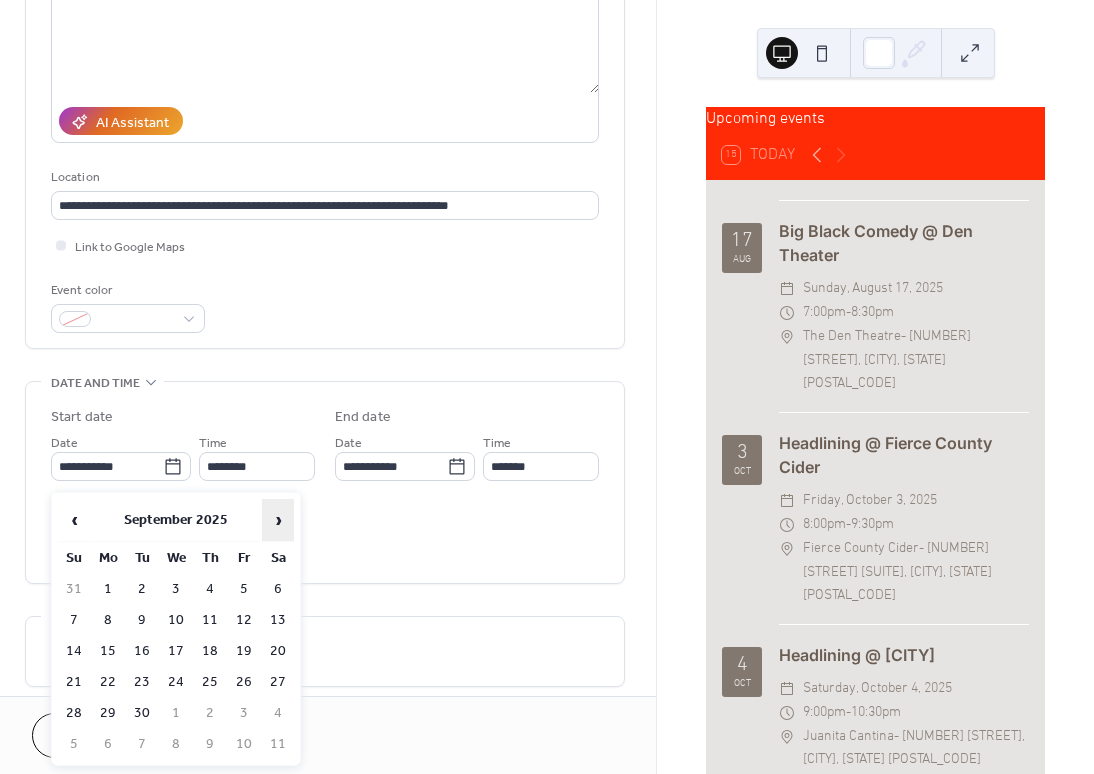 click on "›" at bounding box center [278, 520] 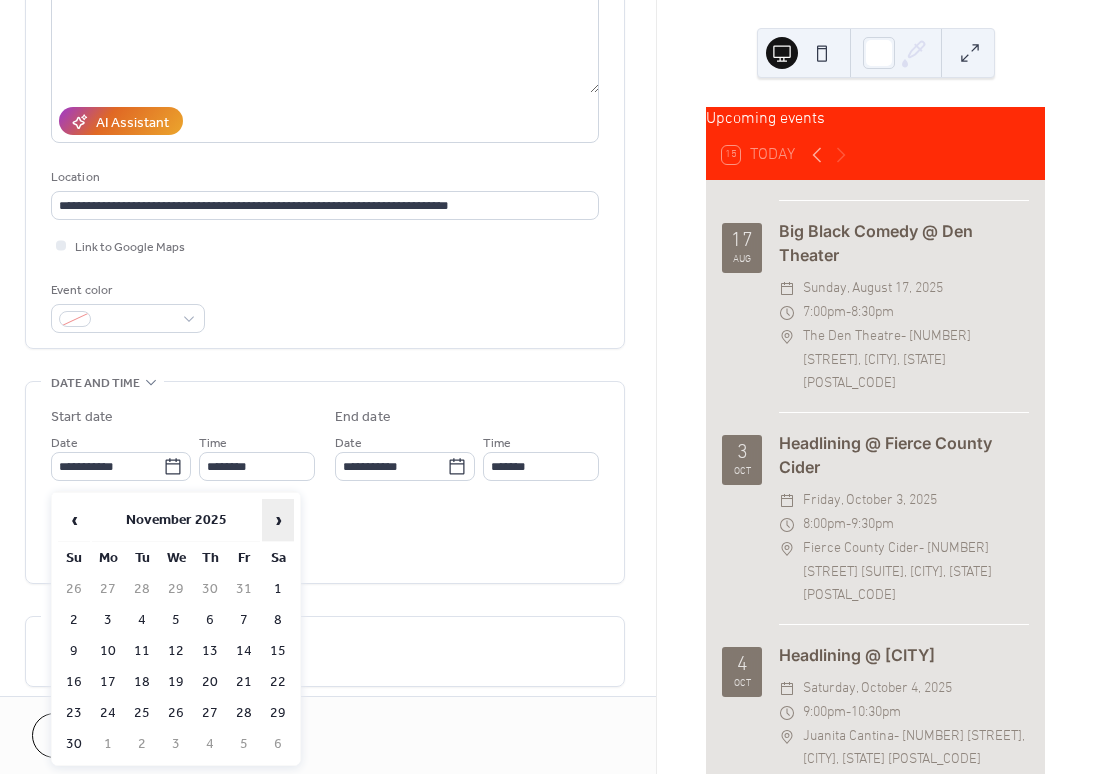 click on "›" at bounding box center [278, 520] 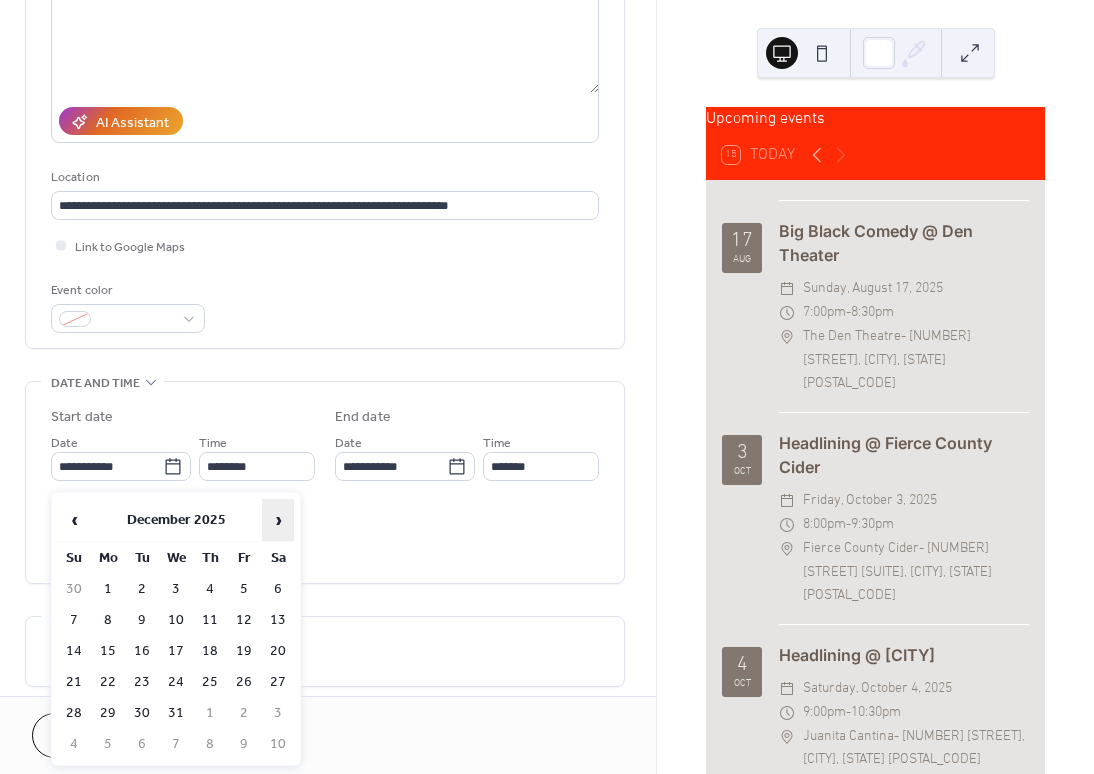 click on "›" at bounding box center (278, 520) 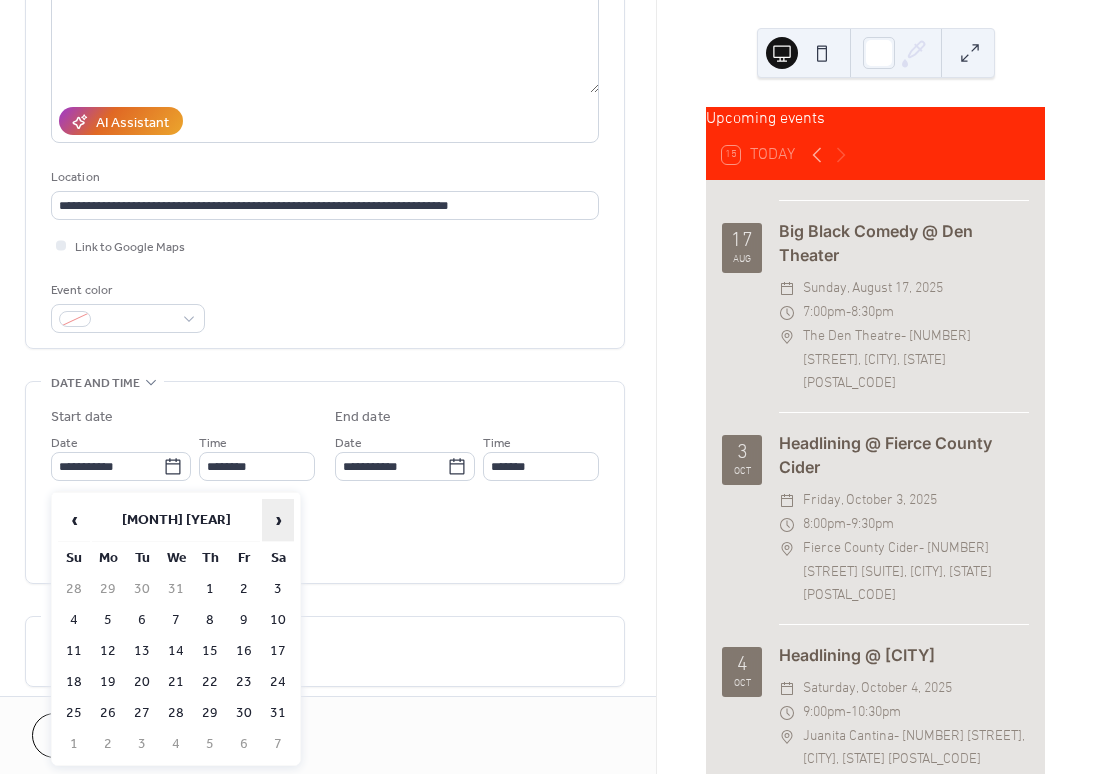 click on "›" at bounding box center (278, 520) 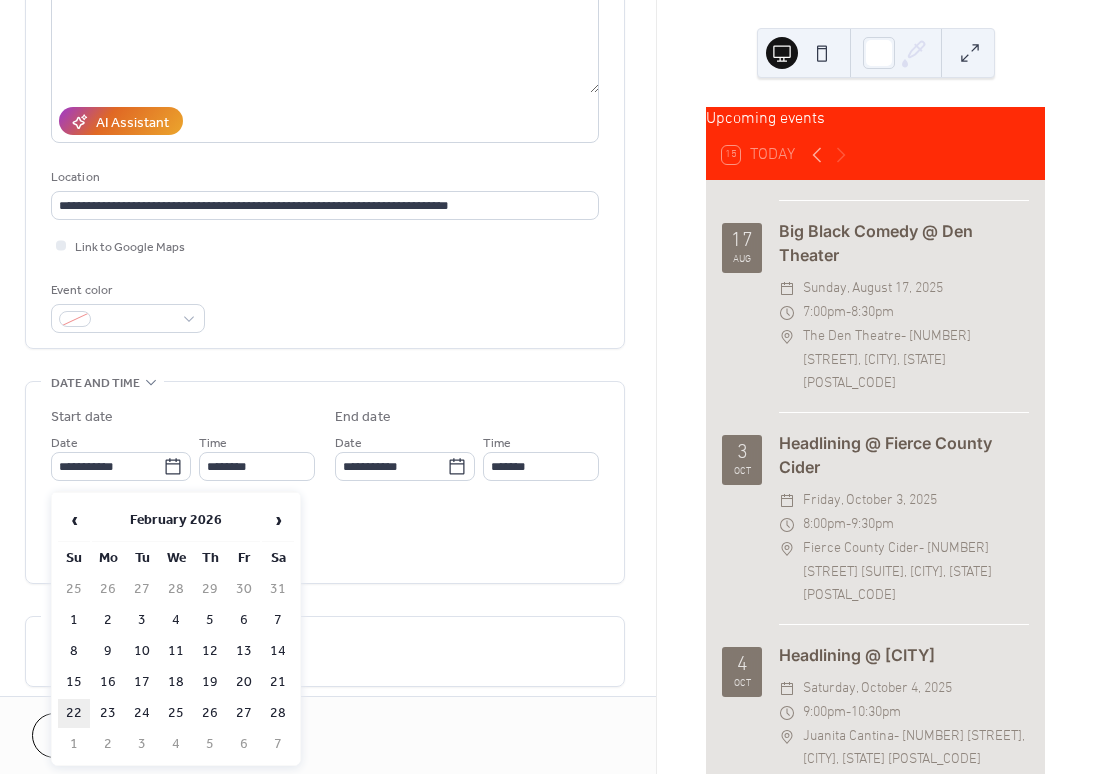 click on "22" at bounding box center (74, 713) 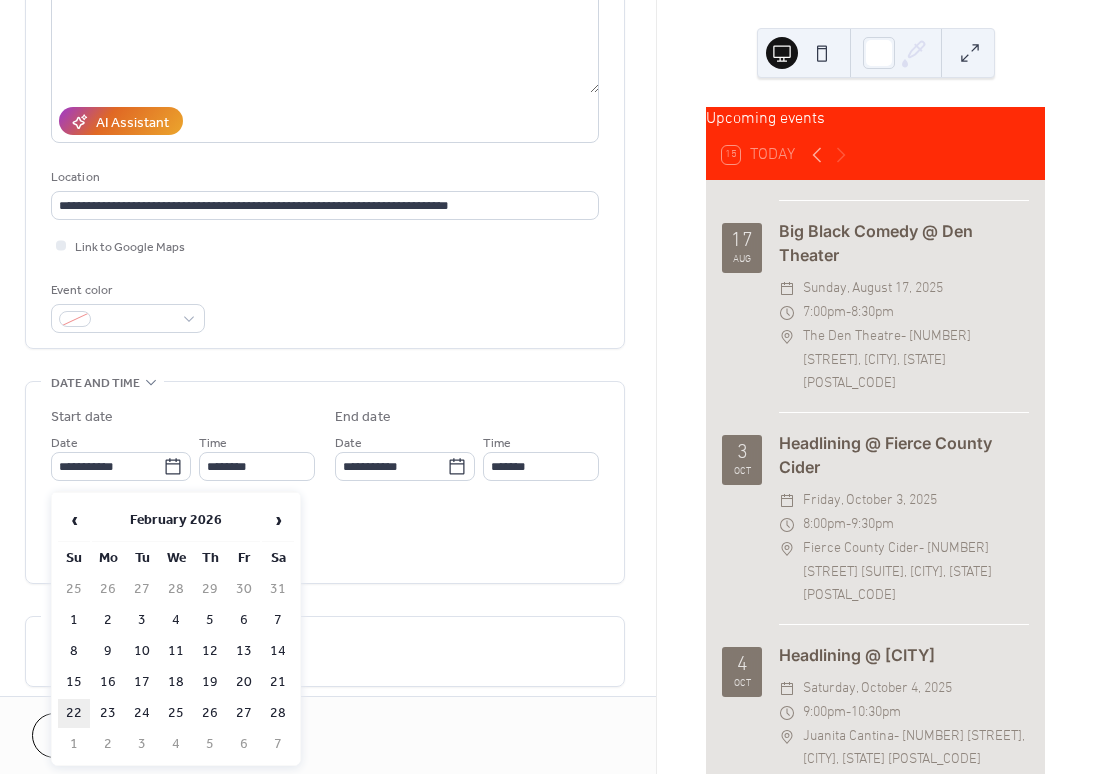 type on "**********" 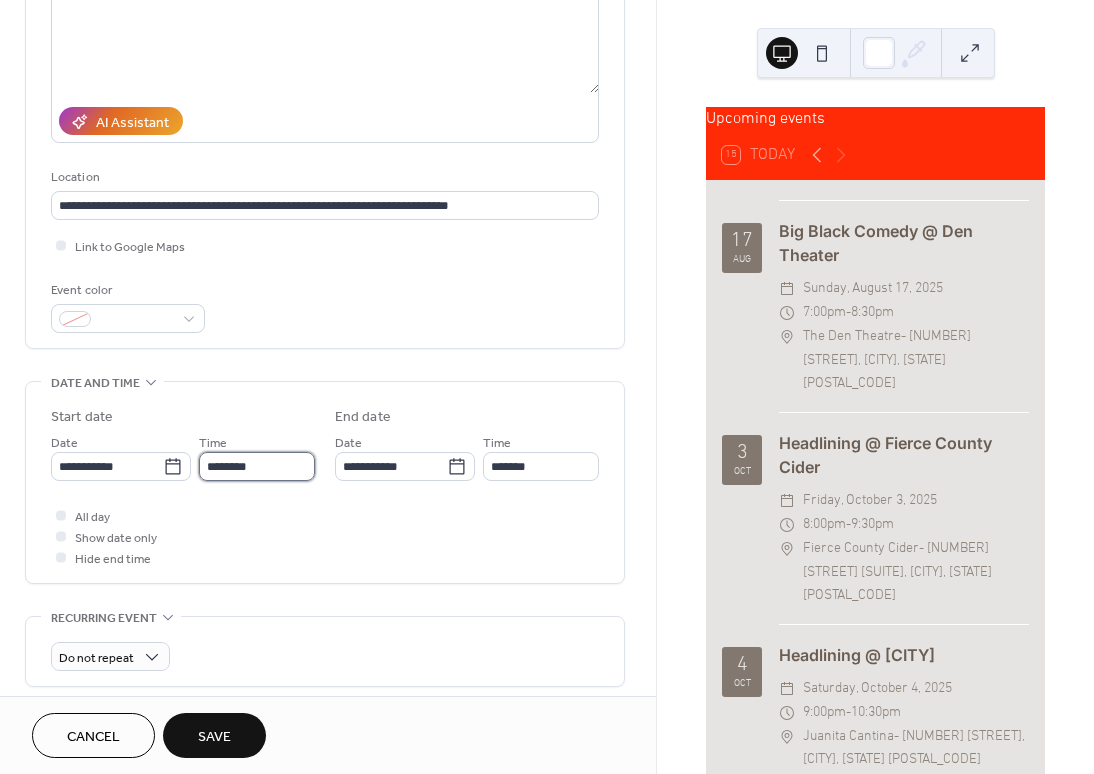 click on "********" at bounding box center (257, 466) 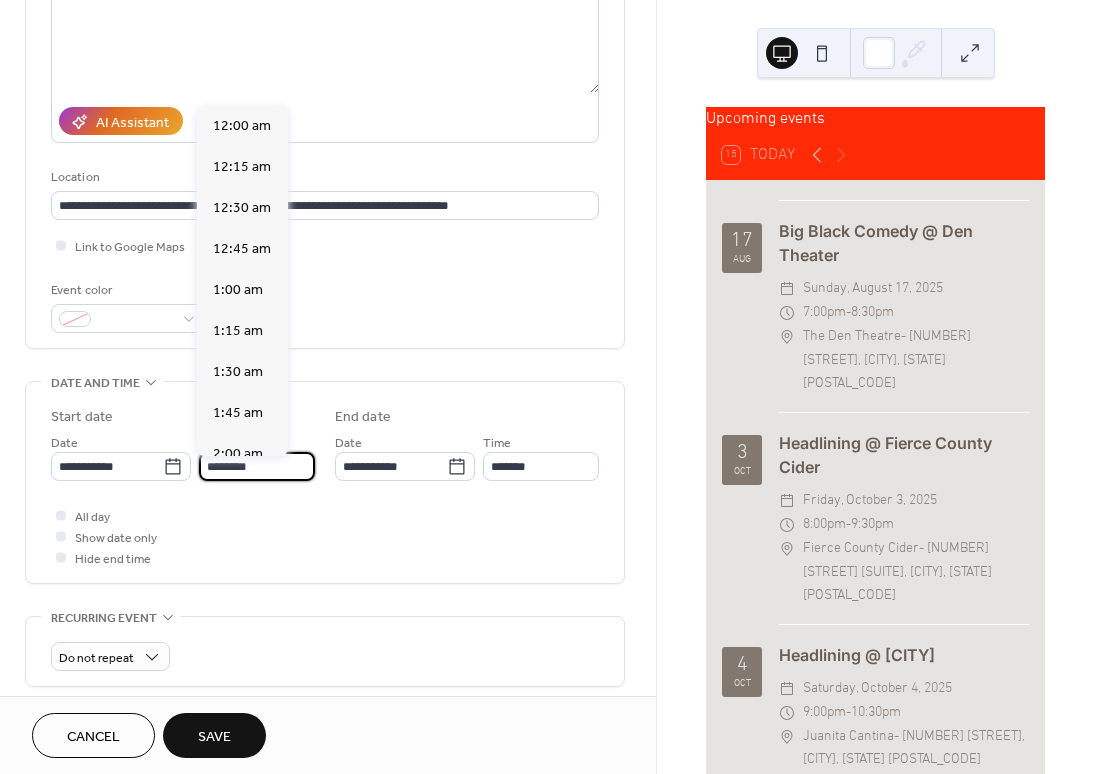 scroll, scrollTop: 1968, scrollLeft: 0, axis: vertical 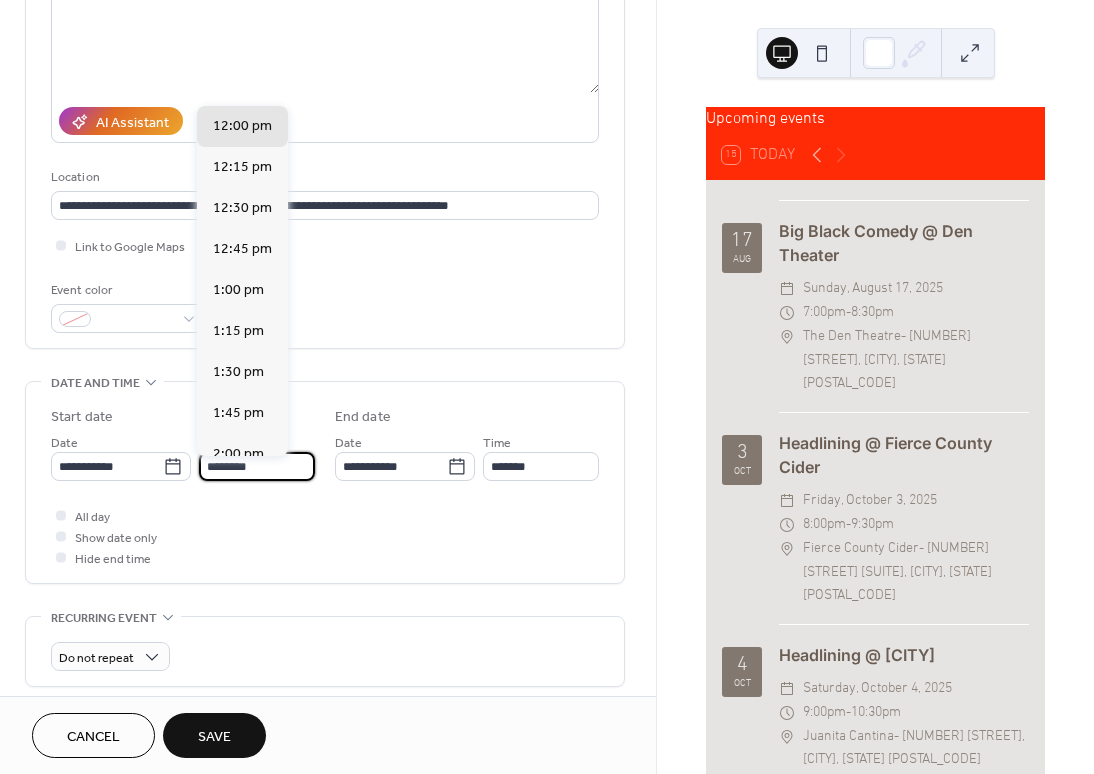 click on "All day Show date only Hide end time" at bounding box center (325, 536) 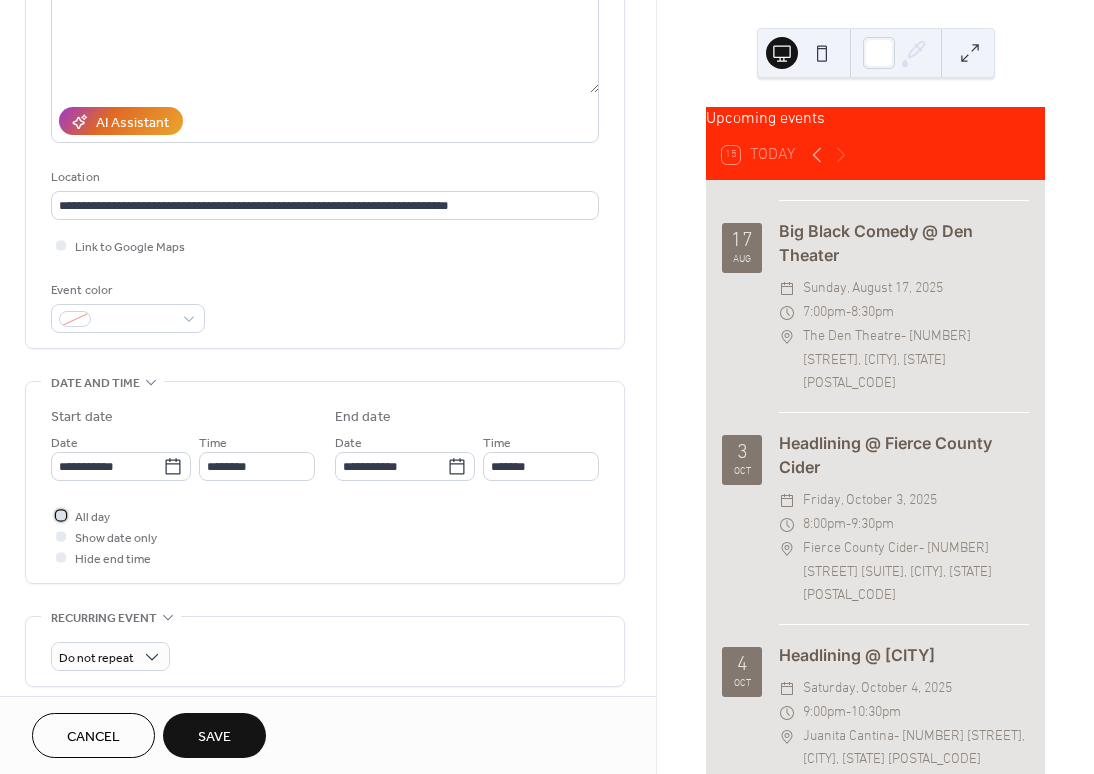 click at bounding box center [61, 515] 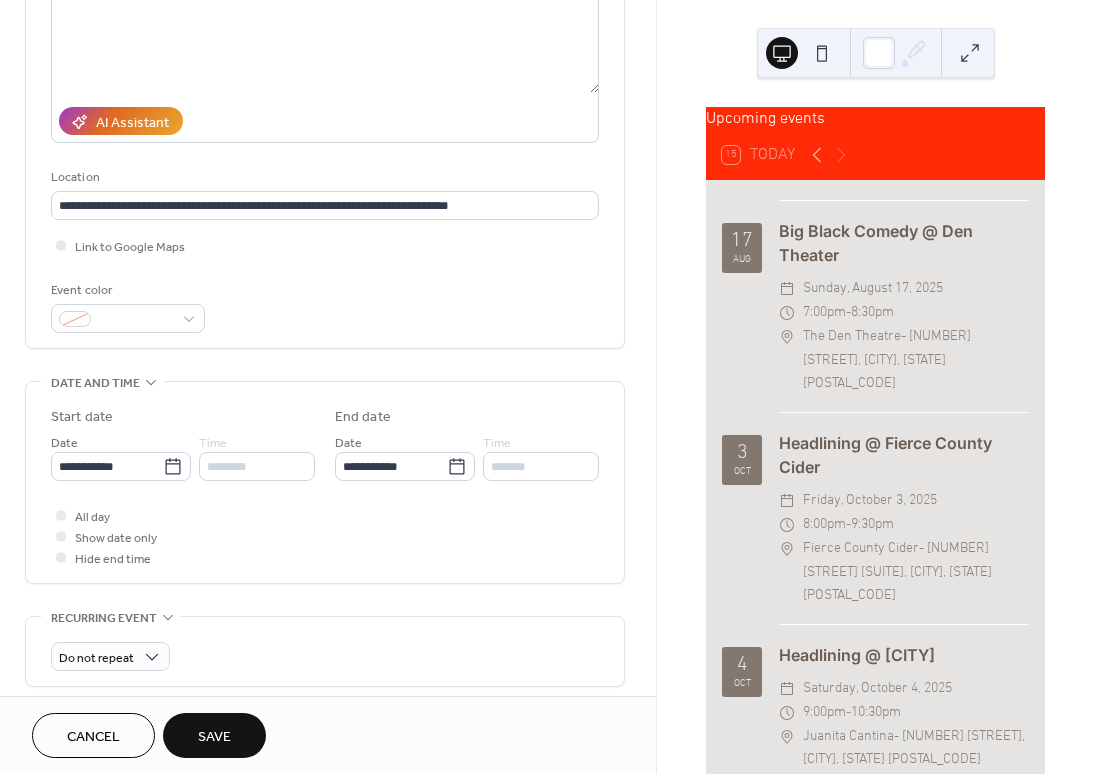 click on "Save" at bounding box center [214, 737] 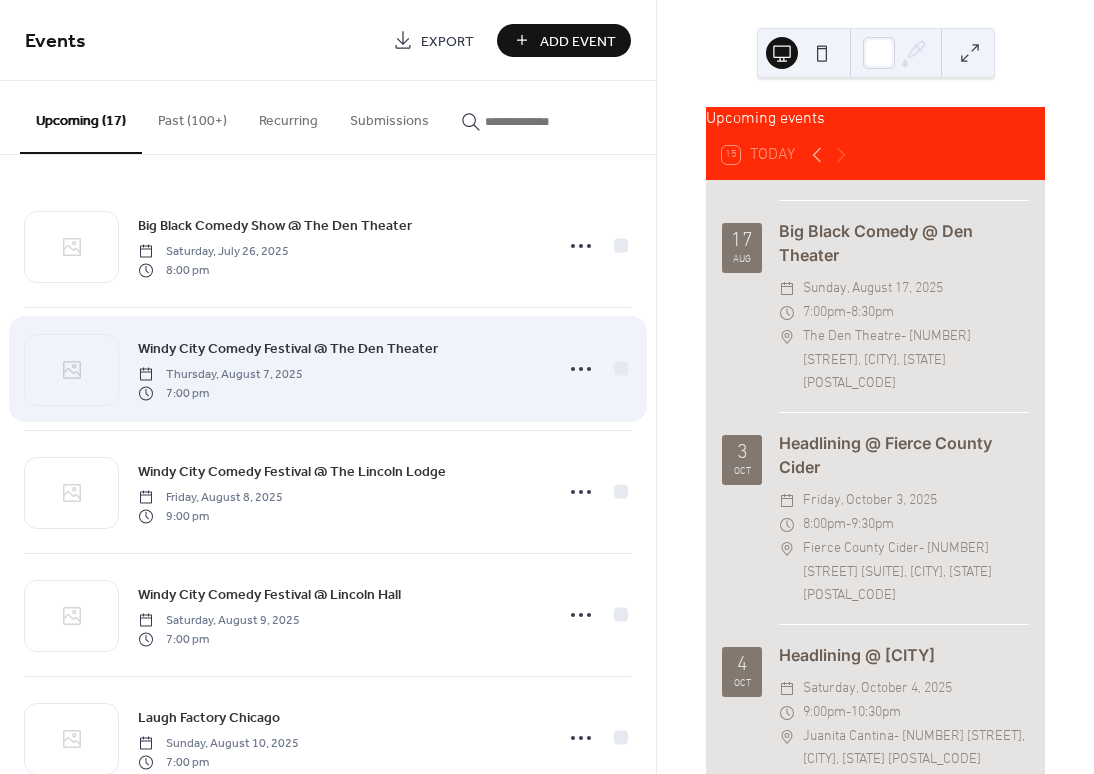 scroll, scrollTop: 0, scrollLeft: 0, axis: both 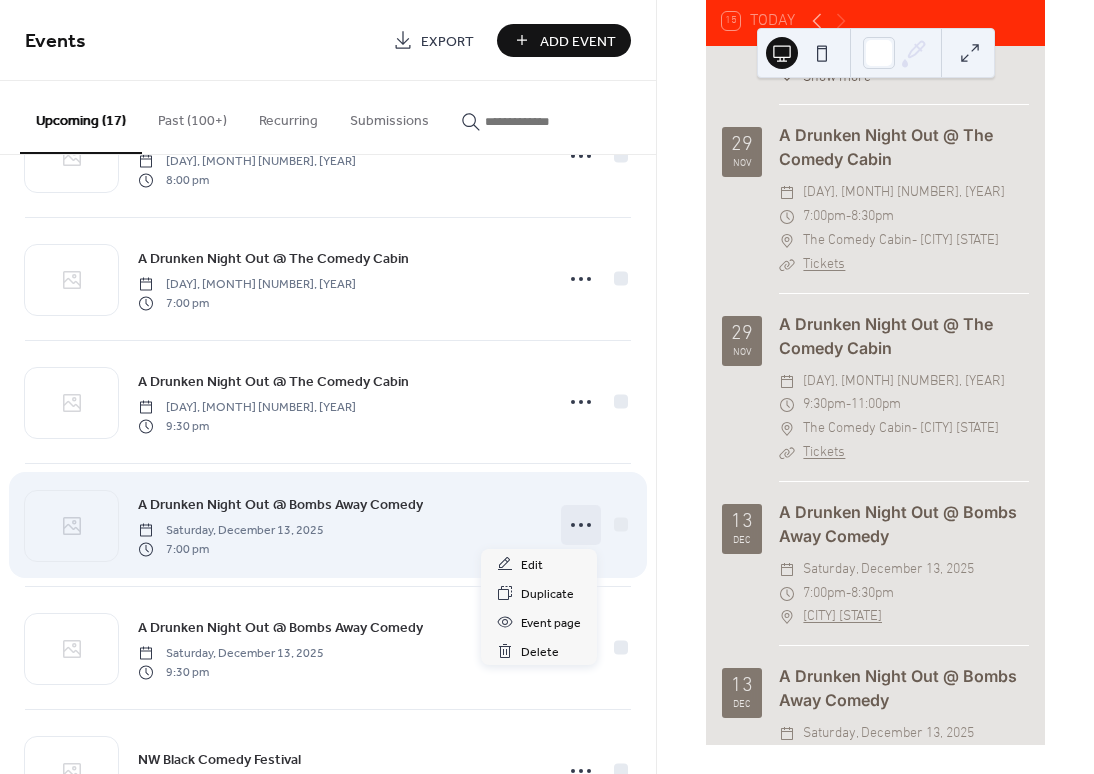click 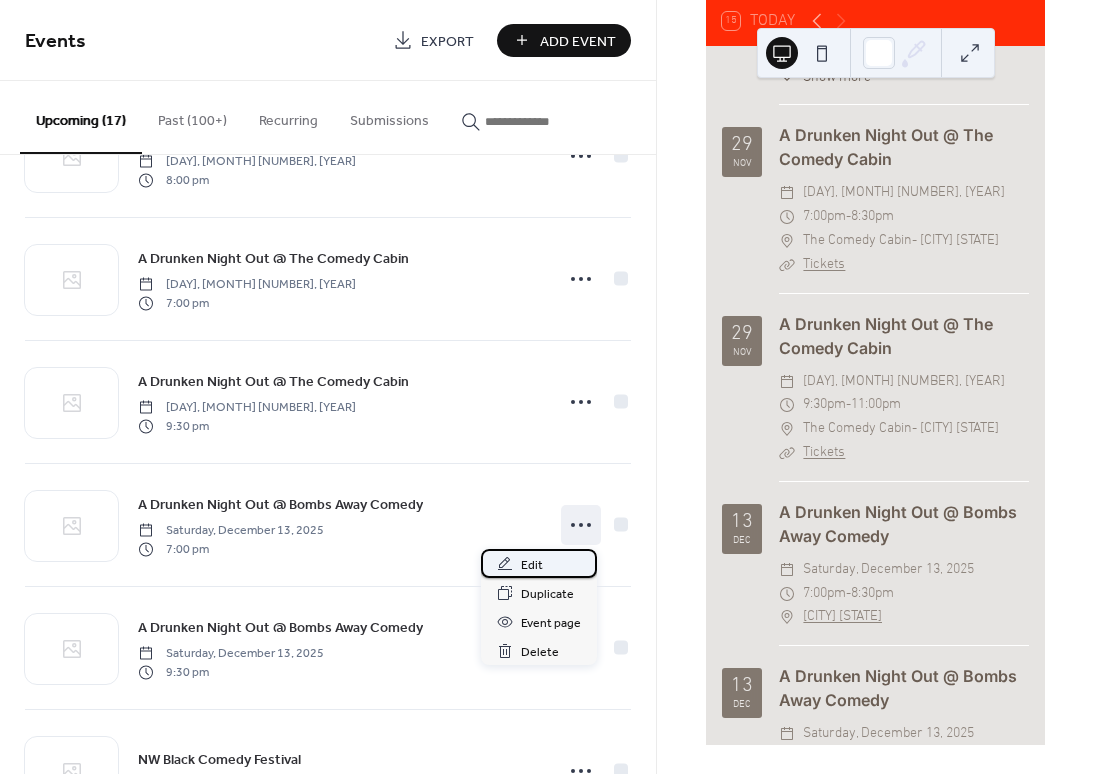 click on "Edit" at bounding box center (532, 565) 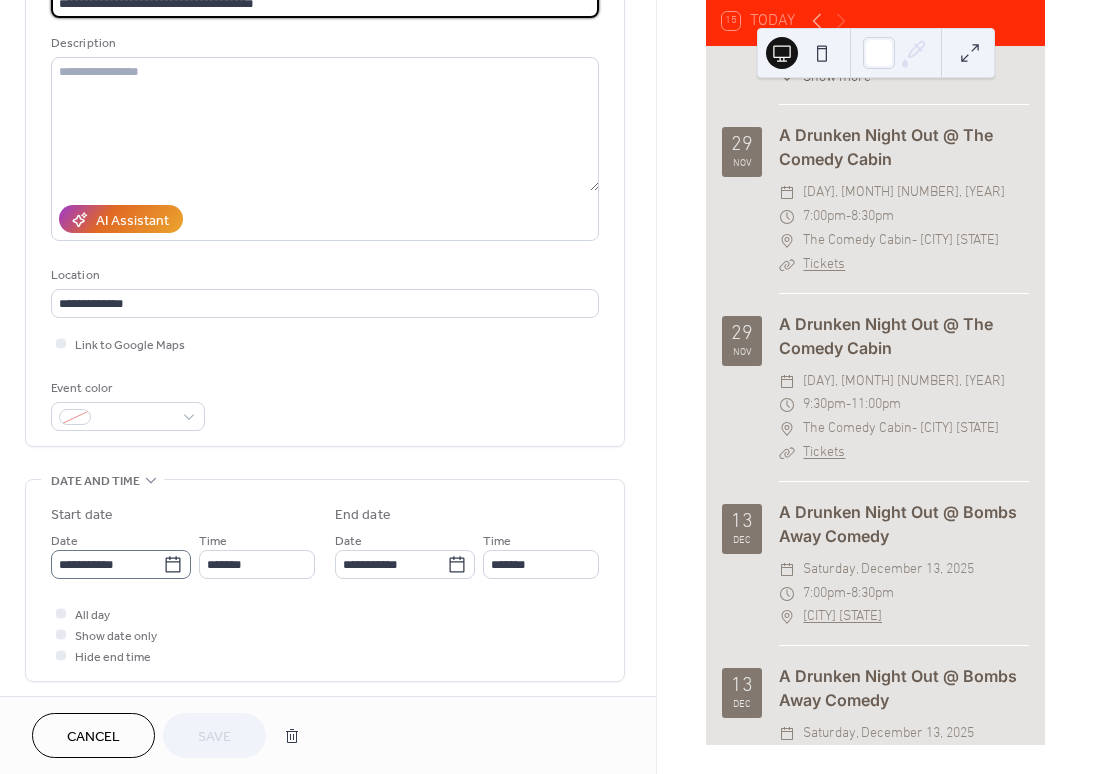 scroll, scrollTop: 196, scrollLeft: 0, axis: vertical 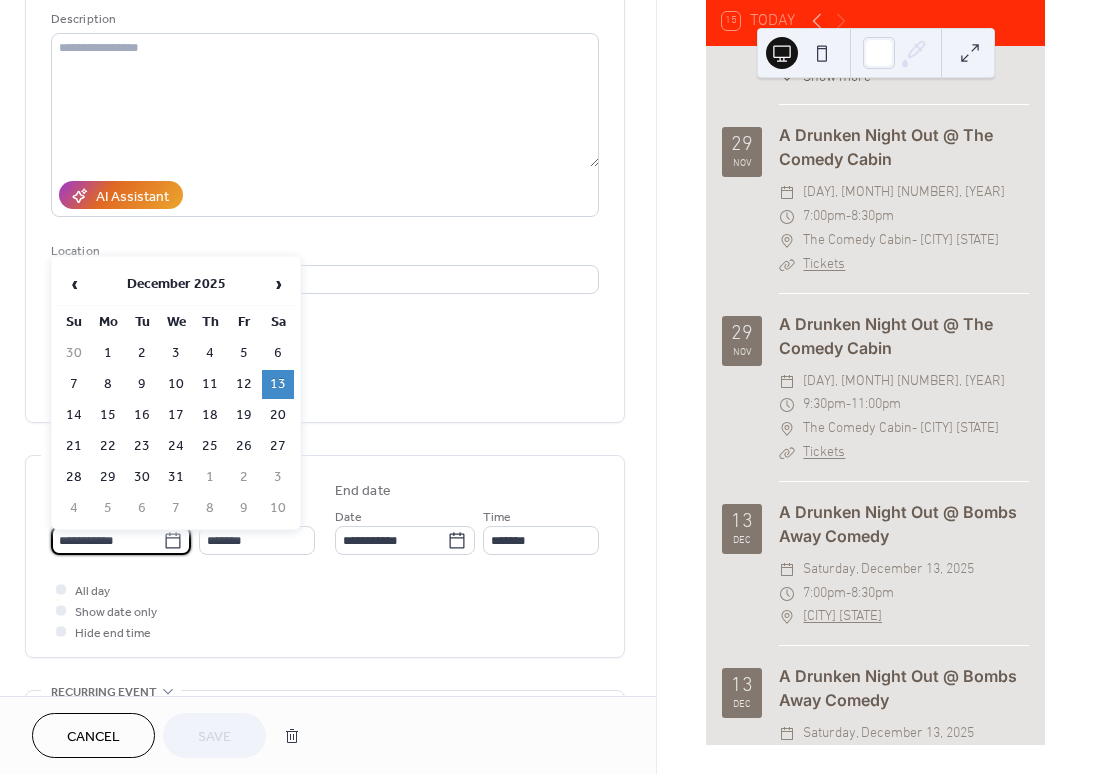 click on "**********" at bounding box center (107, 540) 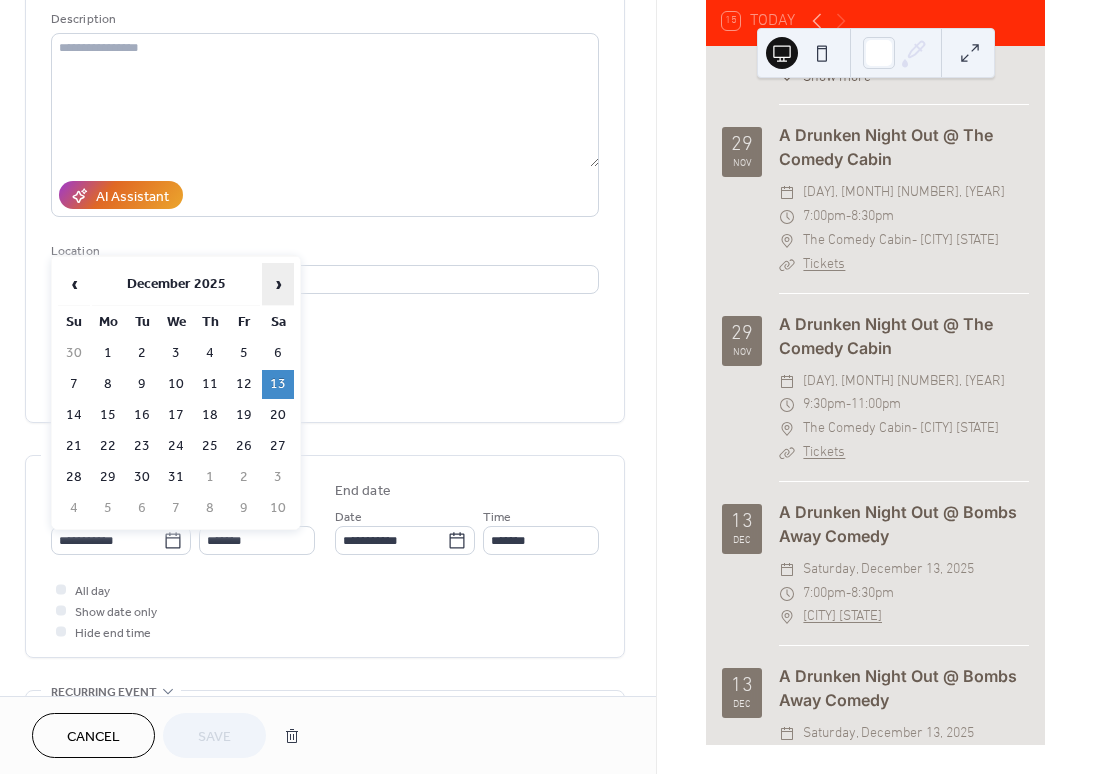 click on "›" at bounding box center (278, 284) 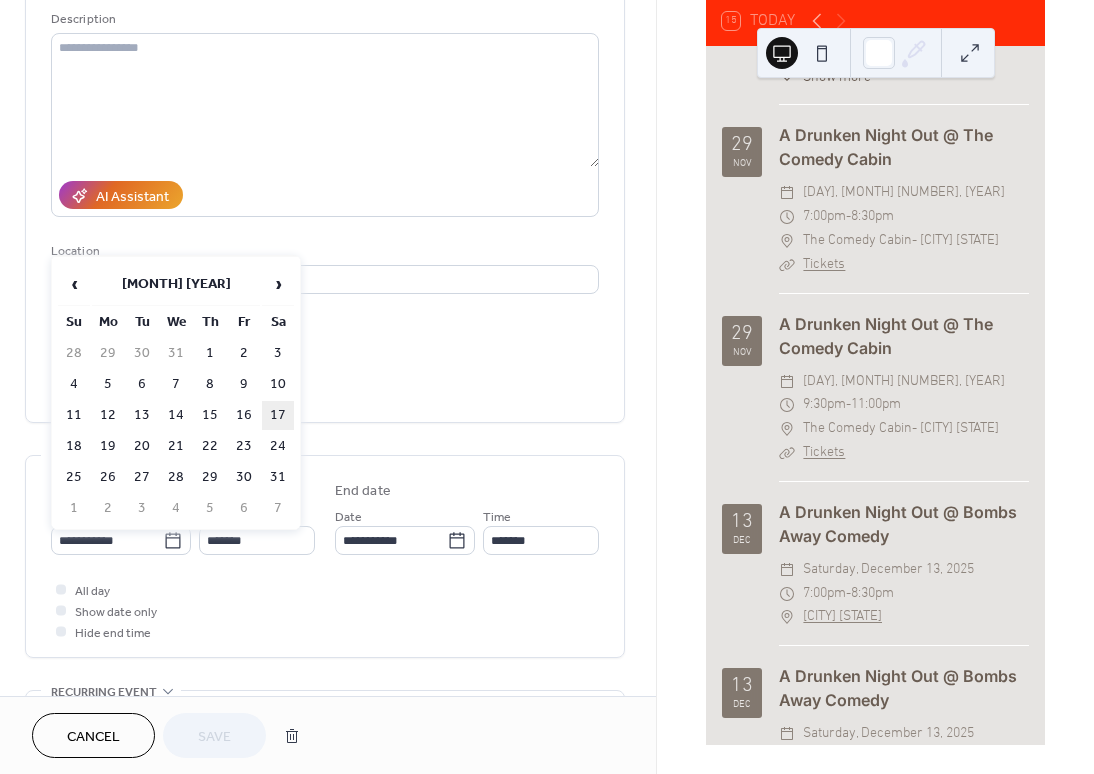click on "17" at bounding box center [278, 415] 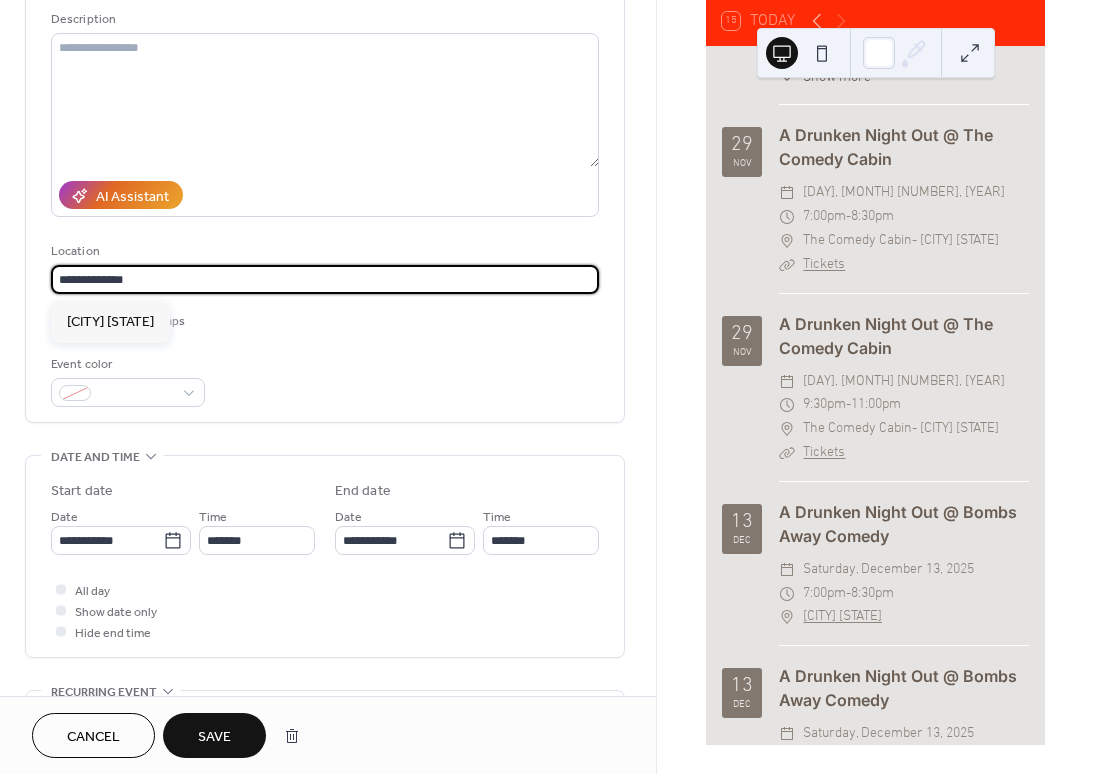 click on "**********" at bounding box center [325, 279] 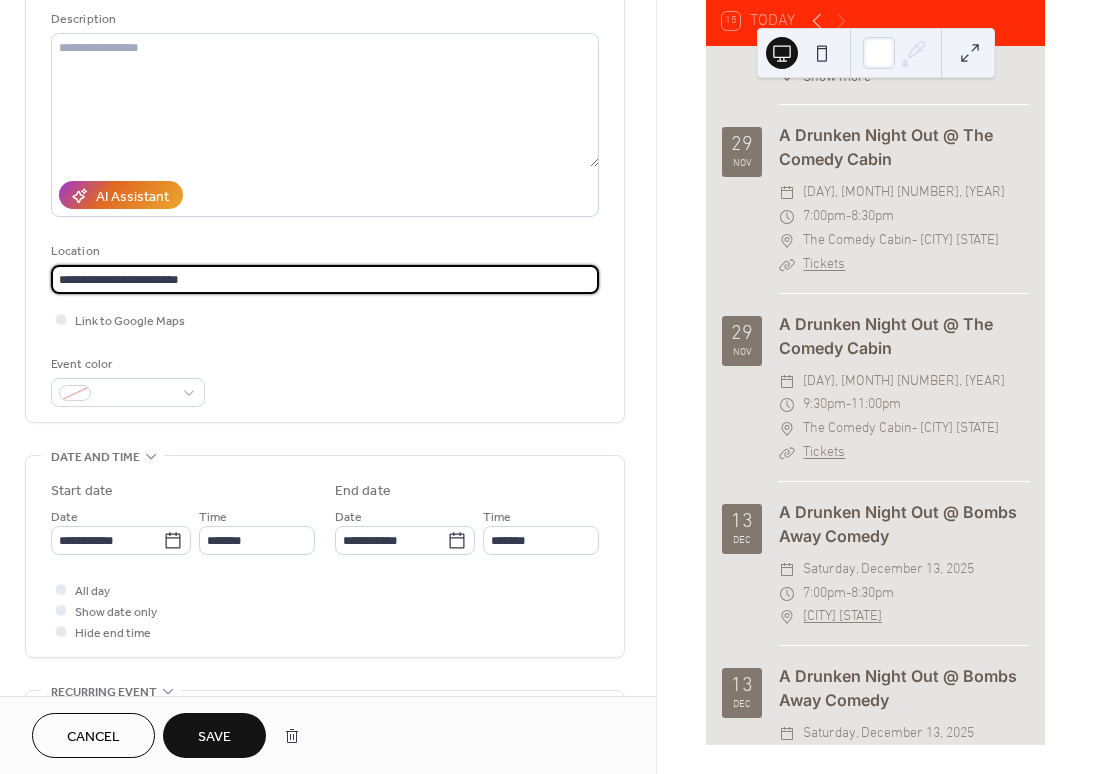 paste on "**********" 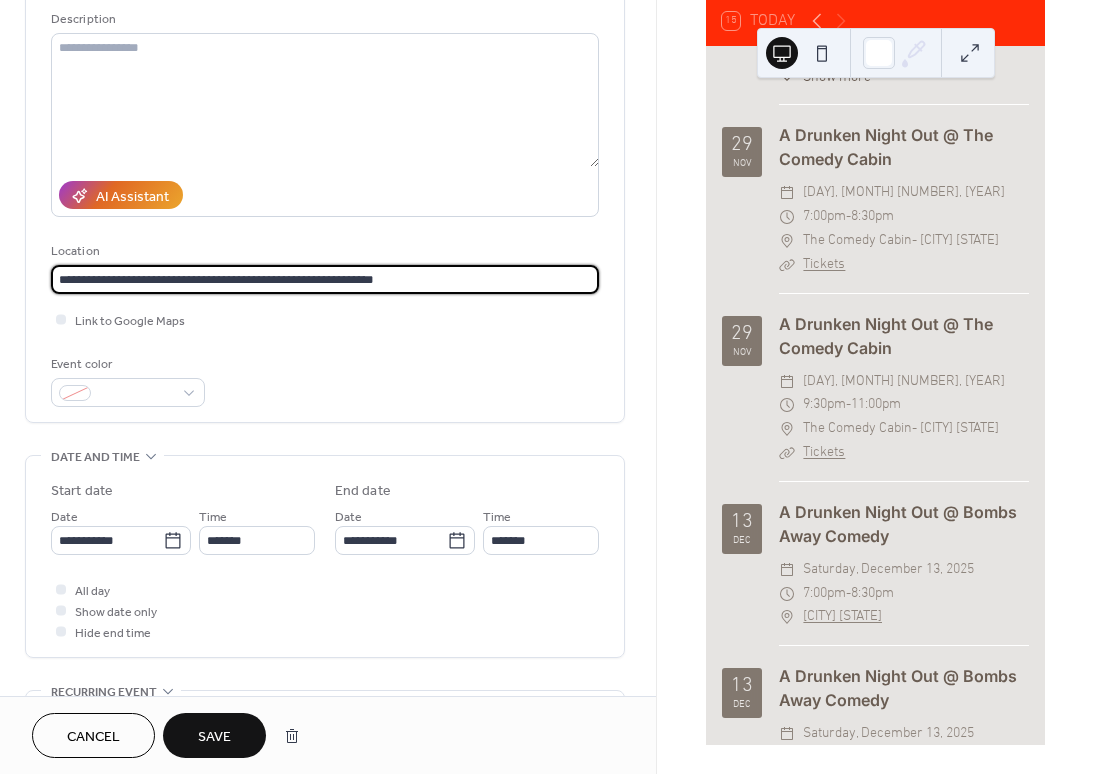 type on "**********" 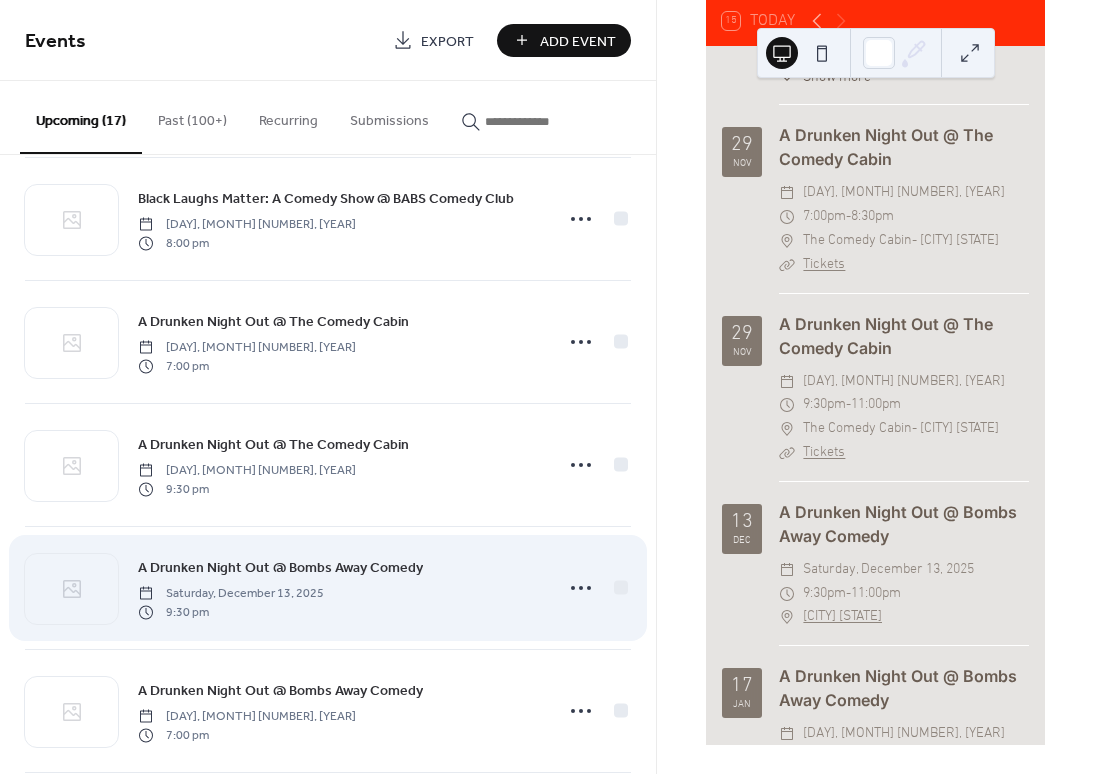 scroll, scrollTop: 1194, scrollLeft: 0, axis: vertical 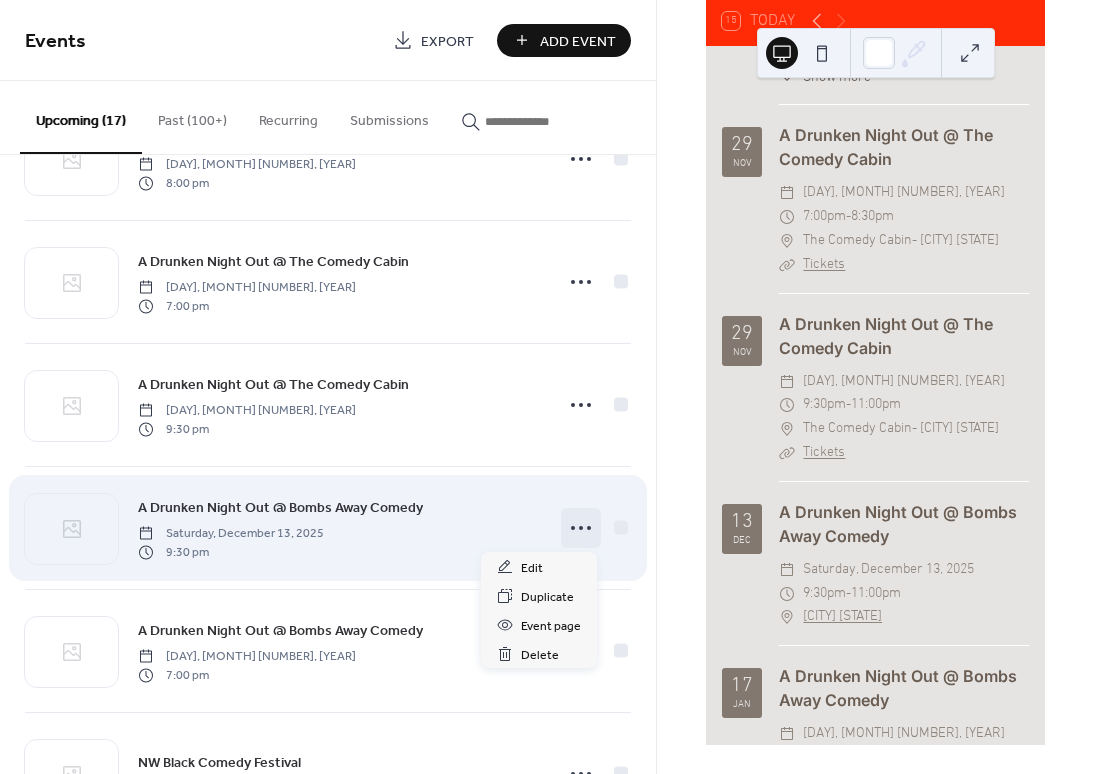 click 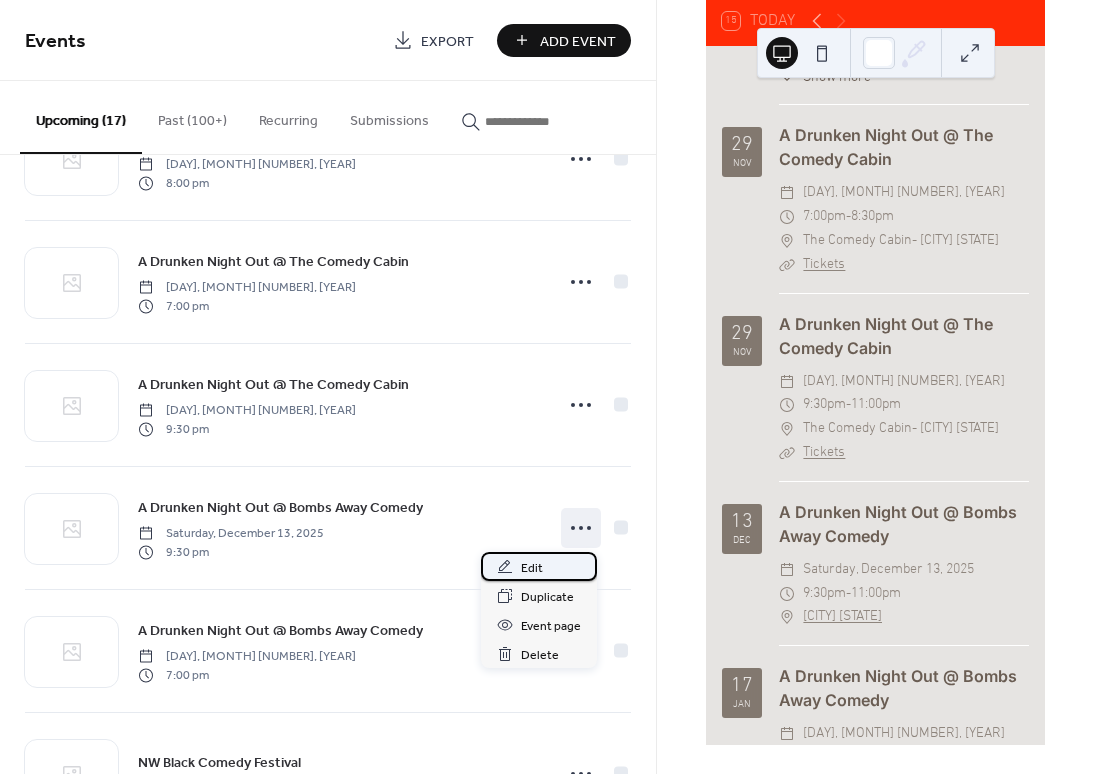 click on "Edit" at bounding box center (532, 568) 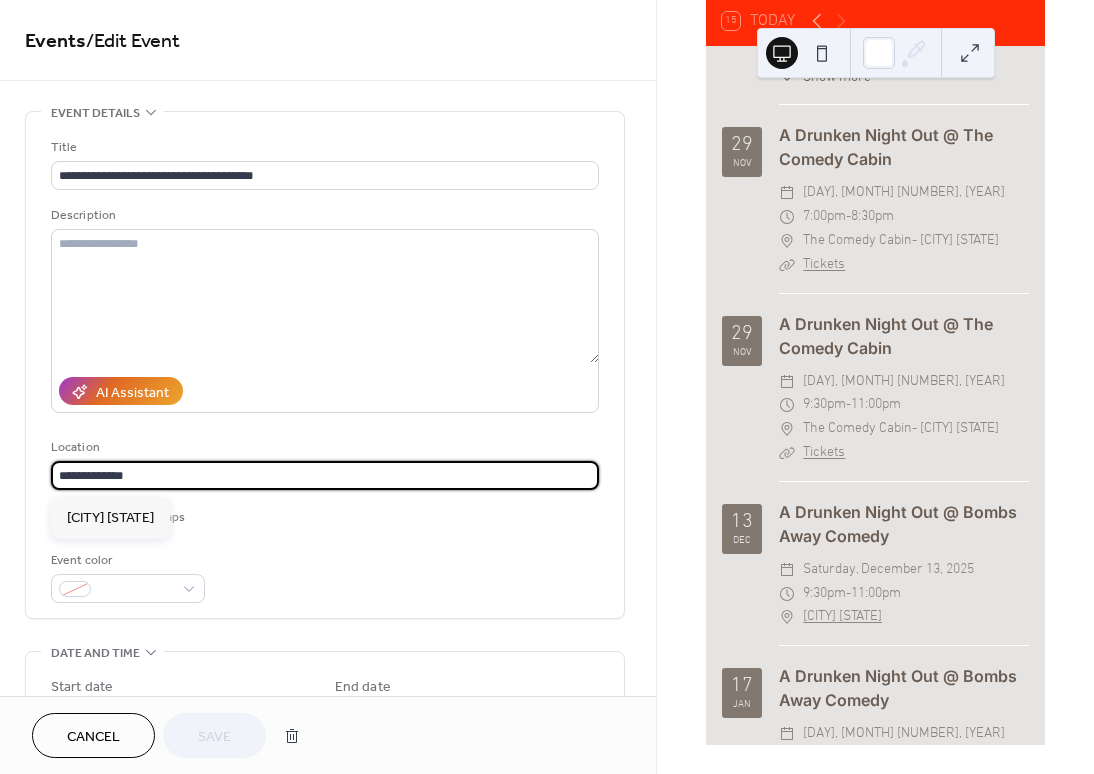 drag, startPoint x: 199, startPoint y: 480, endPoint x: 24, endPoint y: 484, distance: 175.04572 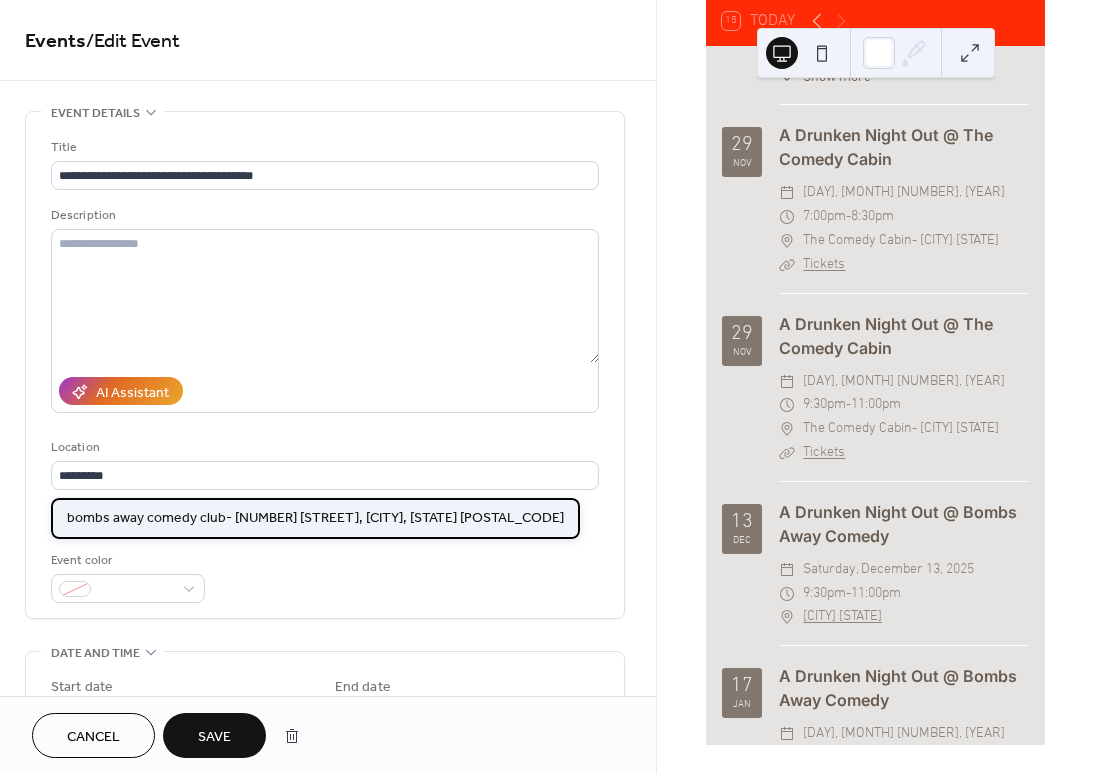 click on "bombs away comedy club- [NUMBER] [STREET], [CITY], [STATE] [POSTAL_CODE]" at bounding box center [315, 518] 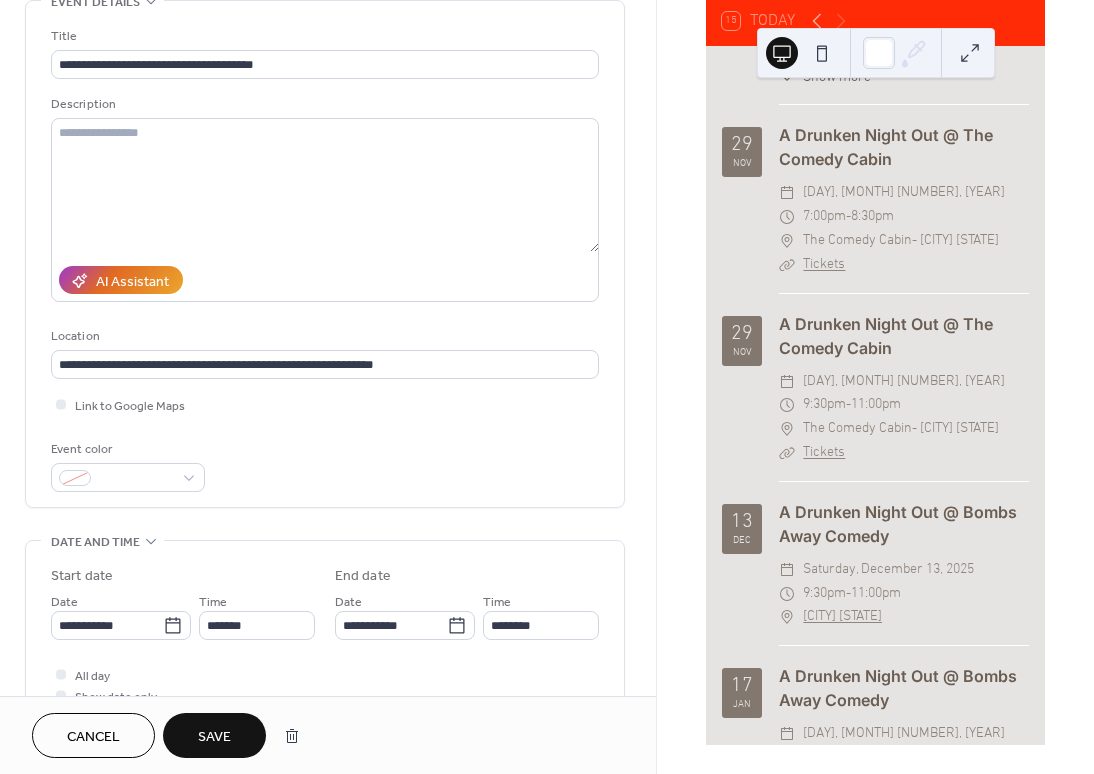 scroll, scrollTop: 190, scrollLeft: 0, axis: vertical 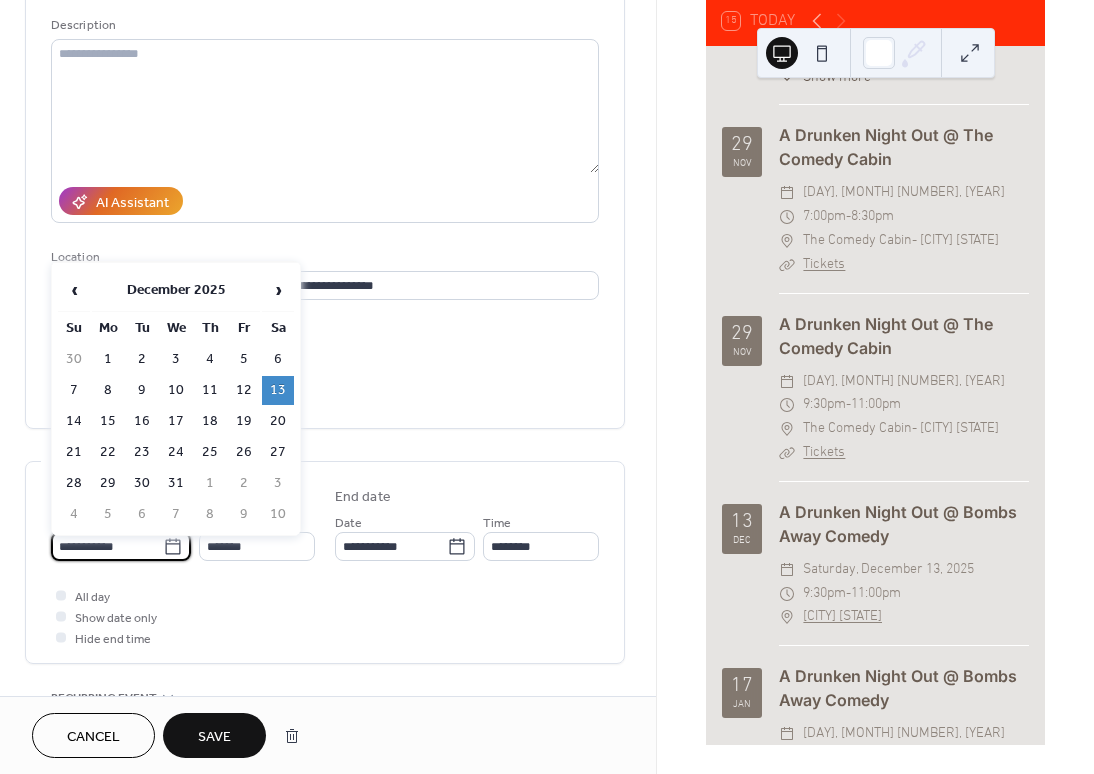 click on "**********" at bounding box center [107, 546] 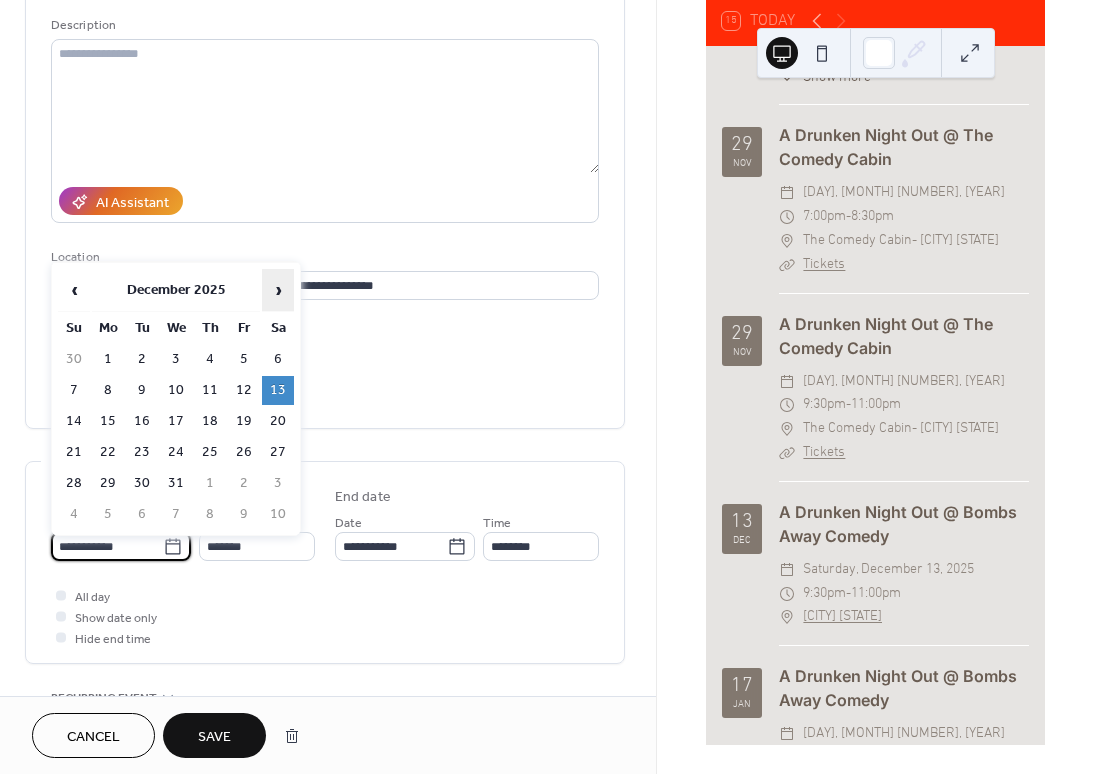 click on "›" at bounding box center (278, 290) 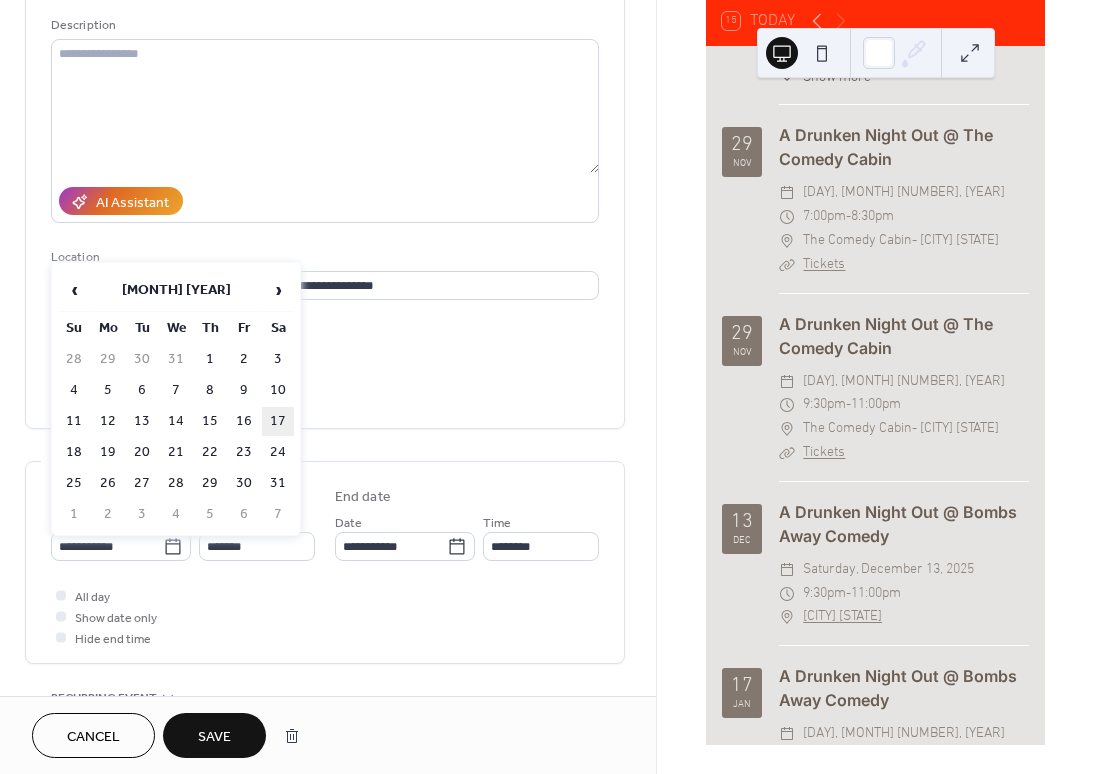 click on "17" at bounding box center (278, 421) 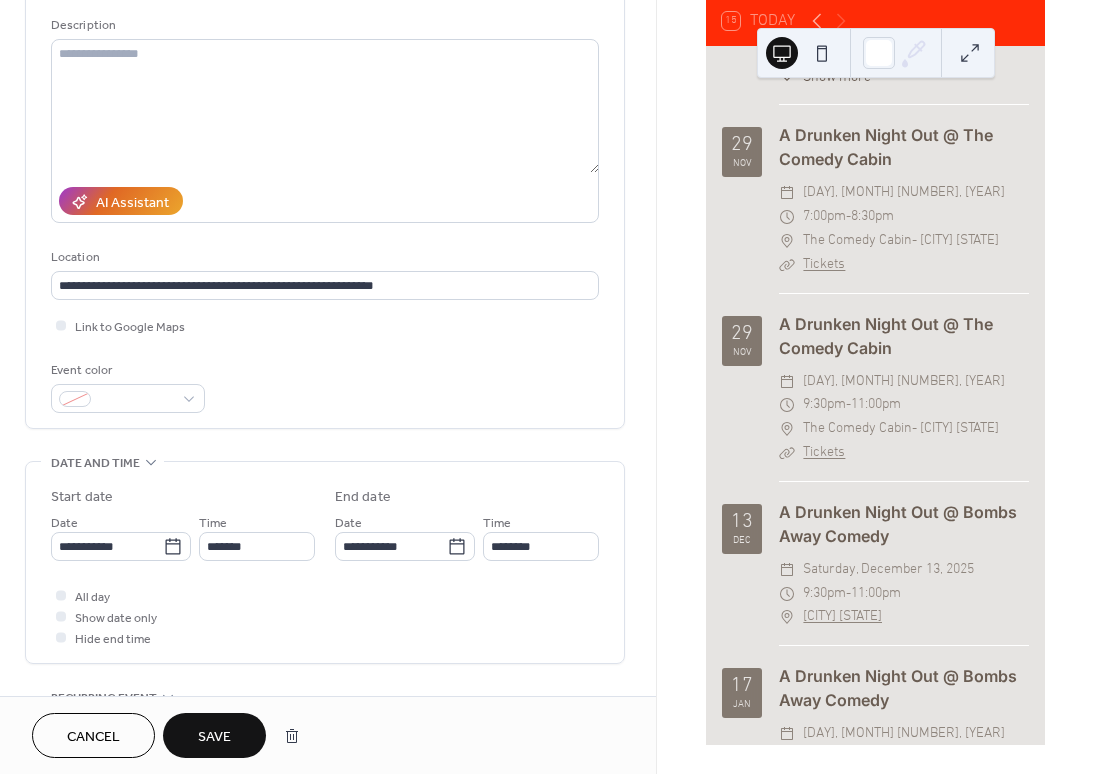 click on "Save" at bounding box center (214, 737) 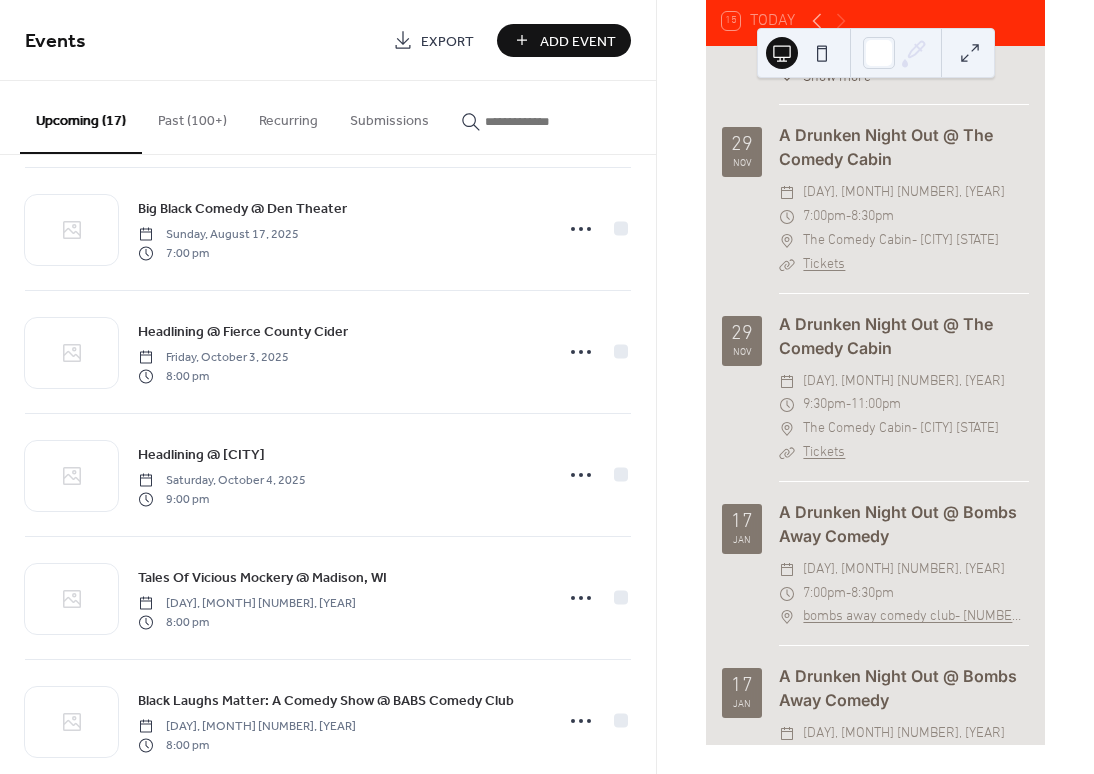 scroll, scrollTop: 0, scrollLeft: 0, axis: both 